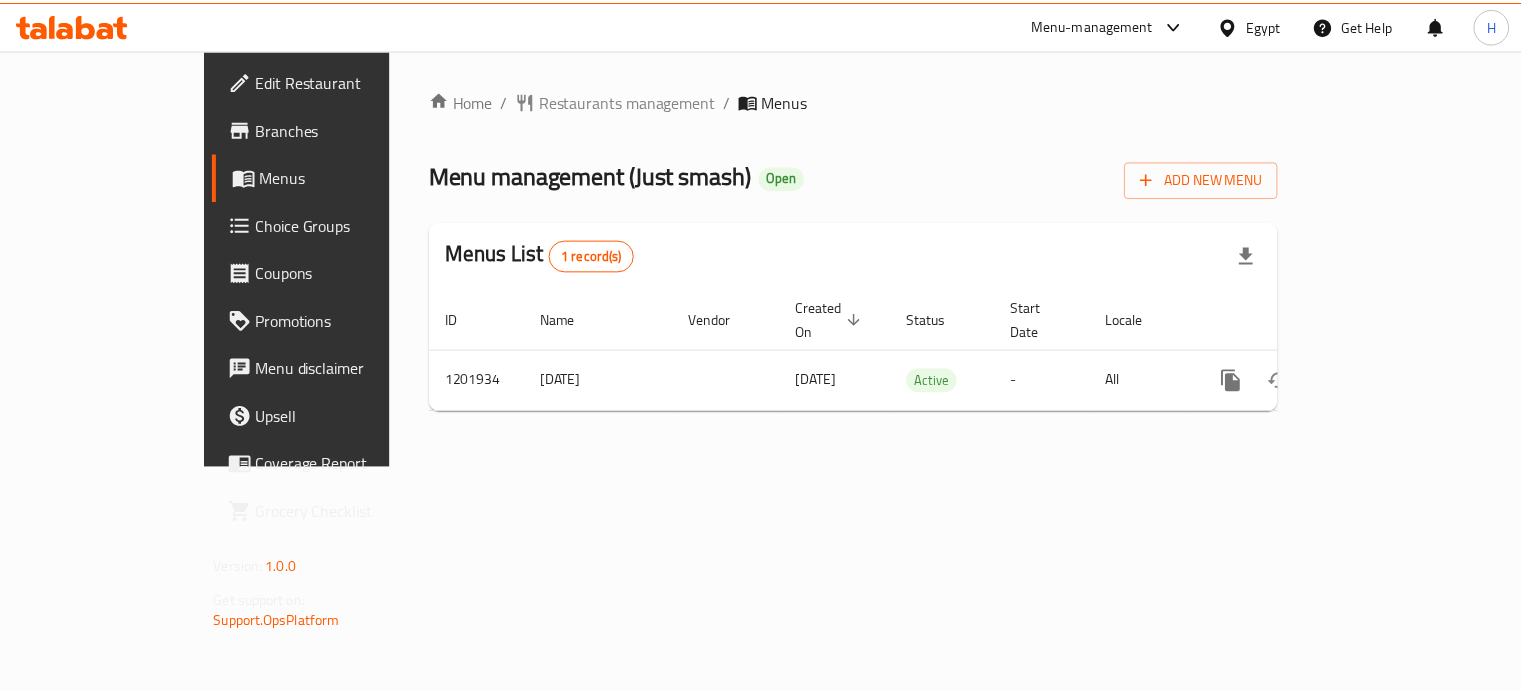 scroll, scrollTop: 0, scrollLeft: 0, axis: both 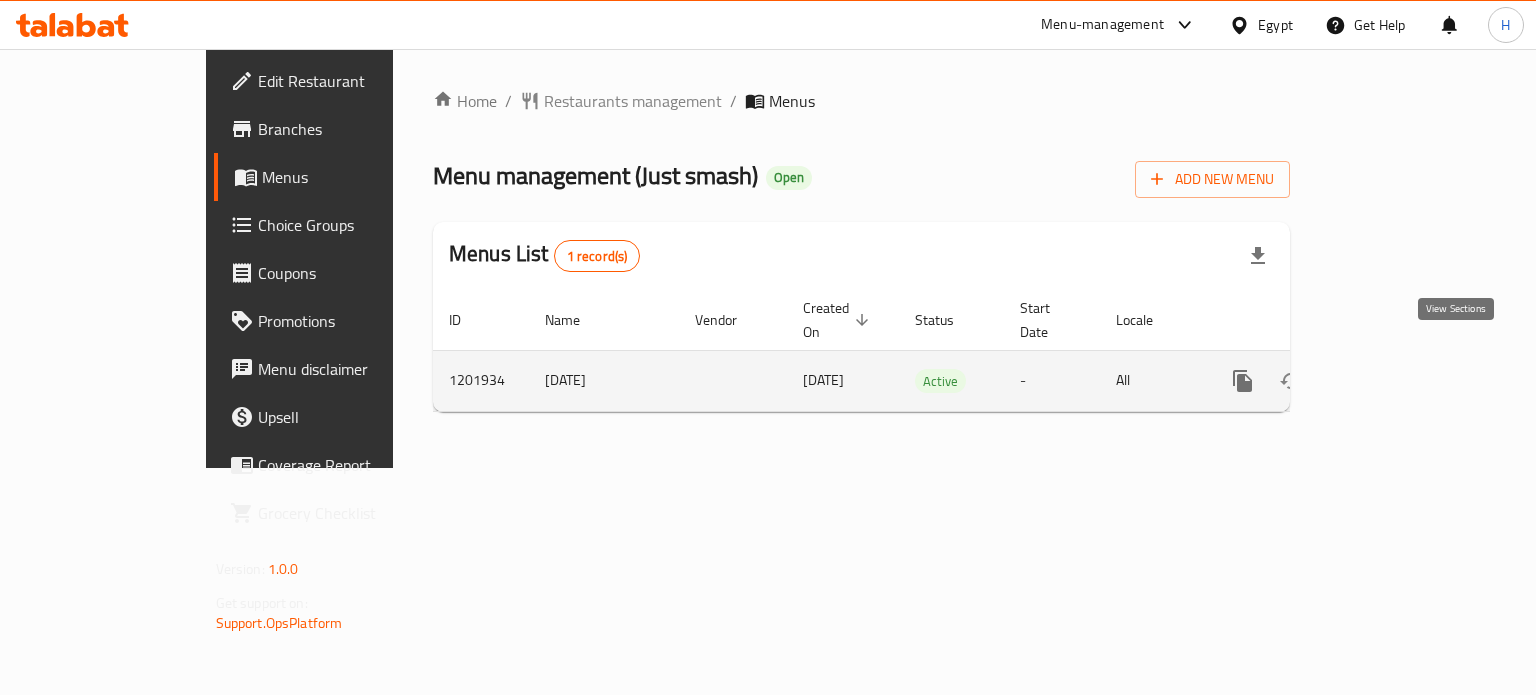 click 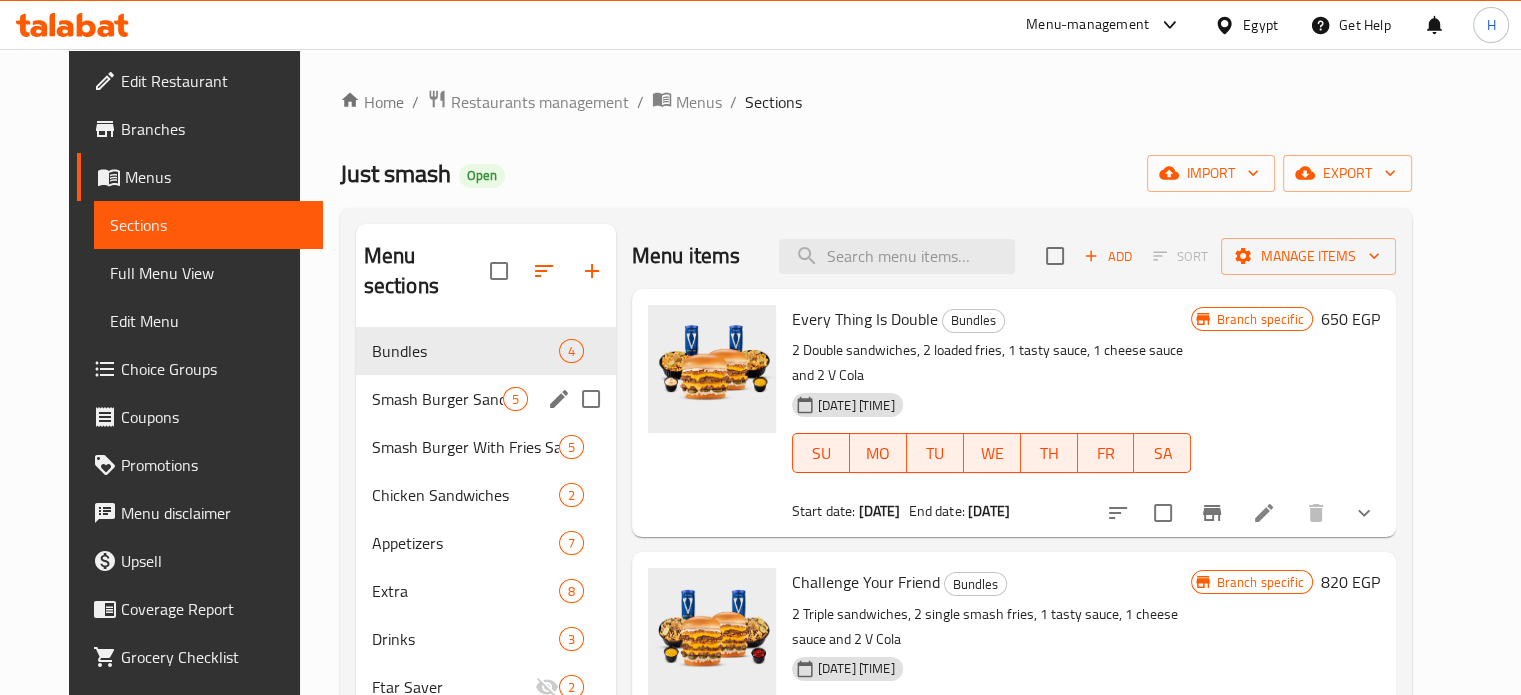 click on "Smash Burger Sandwiches  5" at bounding box center (486, 399) 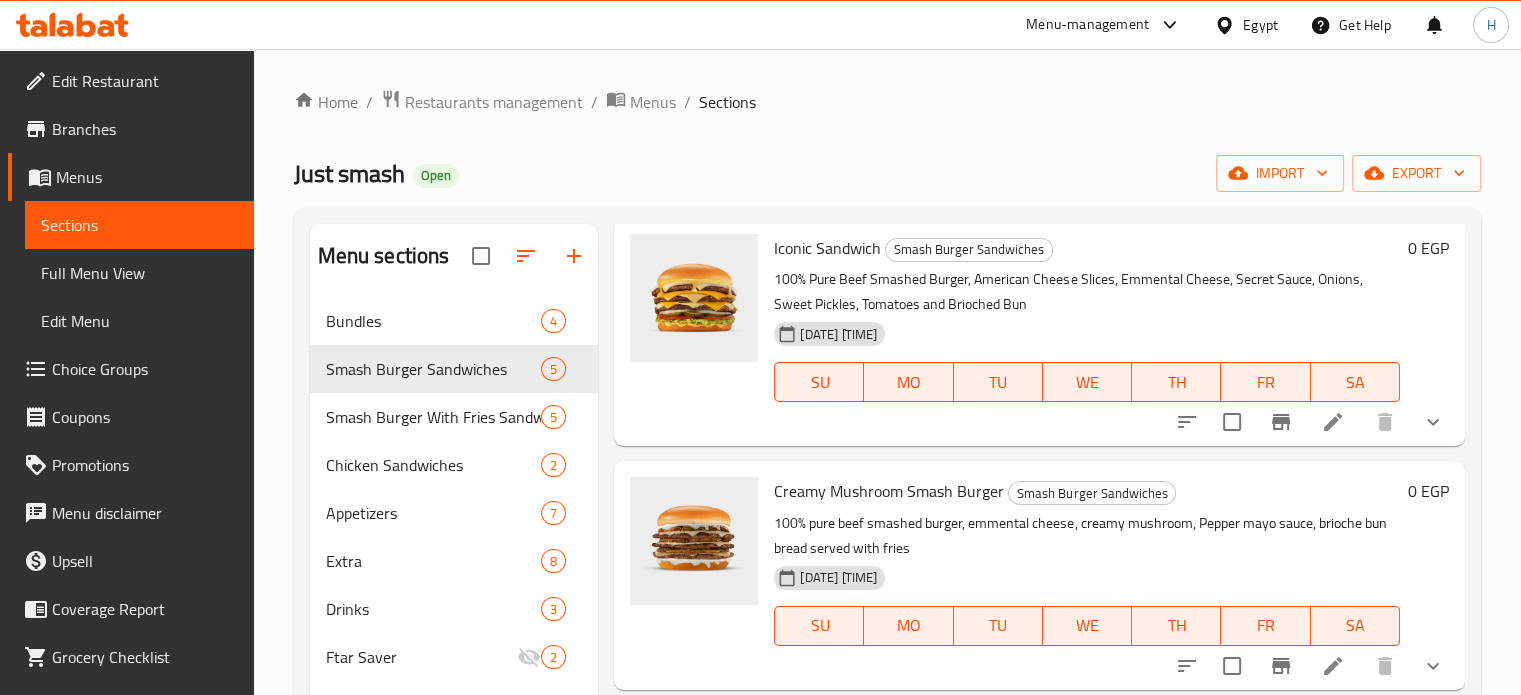 scroll, scrollTop: 100, scrollLeft: 0, axis: vertical 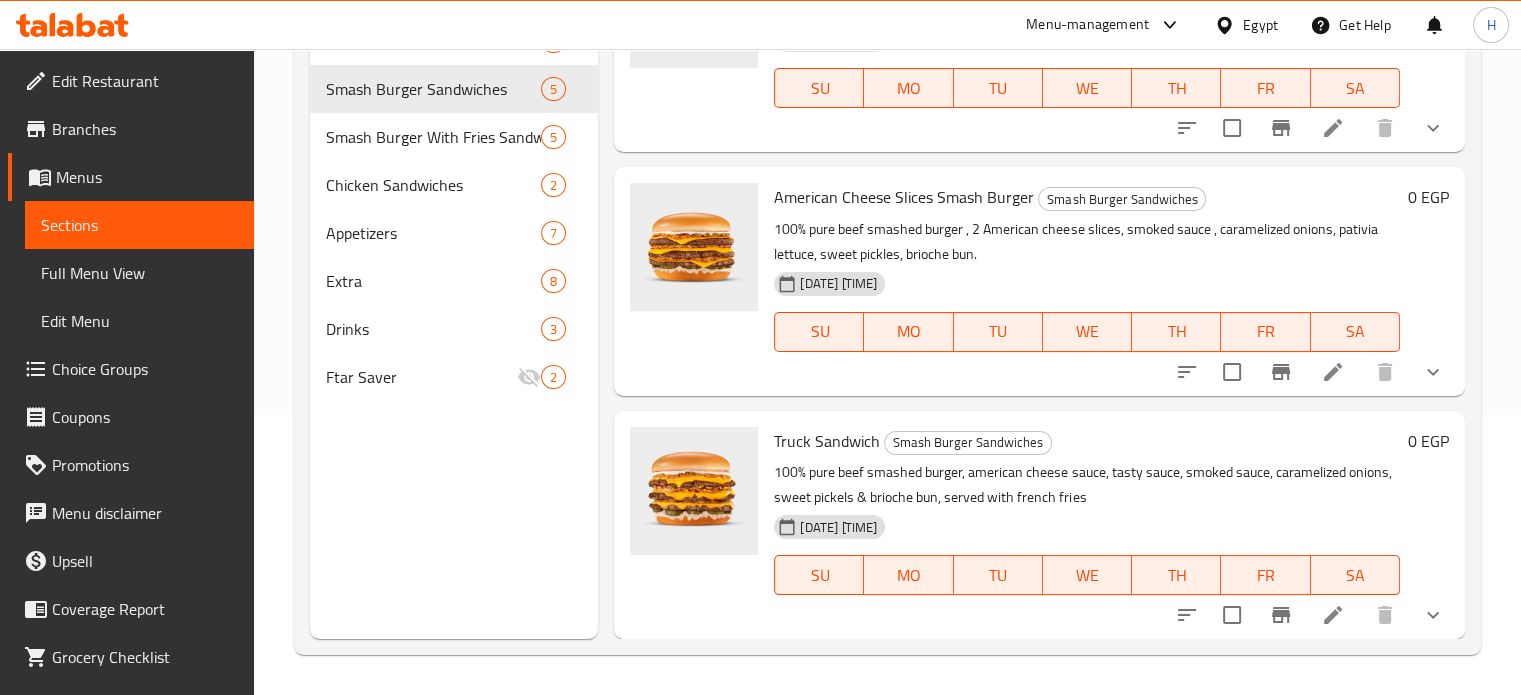 click 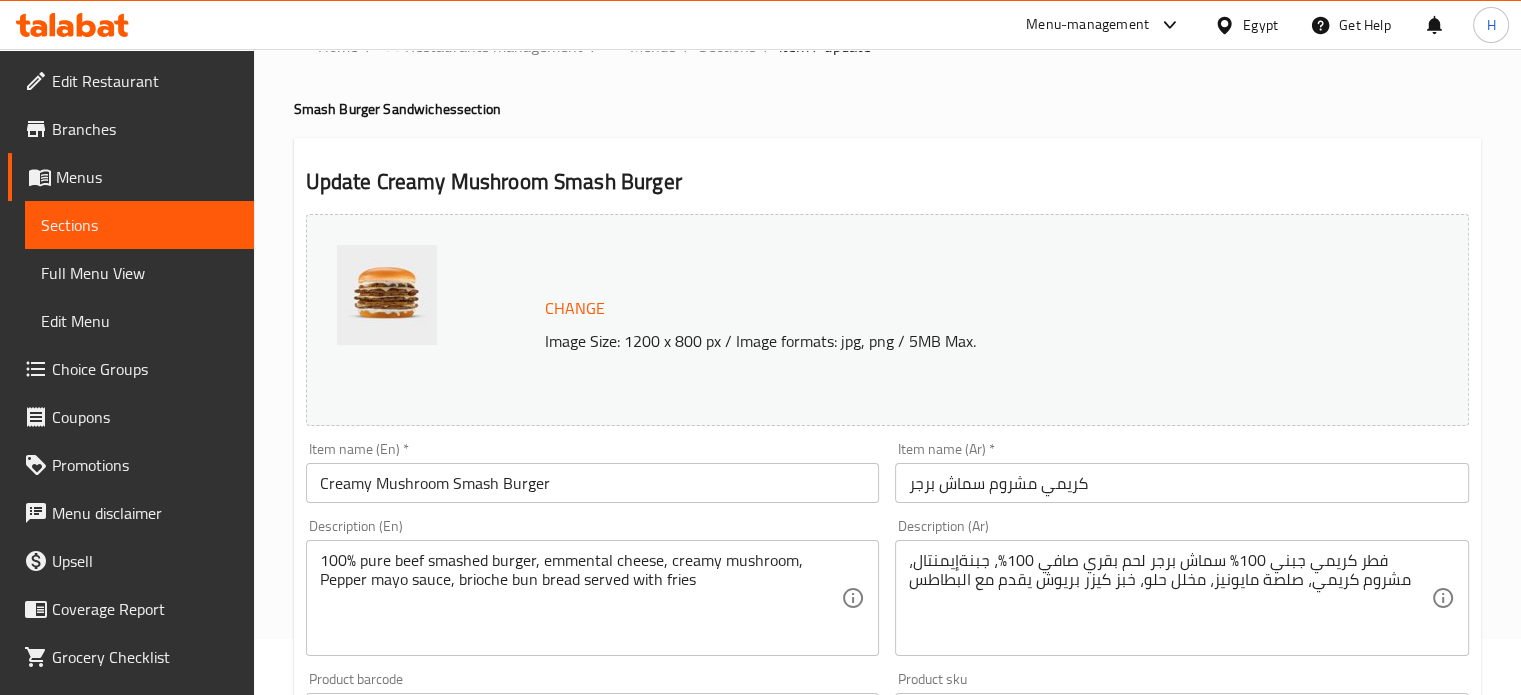scroll, scrollTop: 100, scrollLeft: 0, axis: vertical 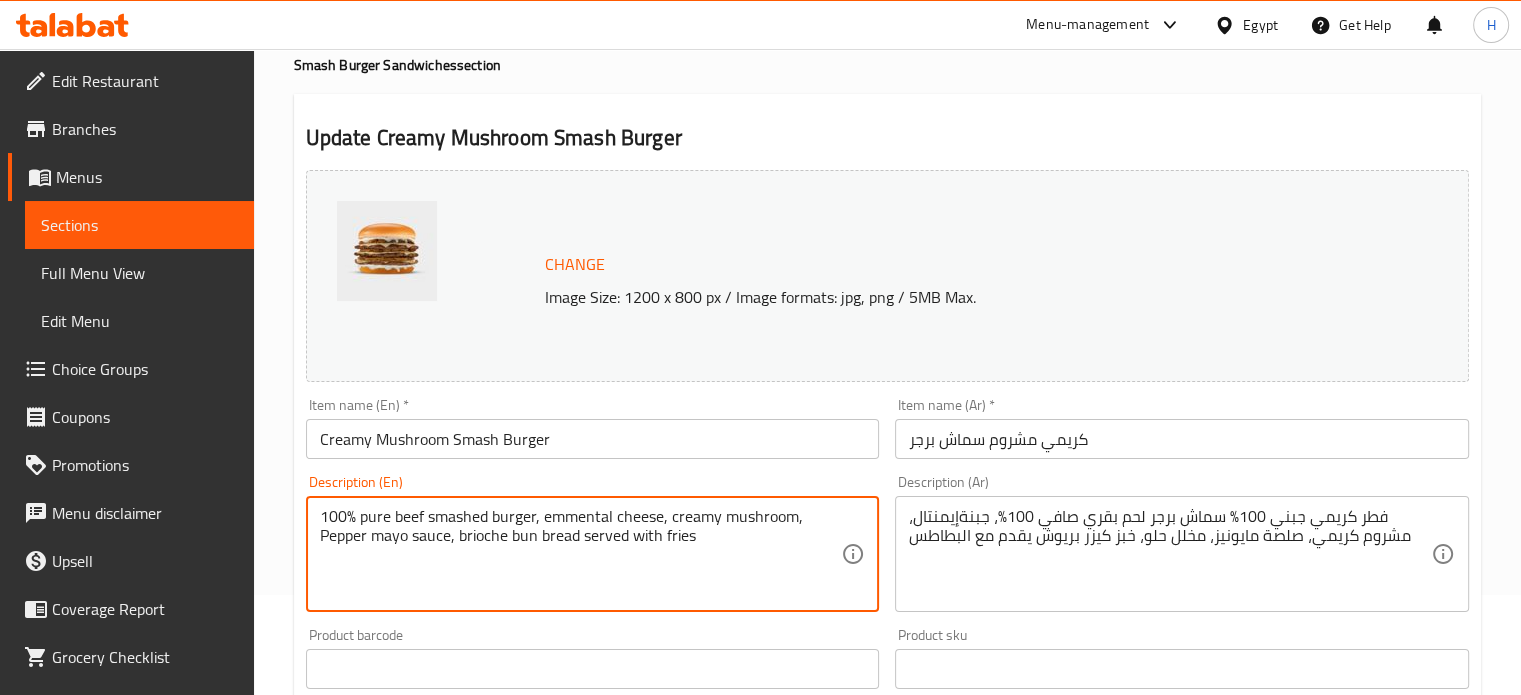 drag, startPoint x: 717, startPoint y: 545, endPoint x: 584, endPoint y: 535, distance: 133.37541 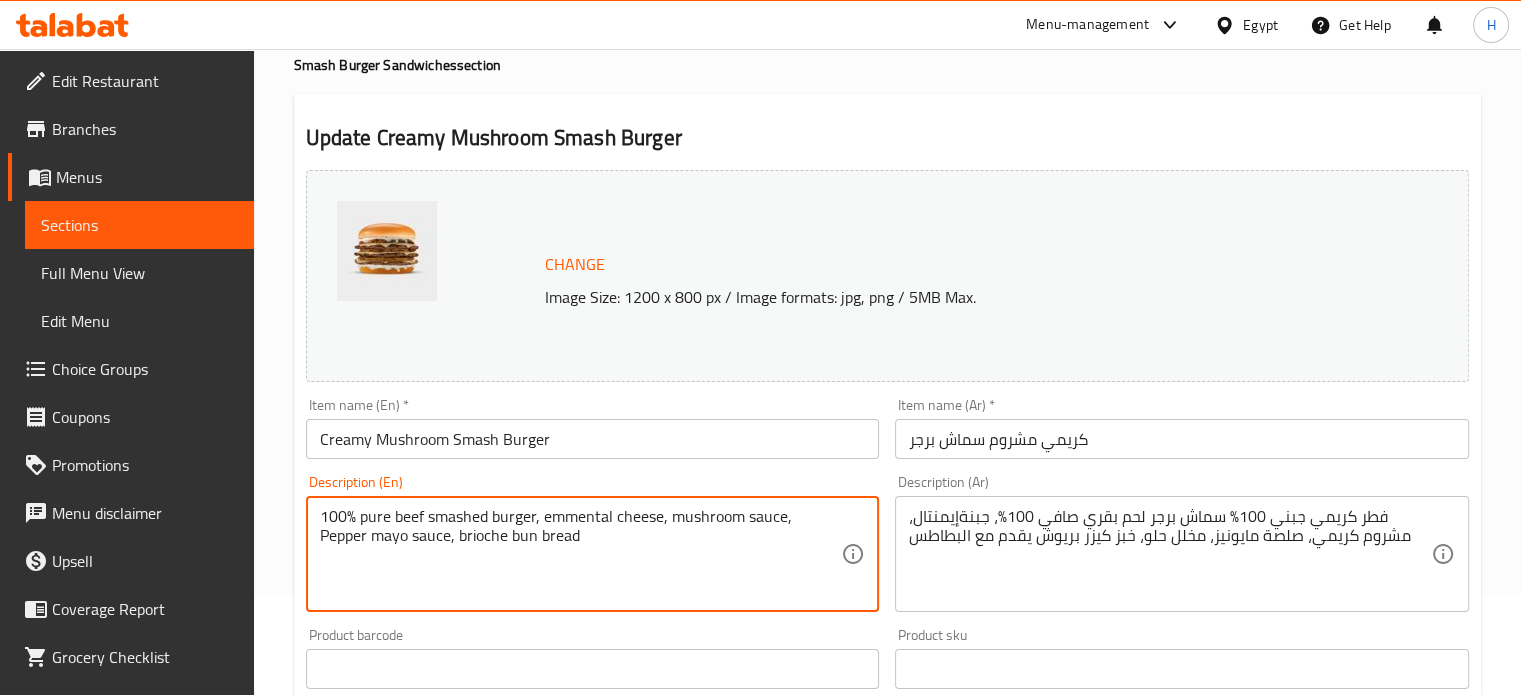 type on "100% pure beef smashed burger, emmental cheese, creamy mushroom, Pepper mayo sauce, brioche bun bread" 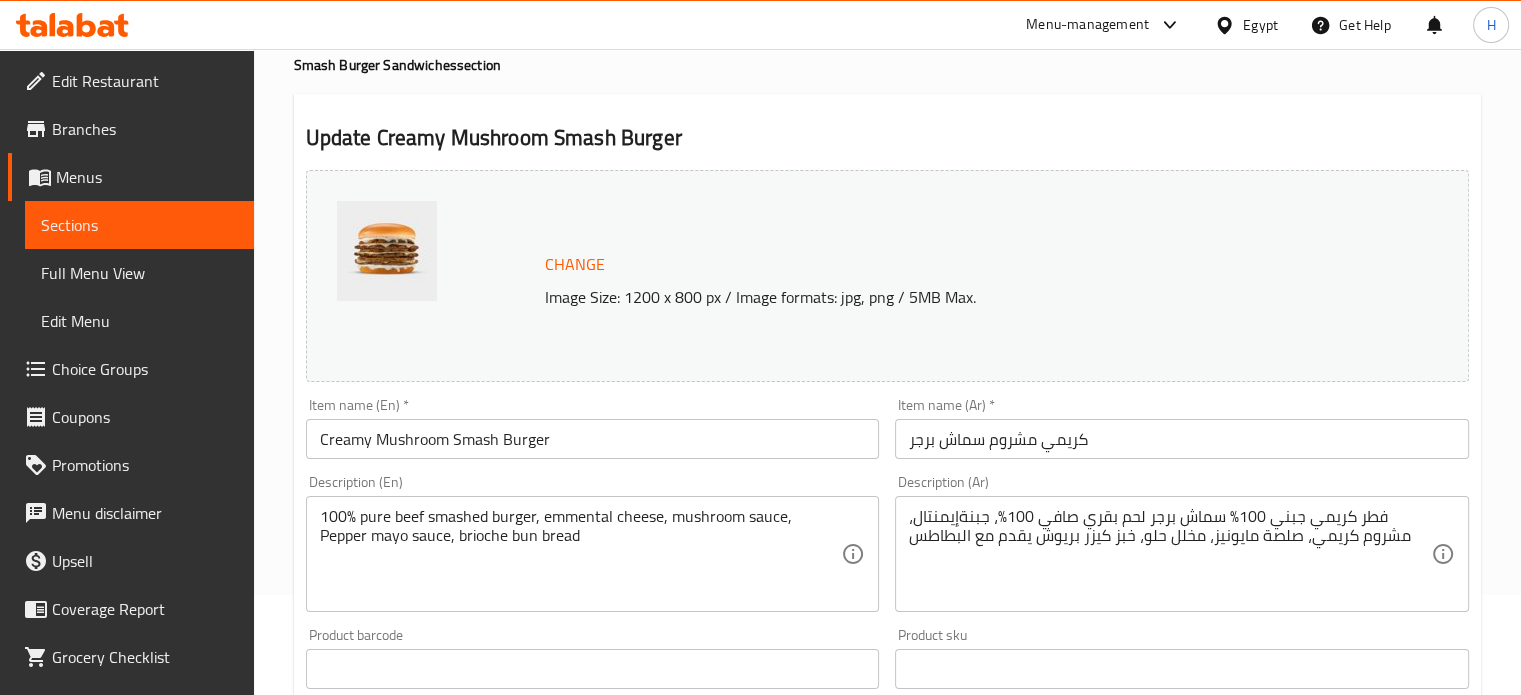 drag, startPoint x: 904, startPoint y: 535, endPoint x: 966, endPoint y: 536, distance: 62.008064 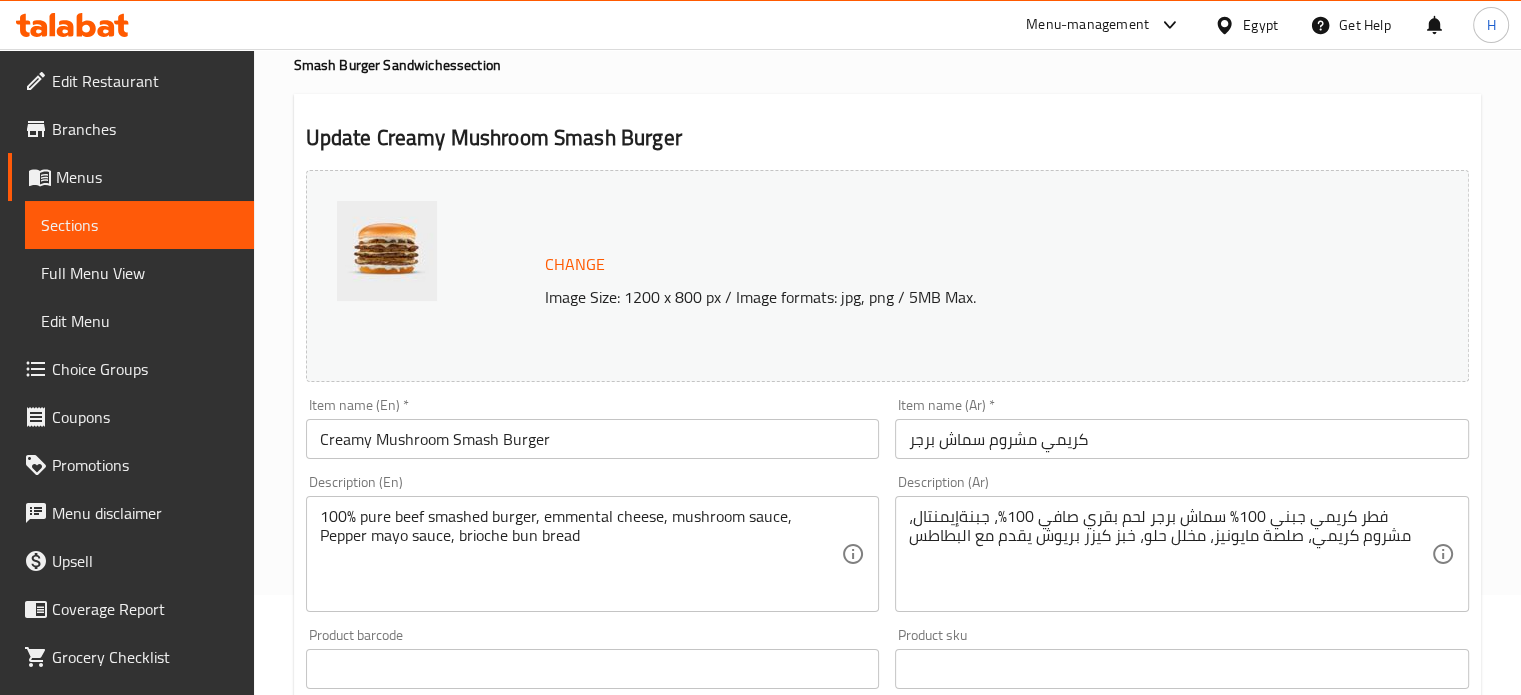 click on "فطر كريمي جبني 100% سماش برجر لحم بقري صافي 100%، جبنةإيمنتال، مشروم كريمي، صلصة مايونيز، مخلل حلو، خبز كيزر بريوش يقدم مع البطاطس Description (Ar)" at bounding box center (1182, 554) 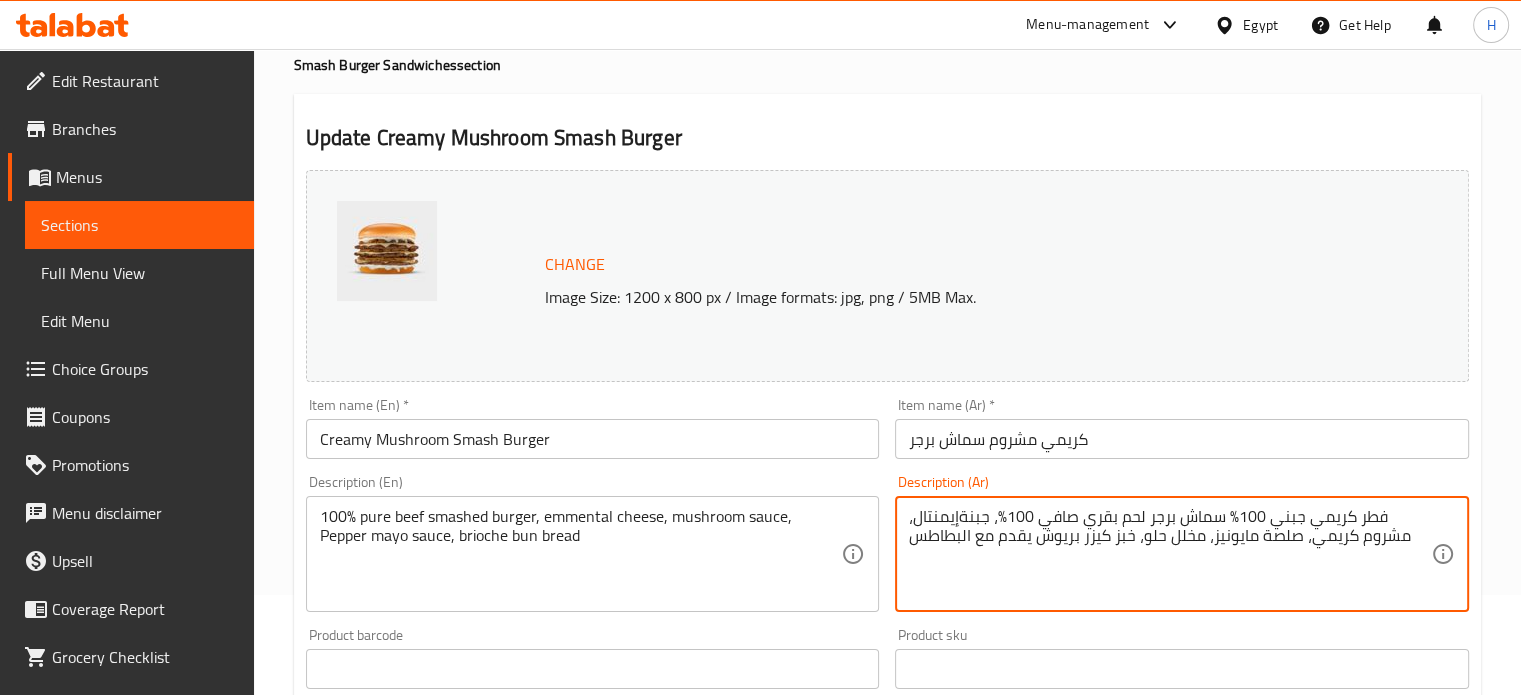 drag, startPoint x: 1030, startPoint y: 535, endPoint x: 910, endPoint y: 542, distance: 120.203995 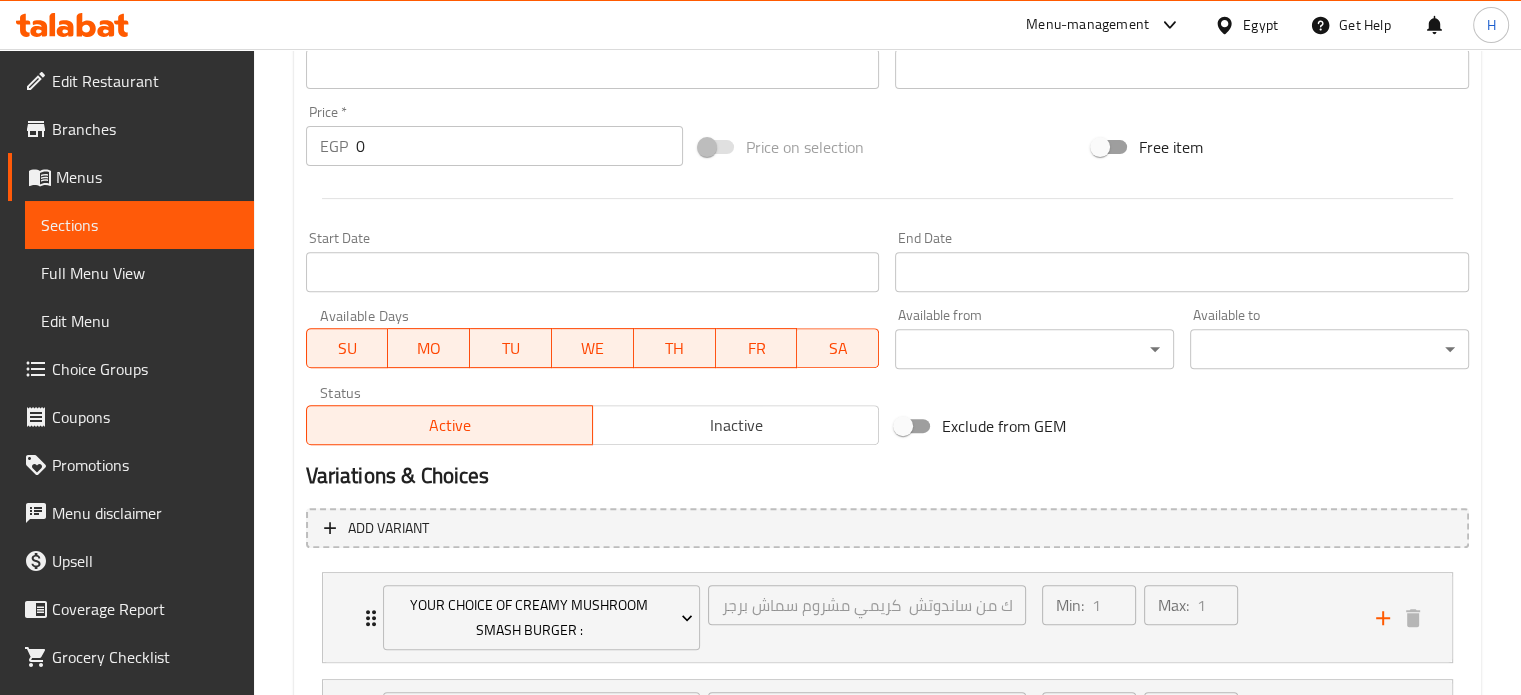 scroll, scrollTop: 884, scrollLeft: 0, axis: vertical 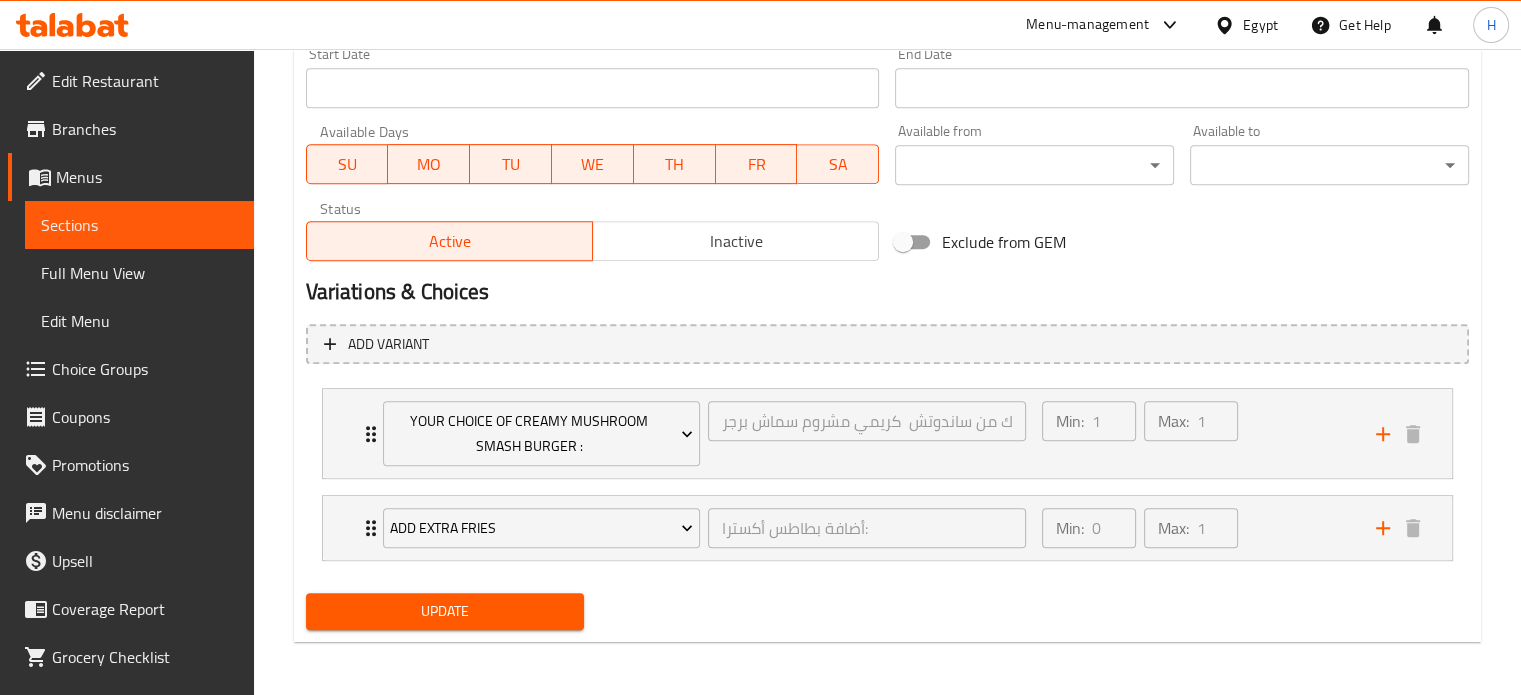 type on "فطر كريمي جبني 100% سماش برجر لحم بقري صافي 100%، جبنةإيمنتال، مشروم كريمي، صلصة مايونيز، مخلل حلو، خبز كيزر بريوش" 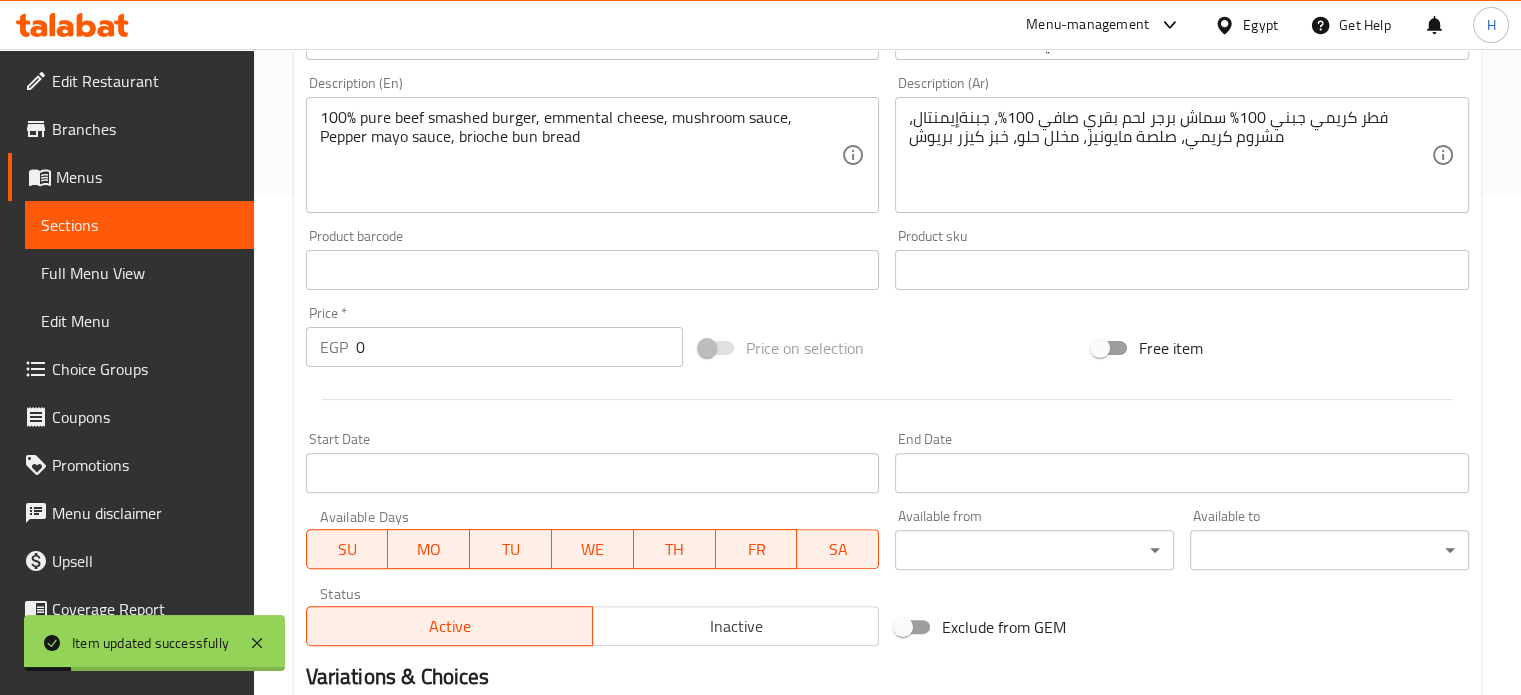 scroll, scrollTop: 284, scrollLeft: 0, axis: vertical 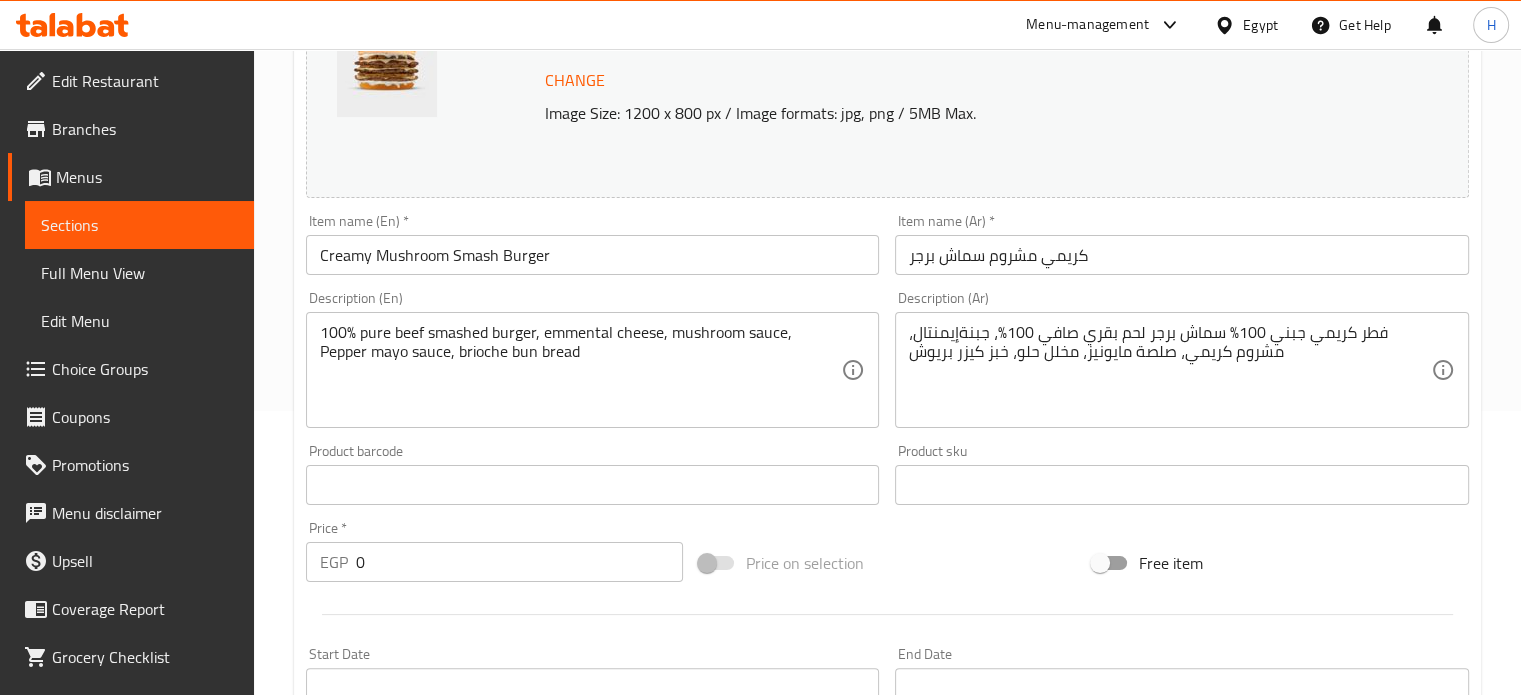 click 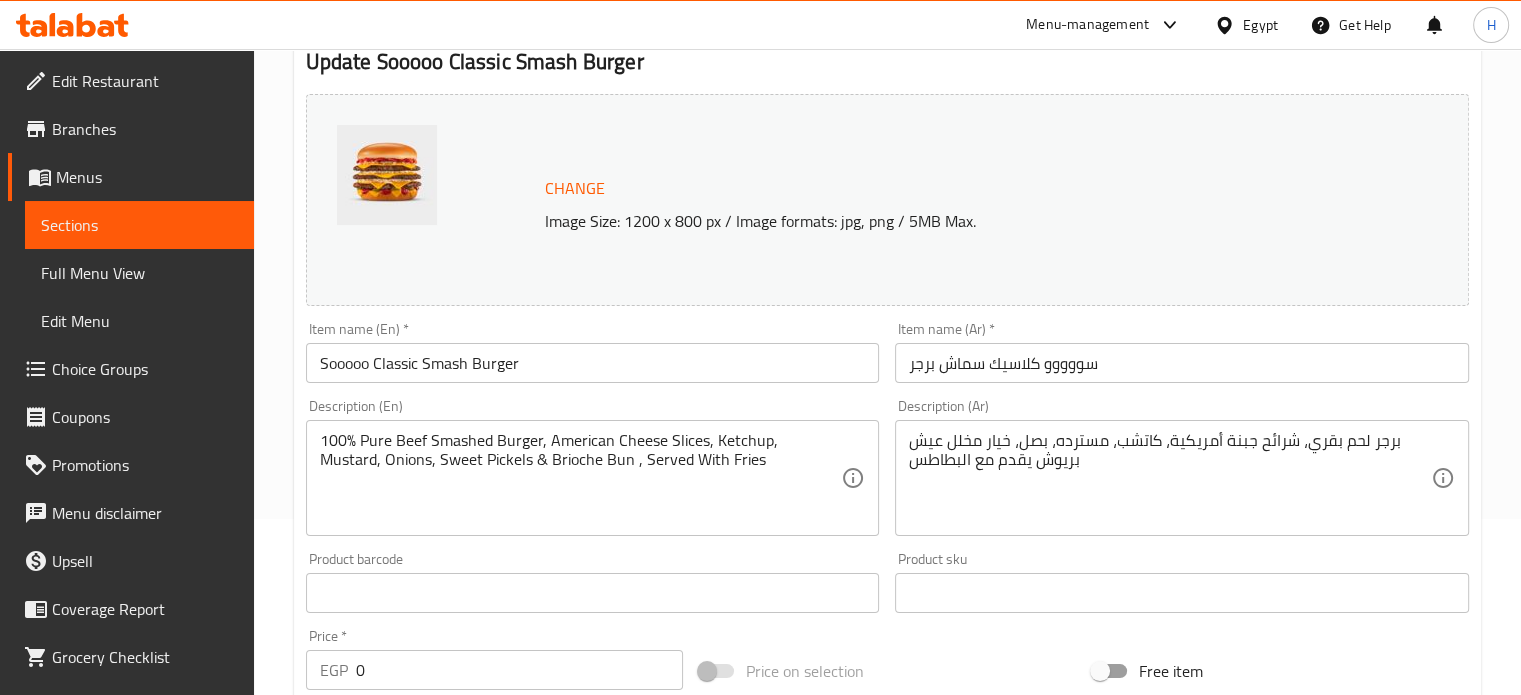 scroll, scrollTop: 200, scrollLeft: 0, axis: vertical 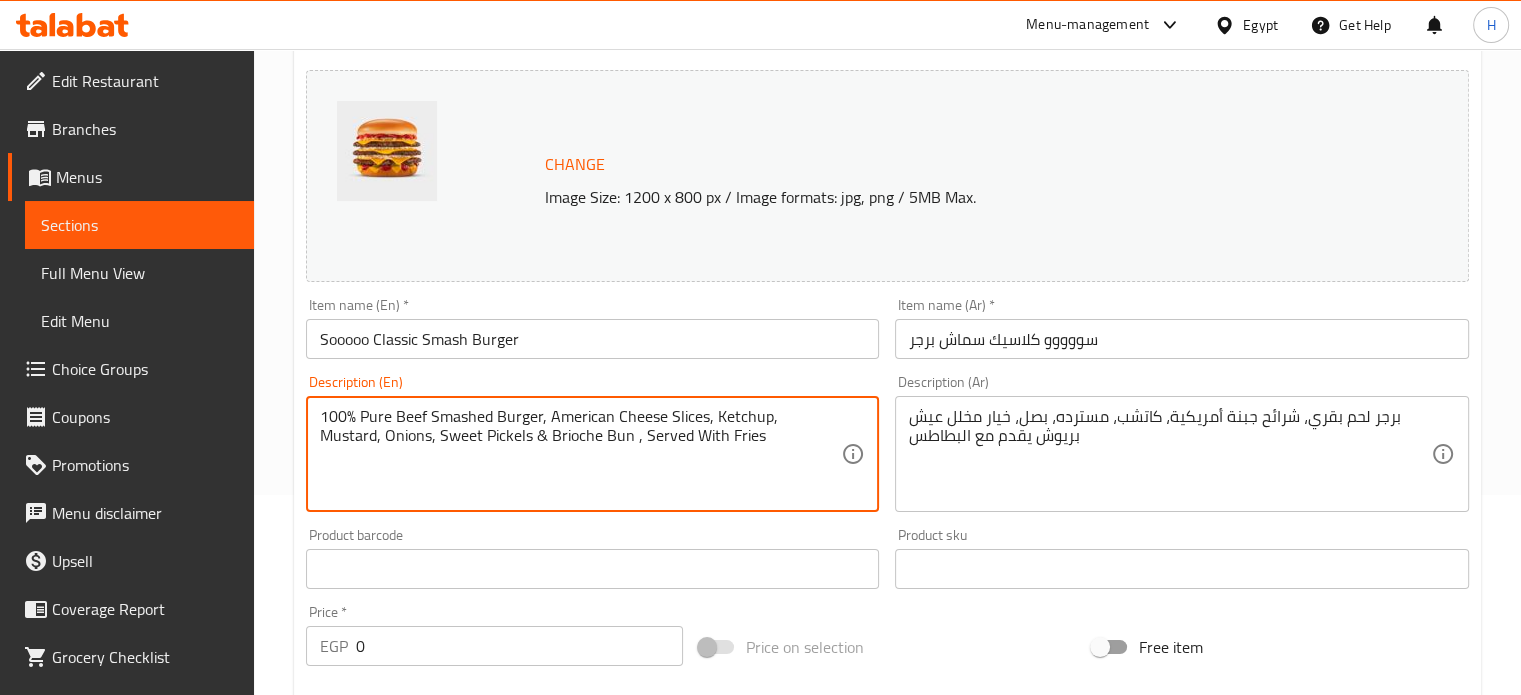 drag, startPoint x: 707, startPoint y: 428, endPoint x: 619, endPoint y: 430, distance: 88.02273 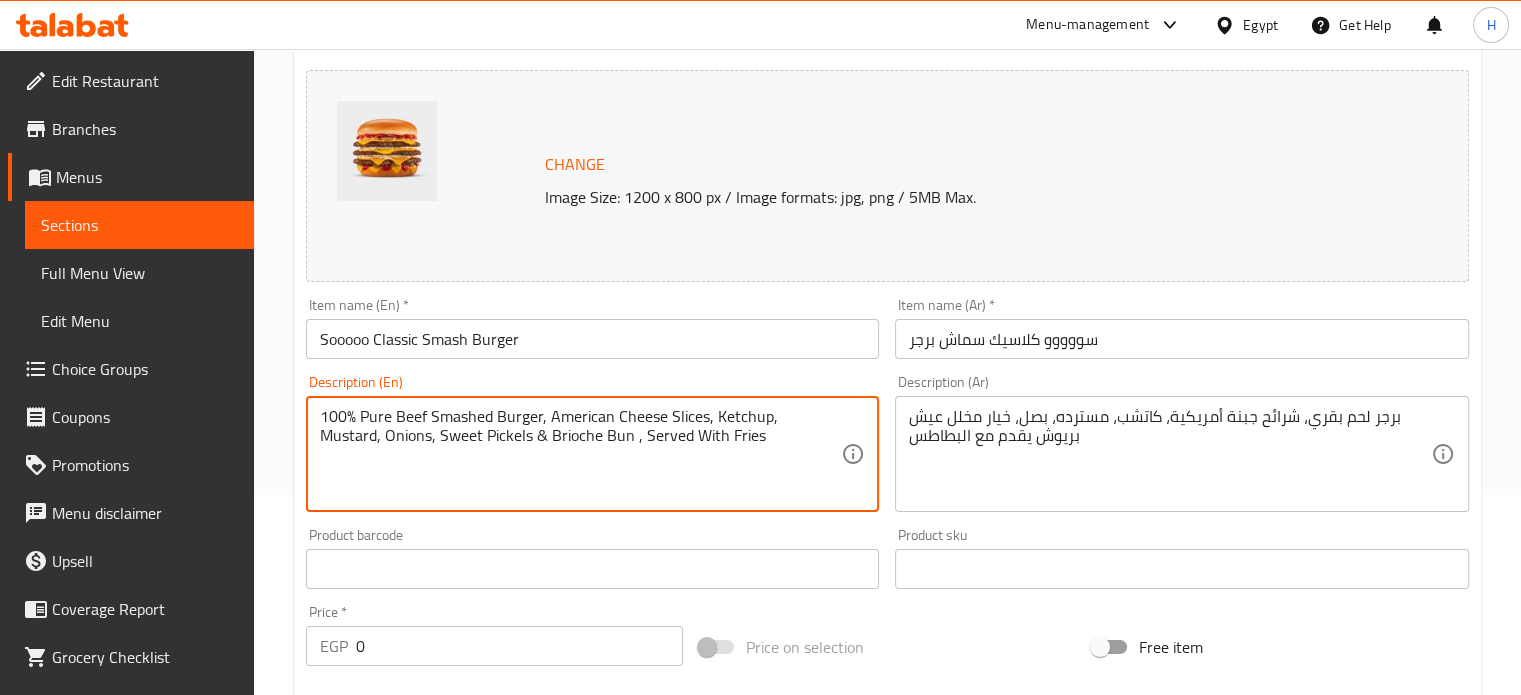 drag, startPoint x: 693, startPoint y: 440, endPoint x: 576, endPoint y: 442, distance: 117.01709 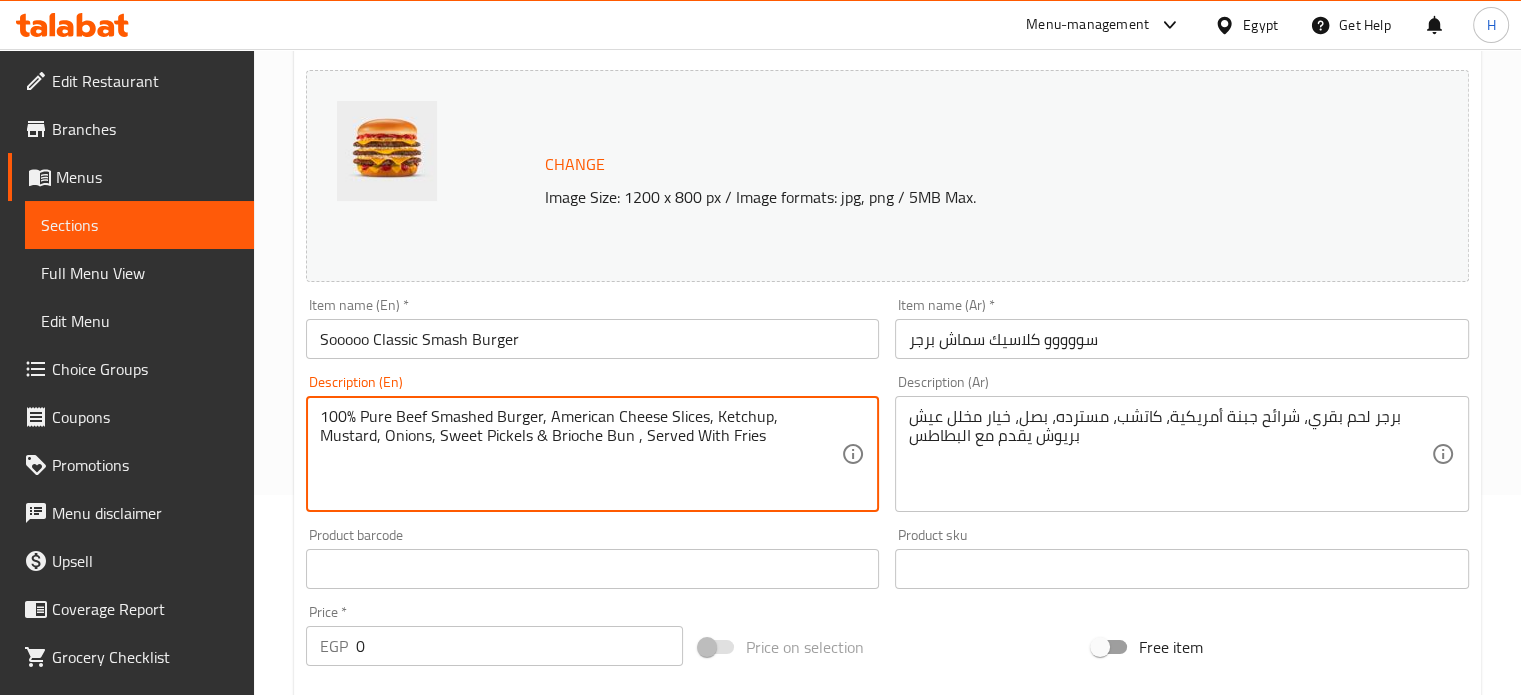 click on "100% Pure Beef Smashed Burger, American Cheese Slices, Ketchup, Mustard, Onions, Sweet Pickels & Brioche Bun , Served With Fries" at bounding box center [581, 454] 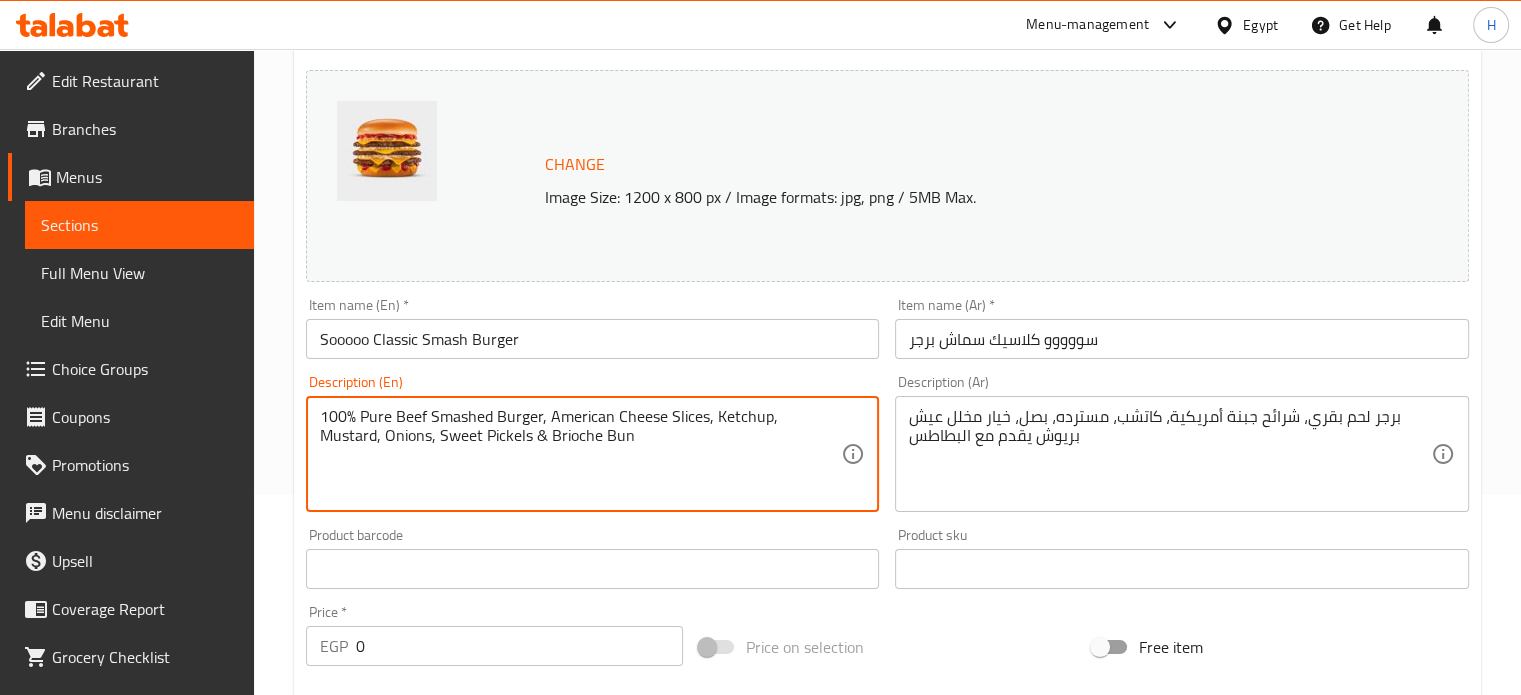 type on "100% Pure Beef Smashed Burger, American Cheese Slices, Ketchup, Mustard, Onions, Sweet Pickels & Brioche Bun" 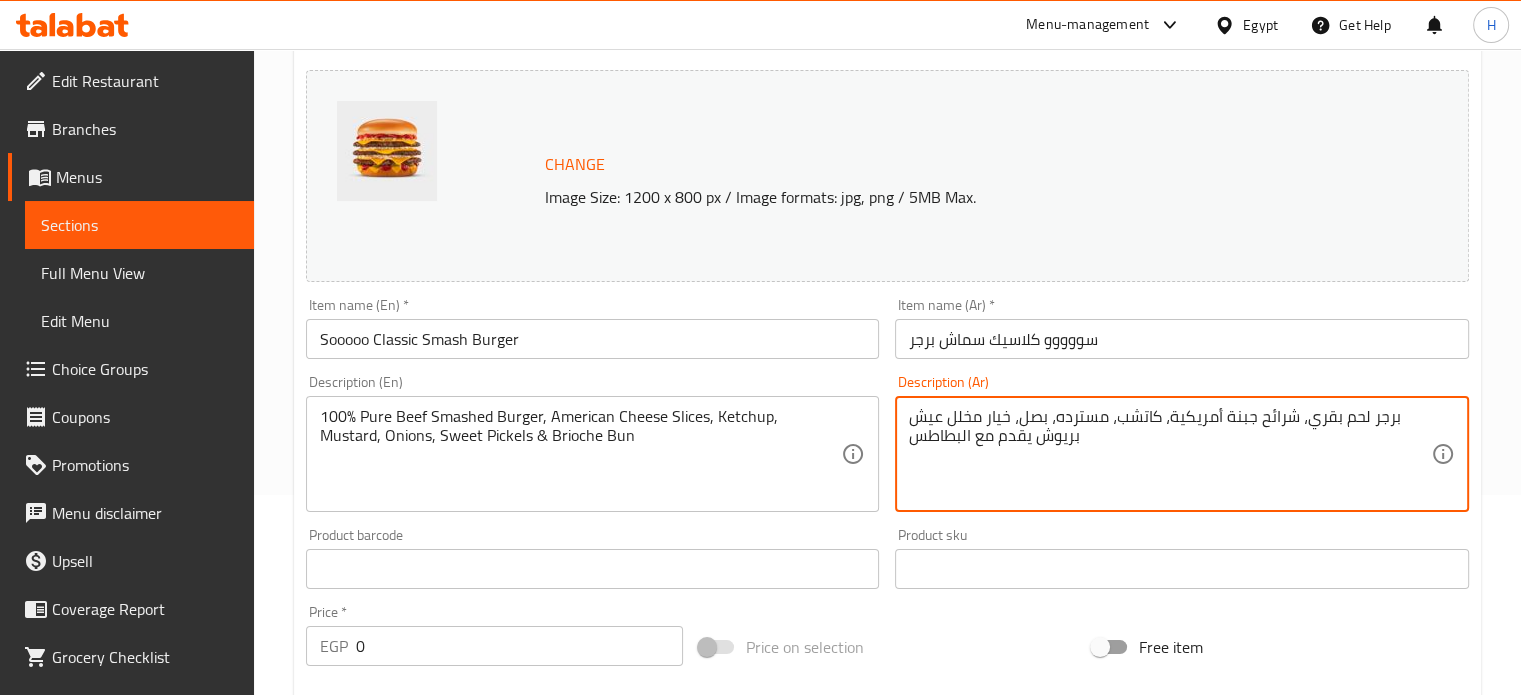 drag, startPoint x: 1030, startPoint y: 437, endPoint x: 912, endPoint y: 438, distance: 118.004234 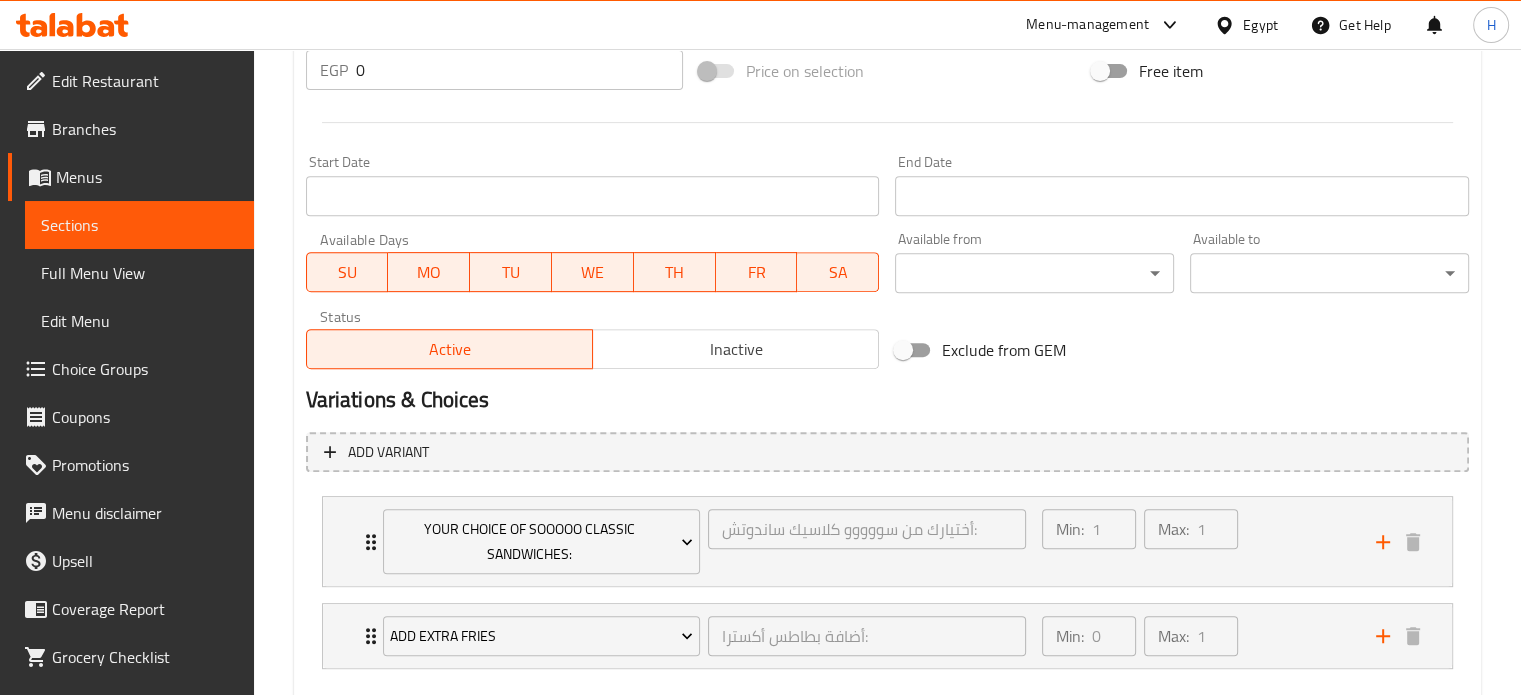 scroll, scrollTop: 884, scrollLeft: 0, axis: vertical 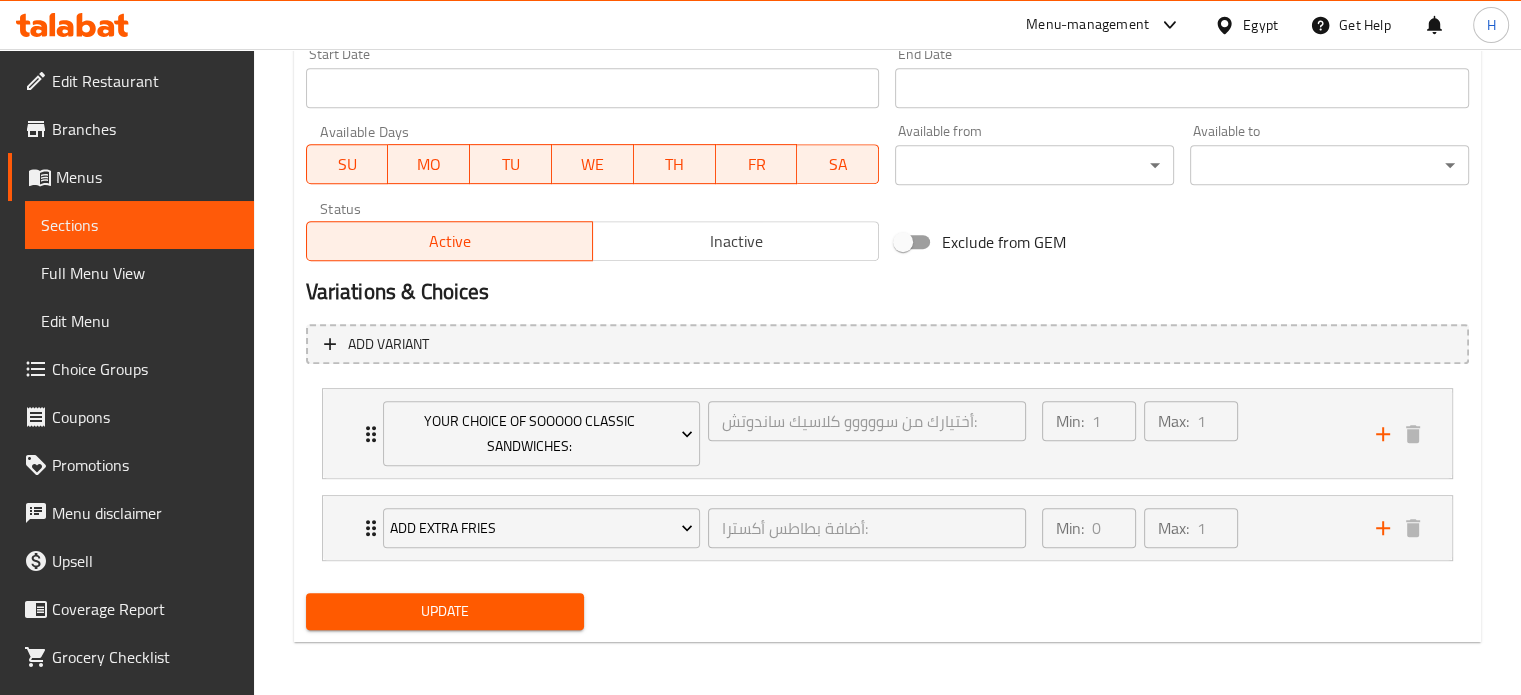 type on "برجر لحم بقري، شرائح جبنة أمريكية، كاتشب، مسترده، بصل، خيار مخلل عيش بريوش" 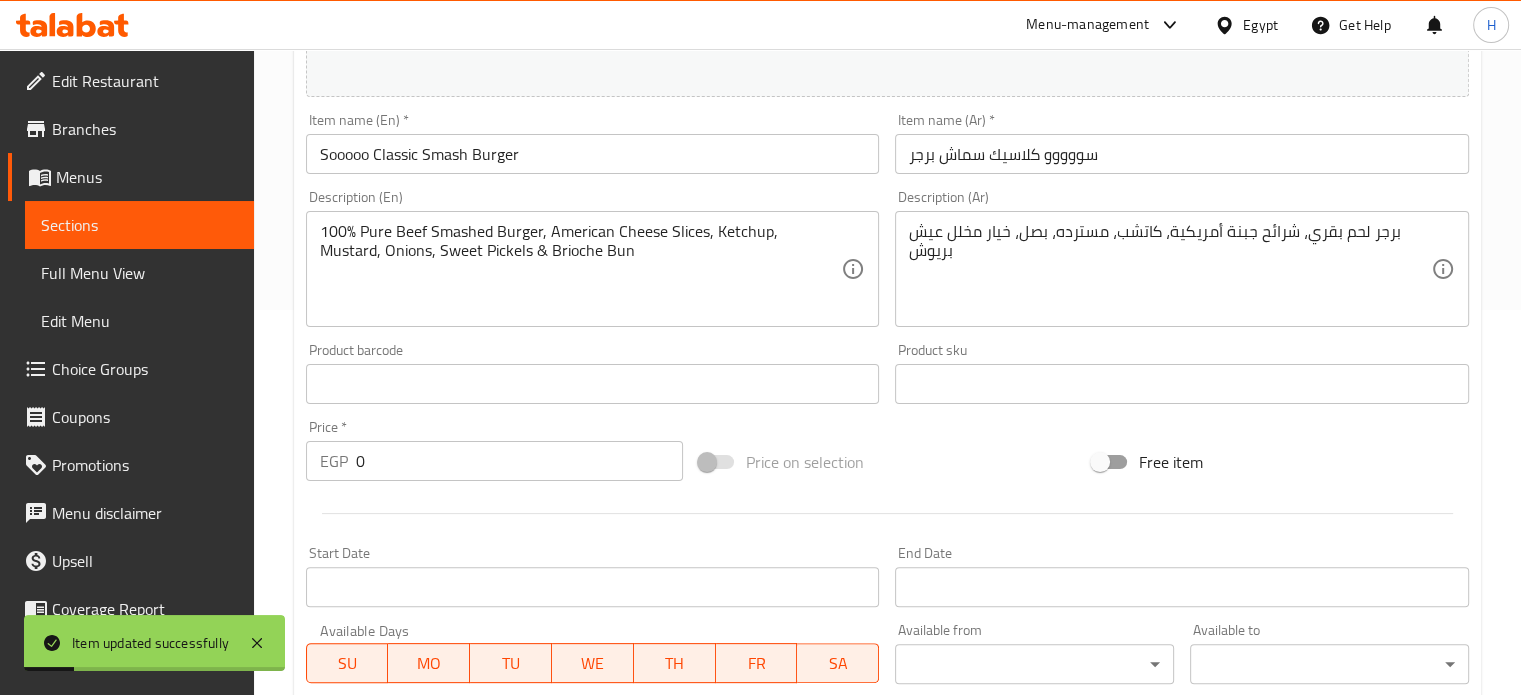 scroll, scrollTop: 384, scrollLeft: 0, axis: vertical 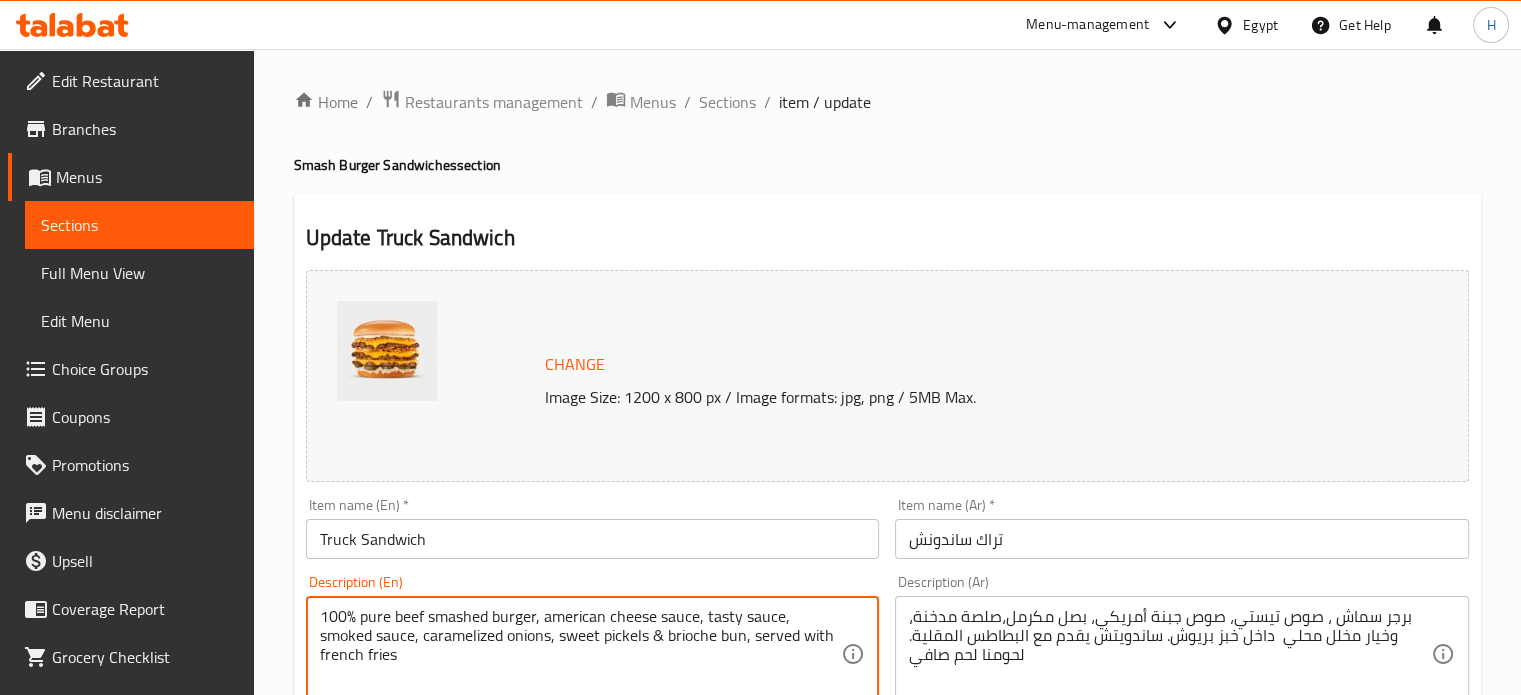 drag, startPoint x: 415, startPoint y: 656, endPoint x: 755, endPoint y: 644, distance: 340.2117 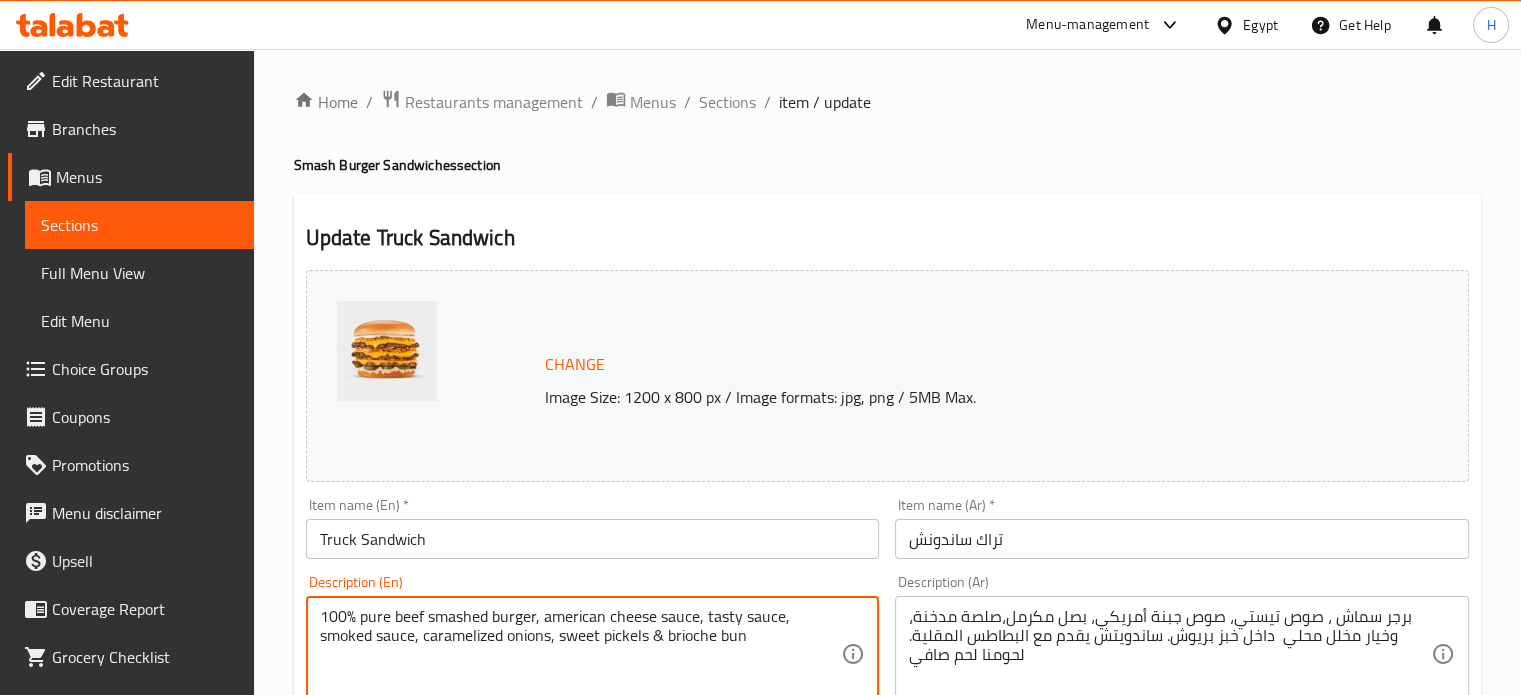 type on "100% pure beef smashed burger, american cheese sauce, tasty sauce, smoked sauce, caramelized onions, sweet pickels & brioche bun" 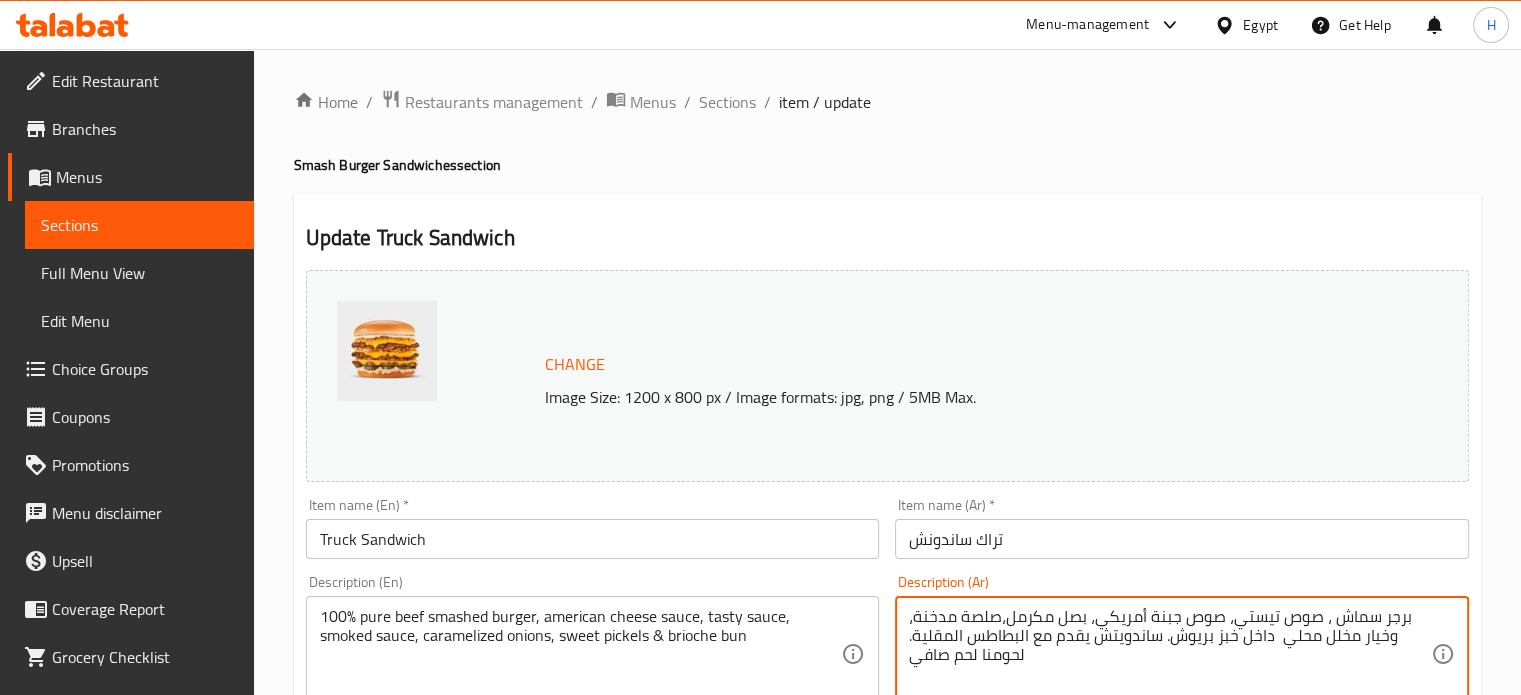 drag, startPoint x: 1086, startPoint y: 636, endPoint x: 914, endPoint y: 644, distance: 172.18594 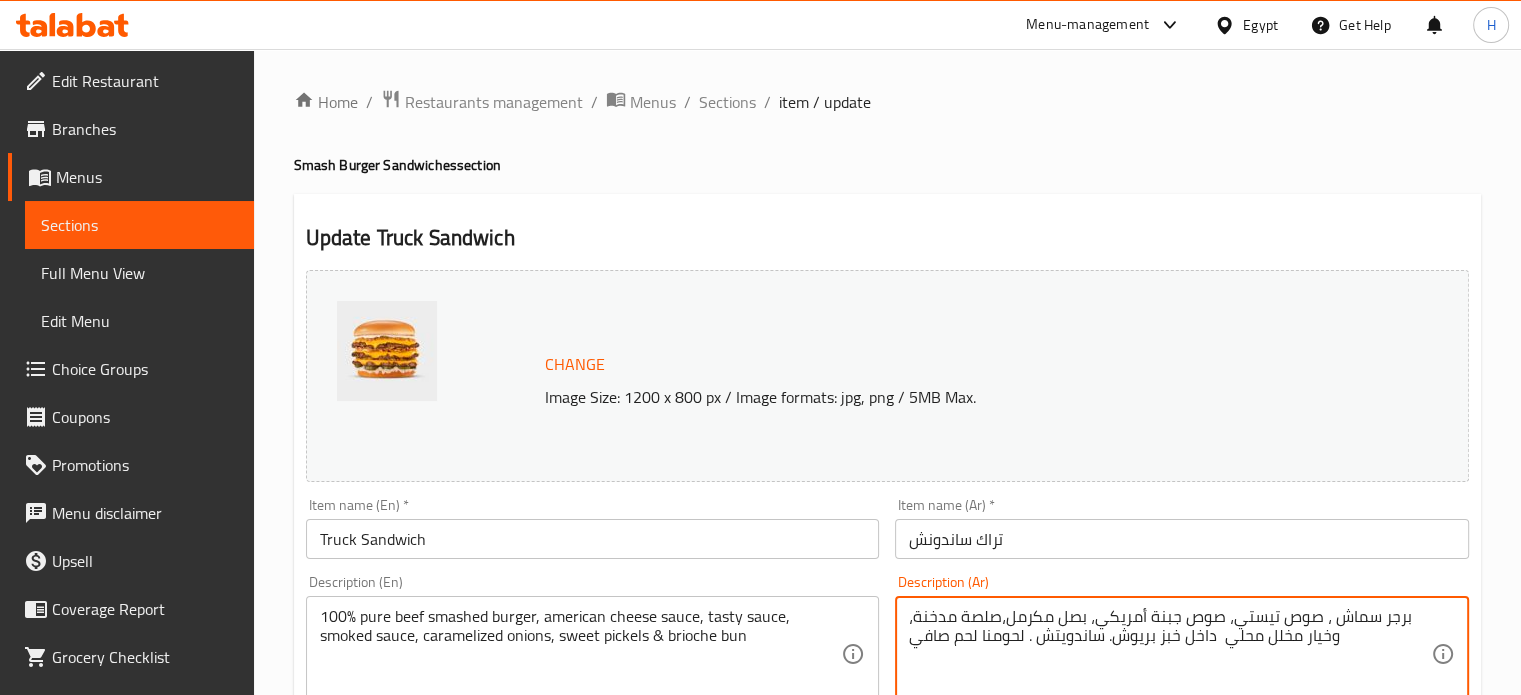 drag, startPoint x: 1108, startPoint y: 638, endPoint x: 901, endPoint y: 650, distance: 207.34753 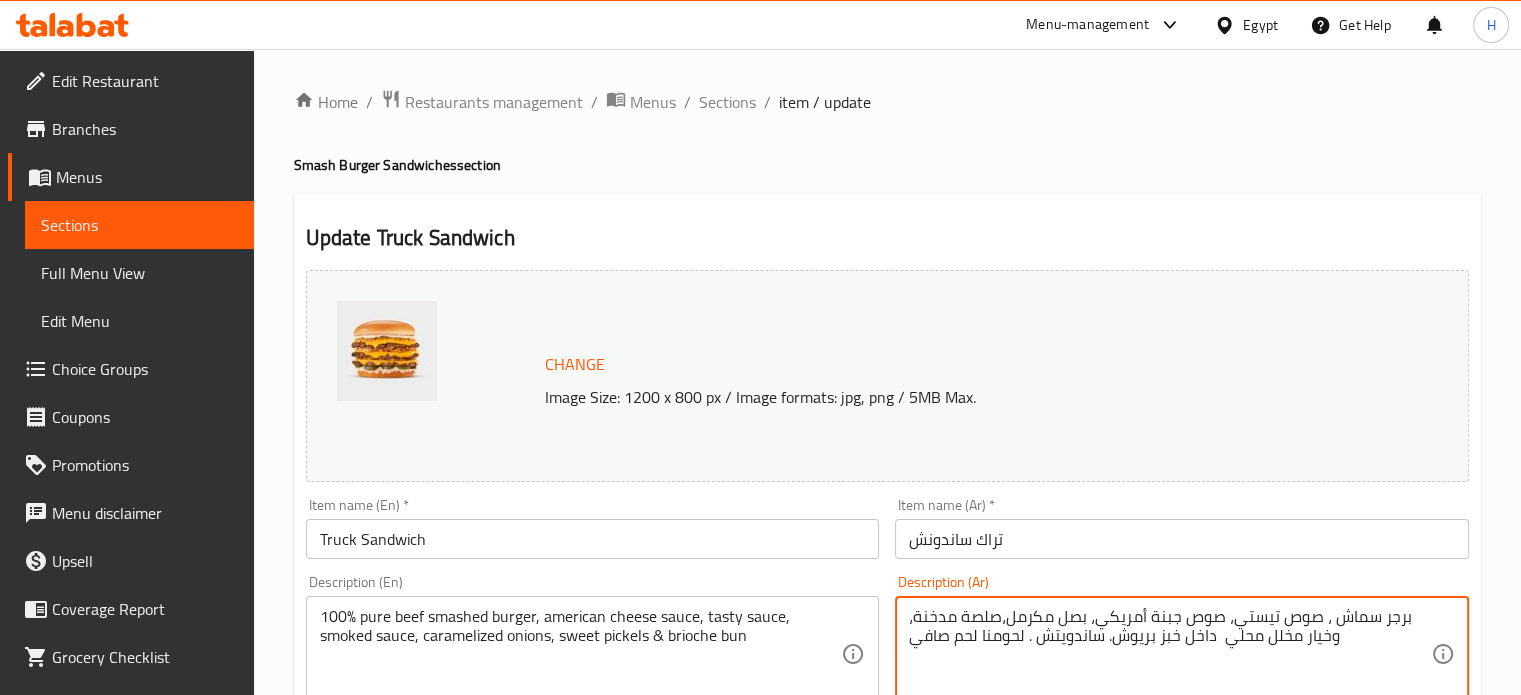 click on "برجر سماش ، صوص تيستي، صوص جبنة أمريكي، بصل مكرمل،صلصة مدخنة،  وخيار مخلل محلي  داخل خبز بريوش. ساندويتش . لحومنا لحم صافي  Description (Ar)" at bounding box center (1182, 654) 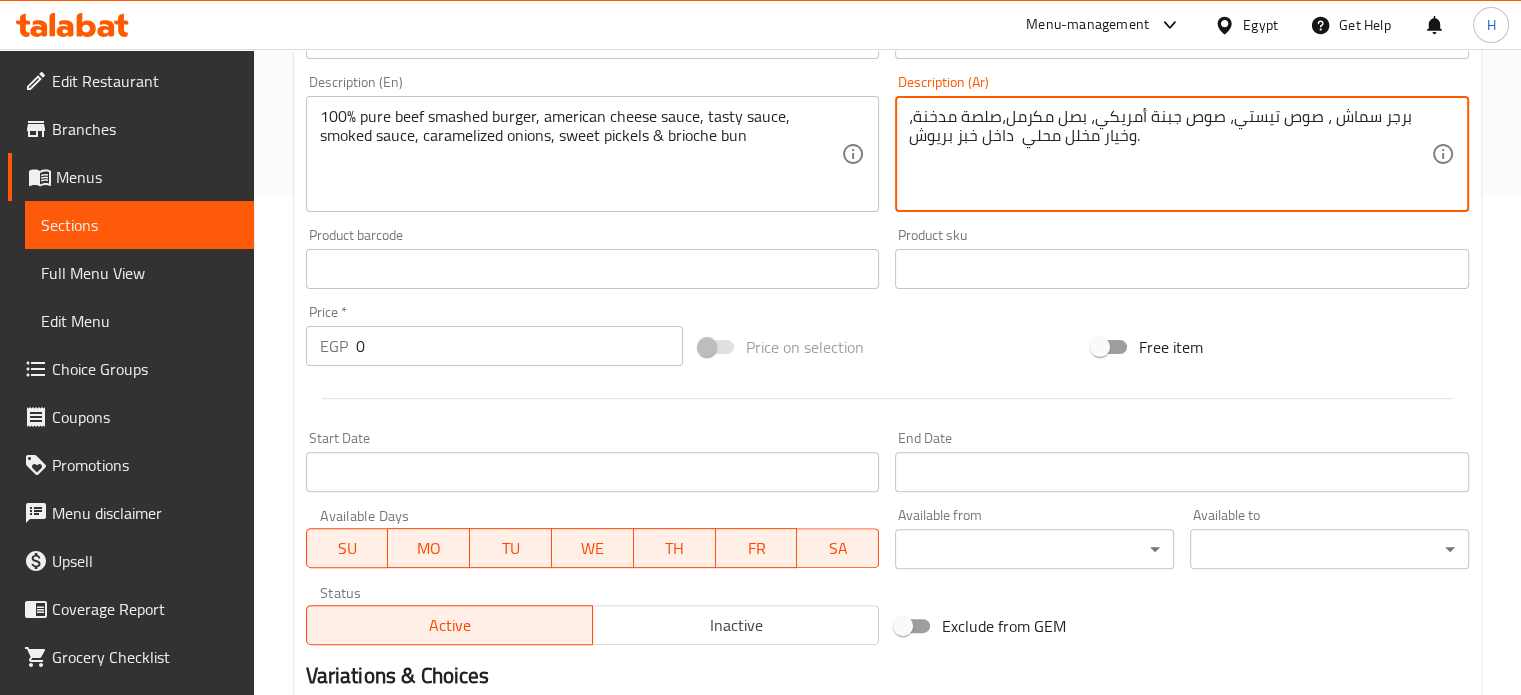 scroll, scrollTop: 860, scrollLeft: 0, axis: vertical 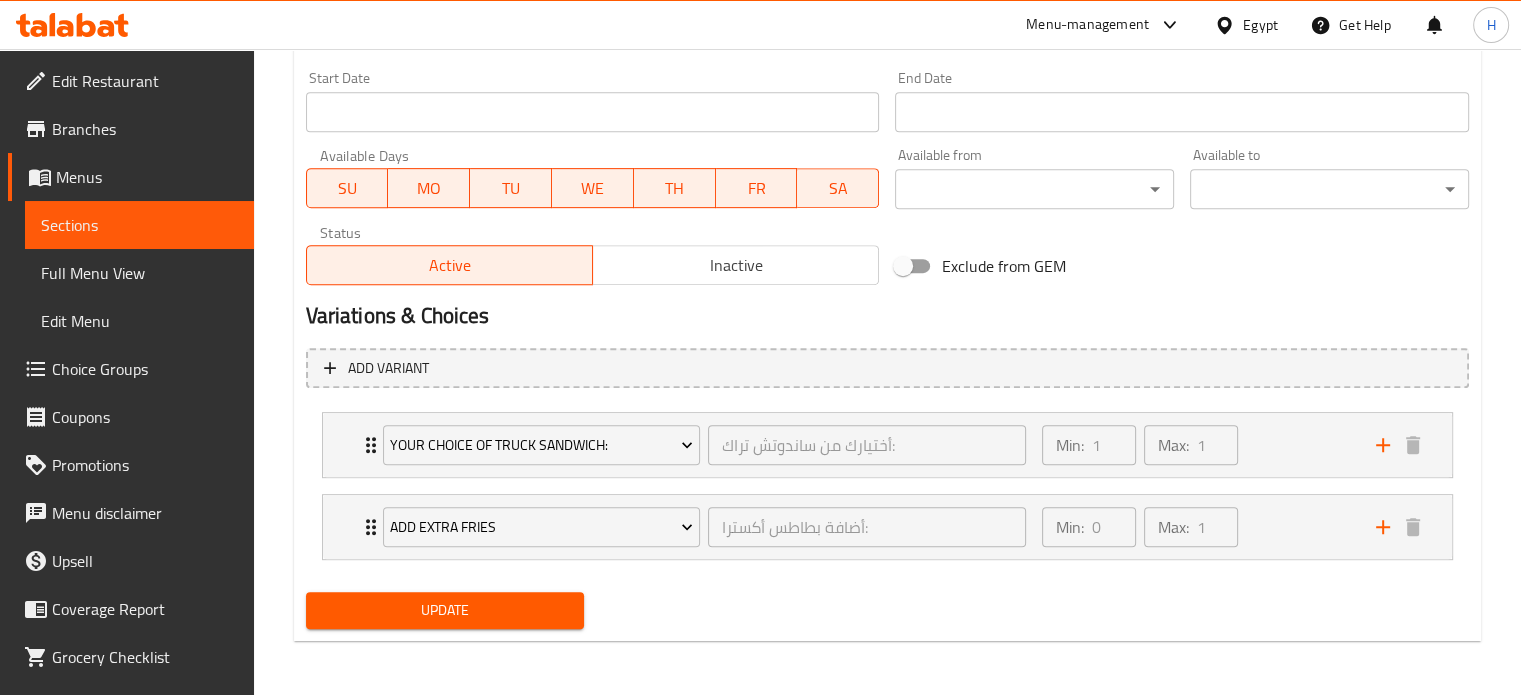 type on "برجر سماش ، صوص تيستي، صوص جبنة أمريكي، بصل مكرمل،صلصة مدخنة،  وخيار مخلل محلي  داخل خبز بريوش." 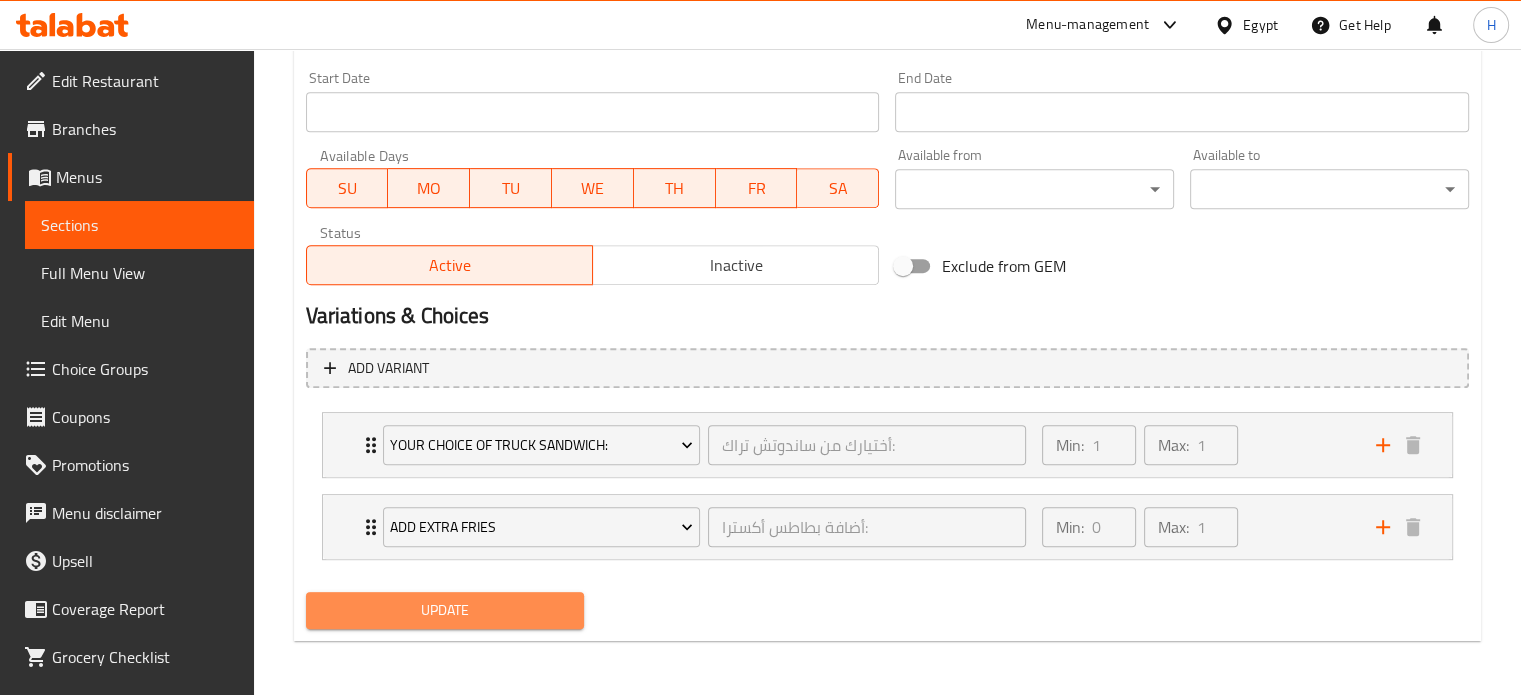 click on "Update" at bounding box center [445, 610] 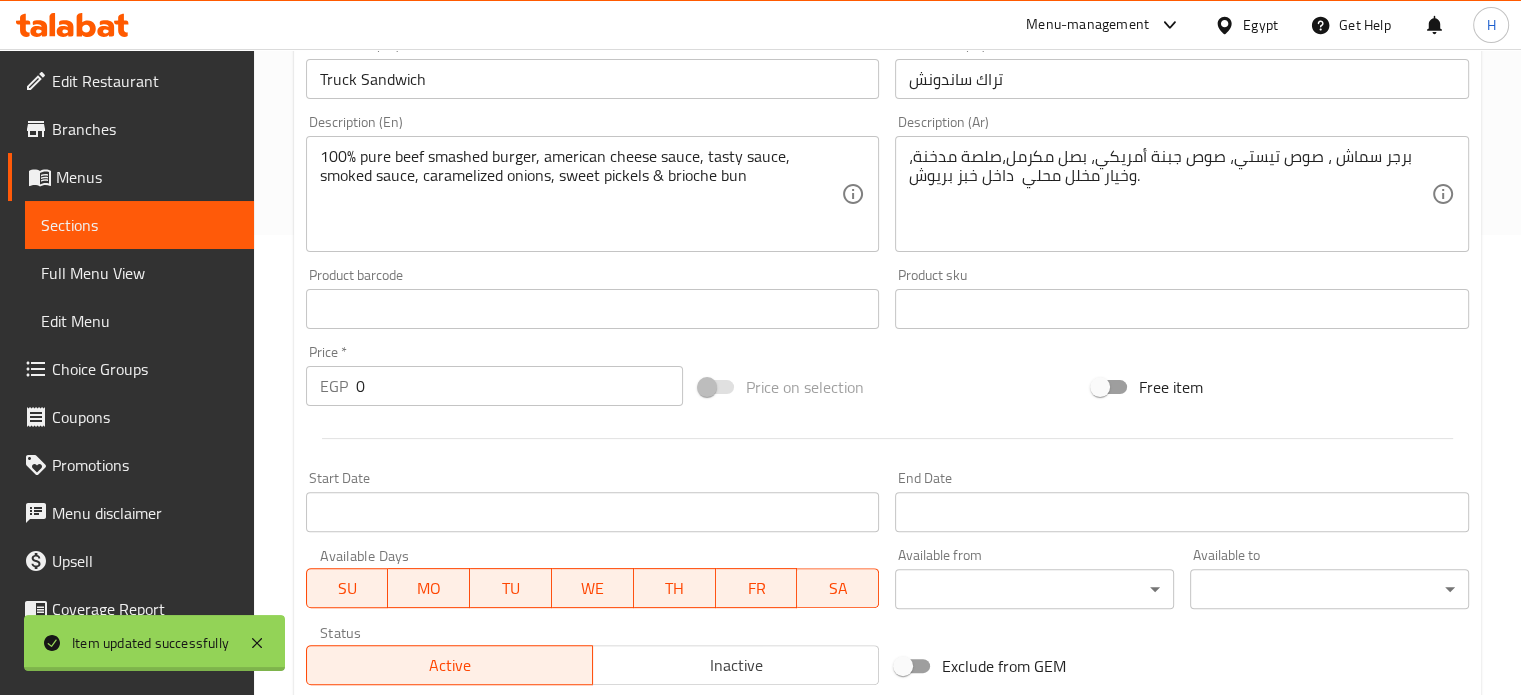 scroll, scrollTop: 160, scrollLeft: 0, axis: vertical 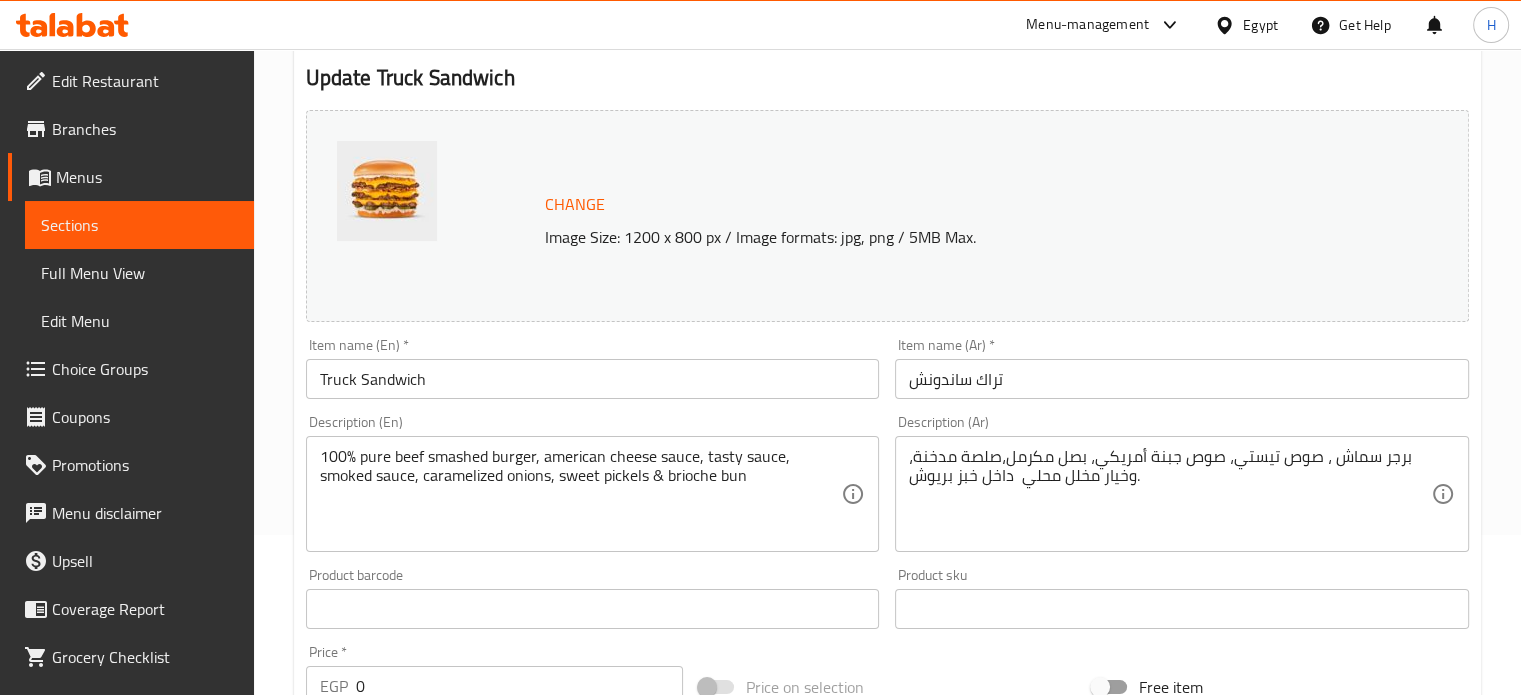 click 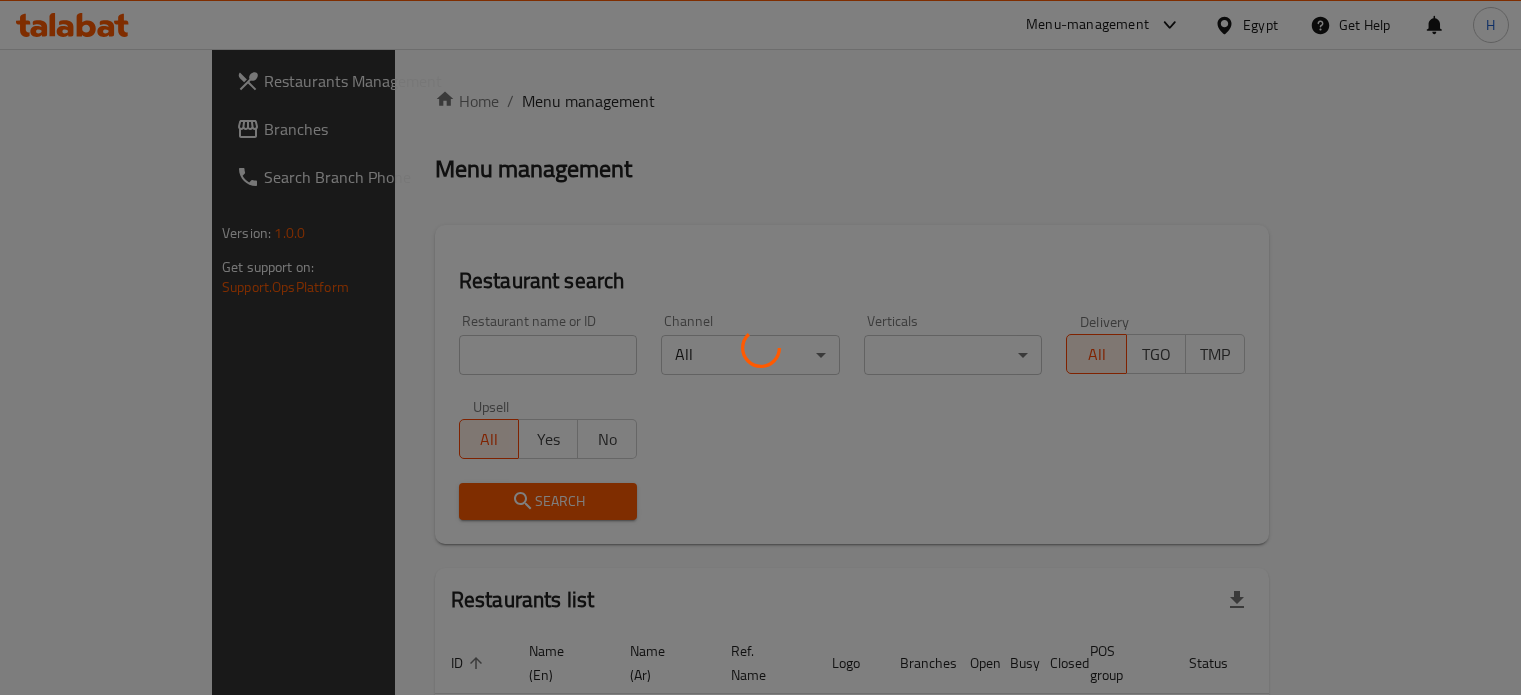 scroll, scrollTop: 102, scrollLeft: 0, axis: vertical 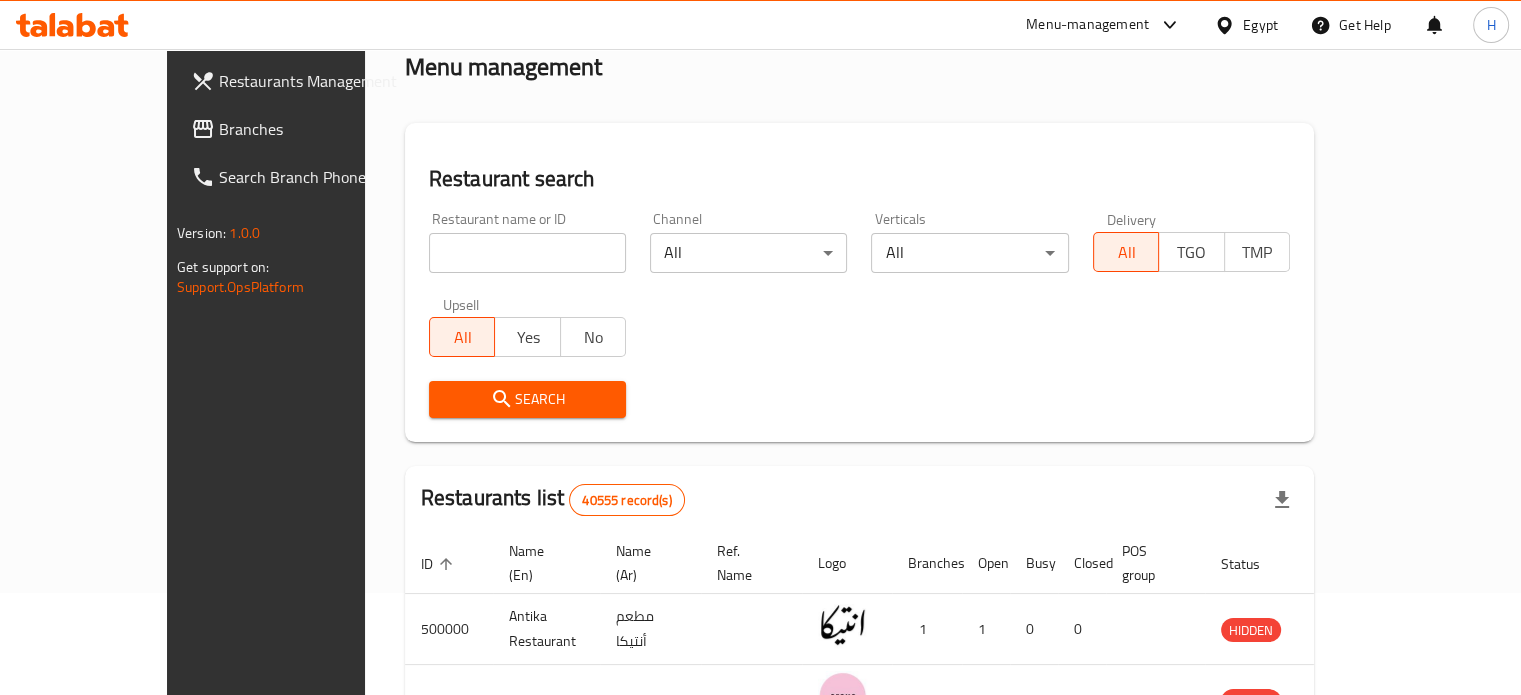 click at bounding box center [527, 253] 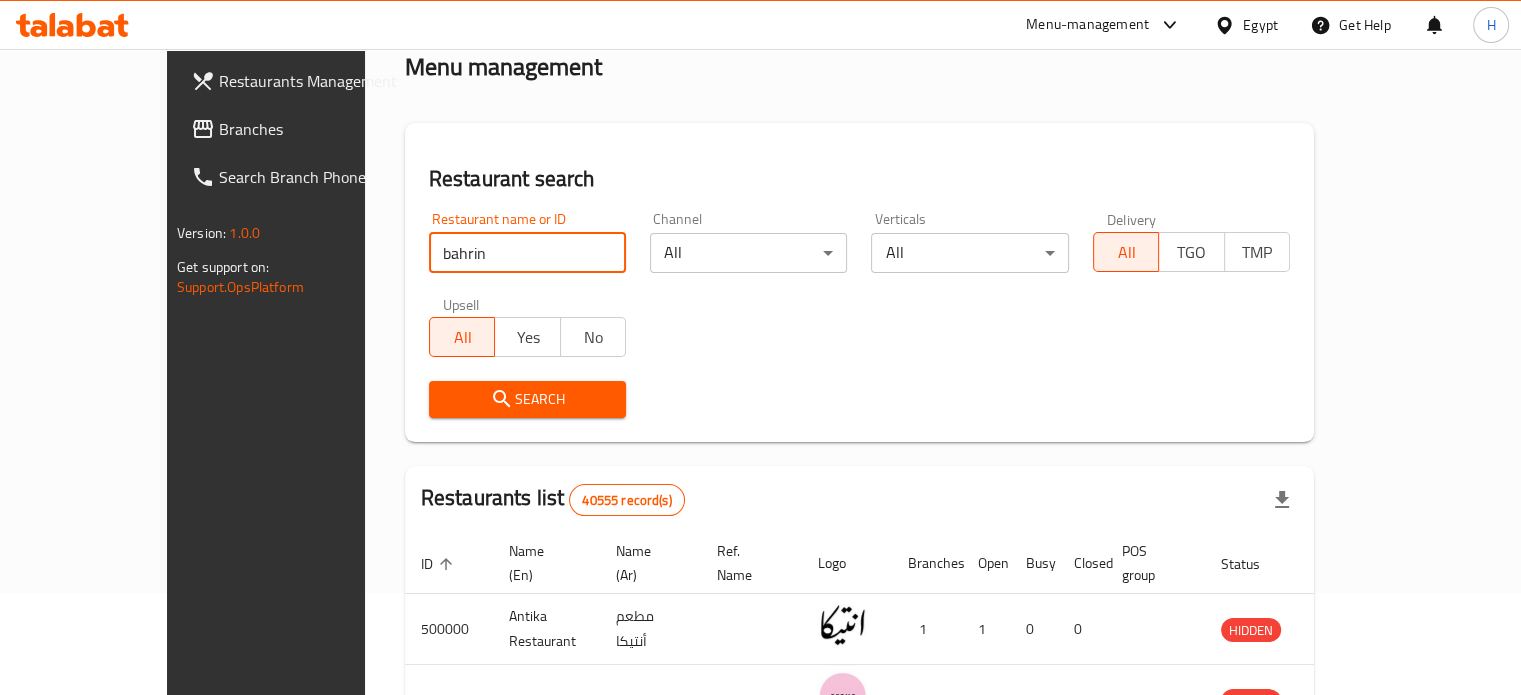 type on "bahrin" 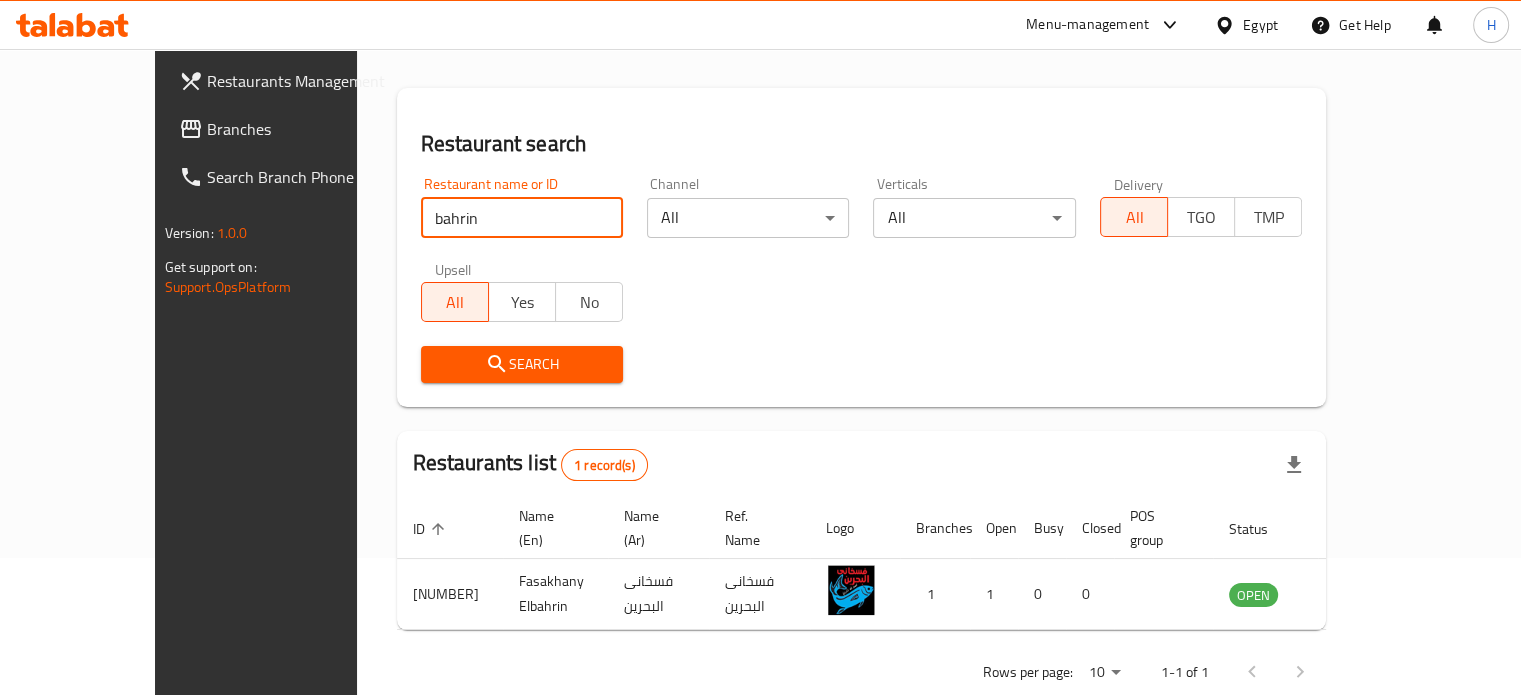 scroll, scrollTop: 156, scrollLeft: 0, axis: vertical 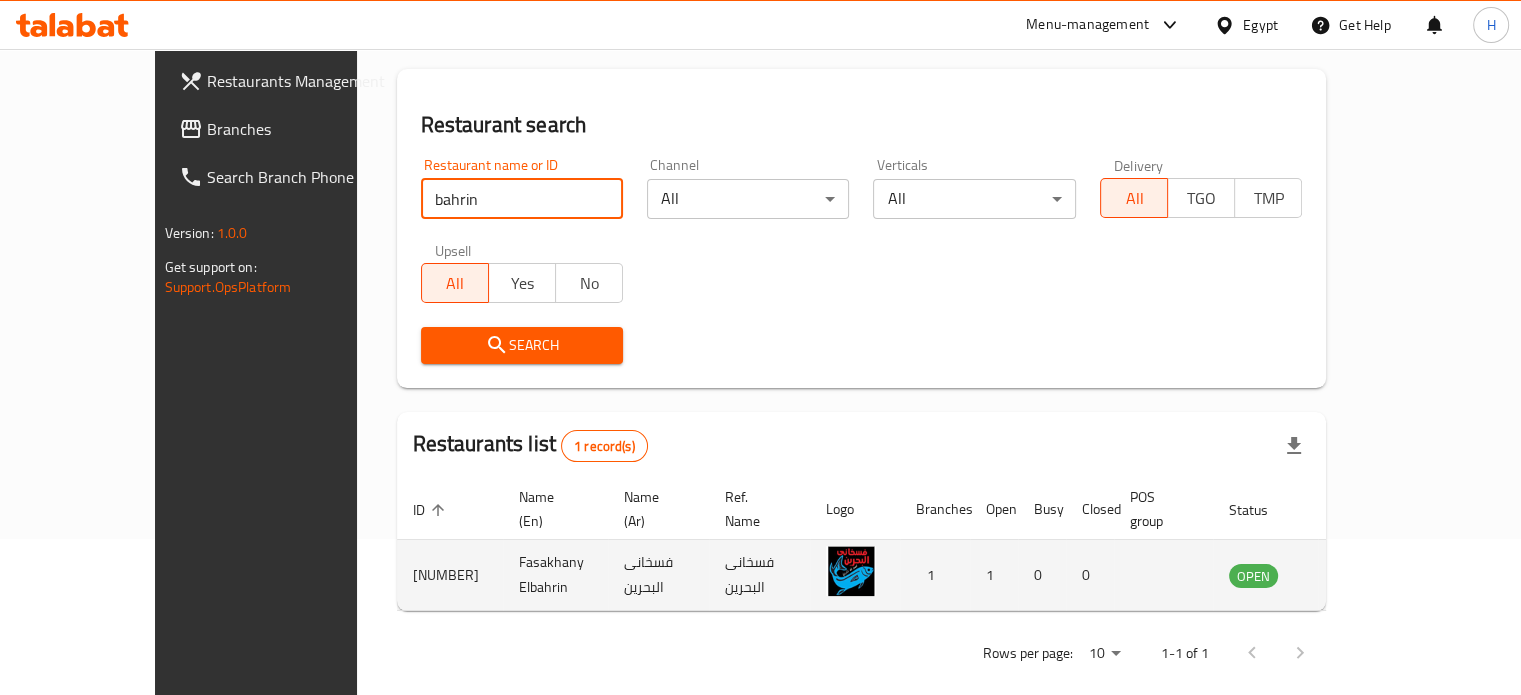 click 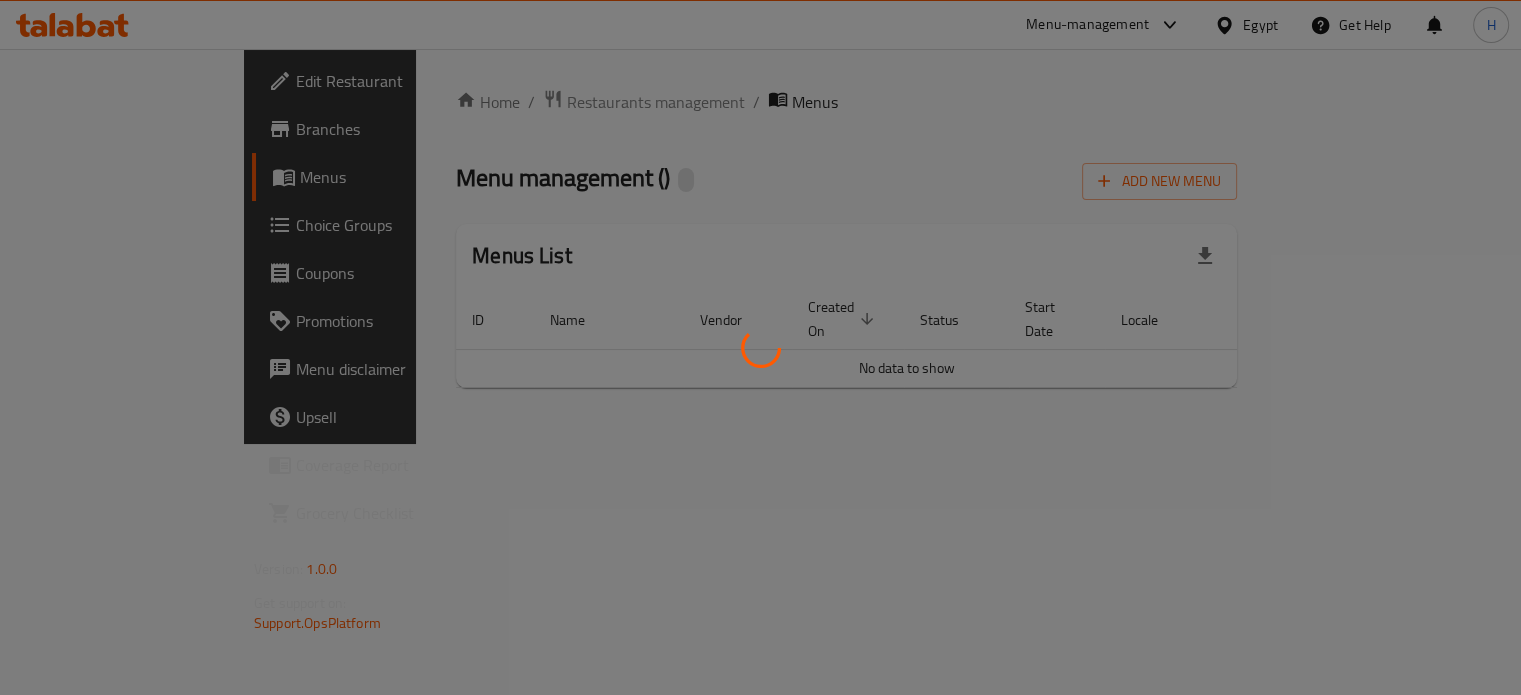 scroll, scrollTop: 0, scrollLeft: 0, axis: both 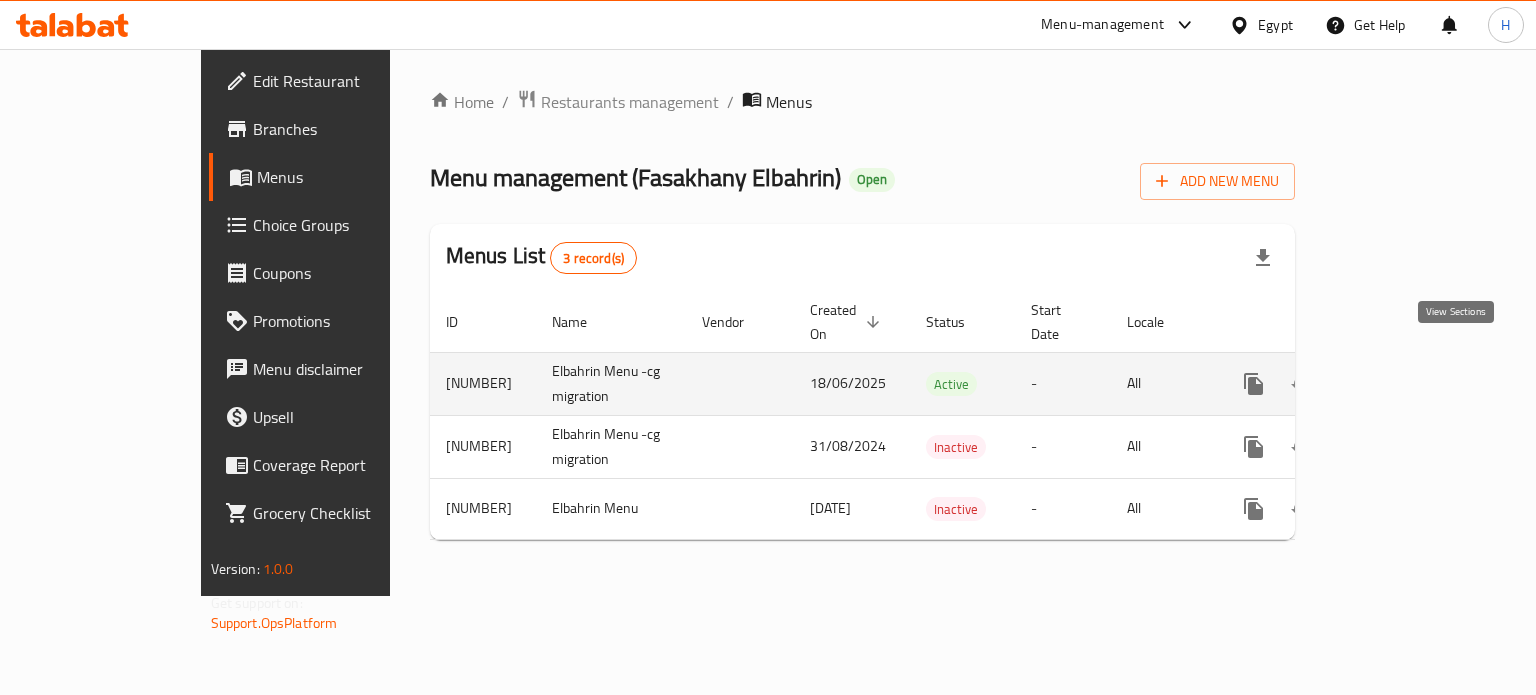 click 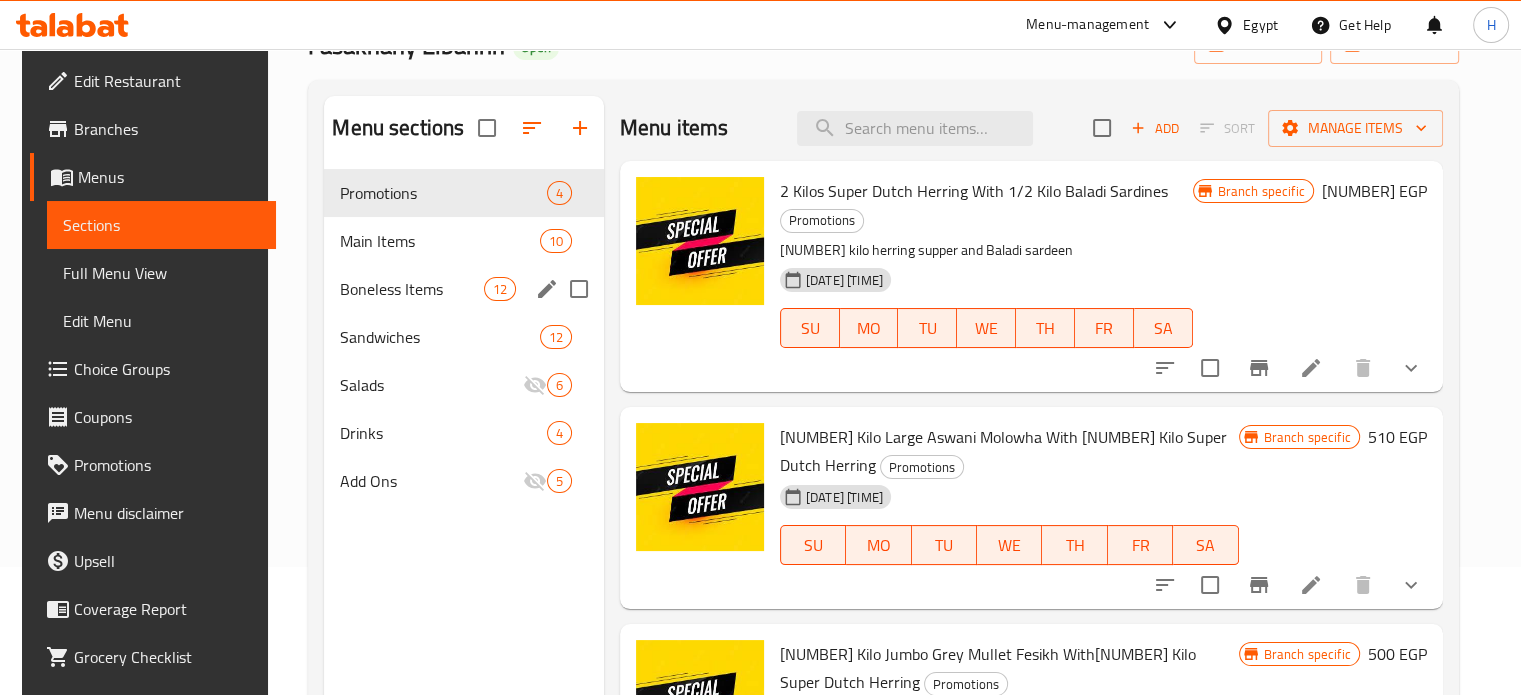 scroll, scrollTop: 280, scrollLeft: 0, axis: vertical 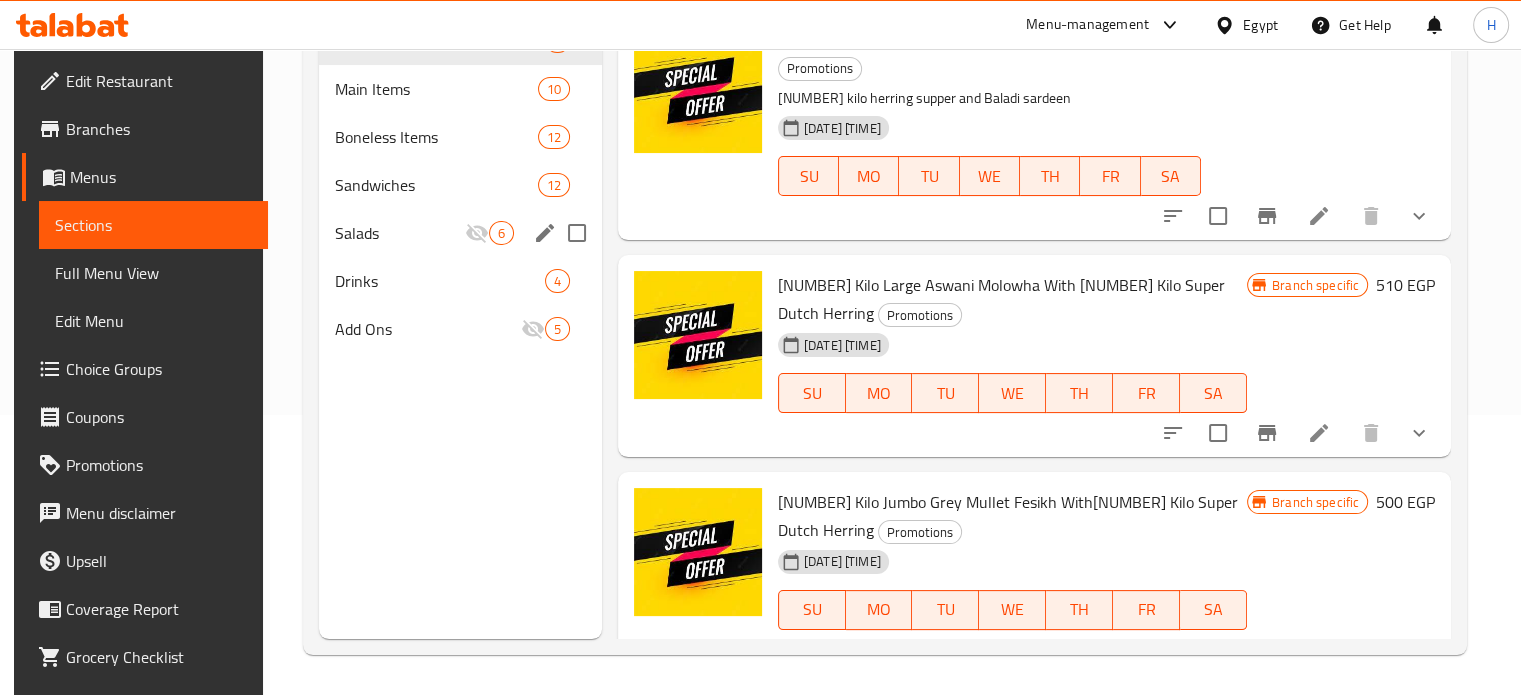 click 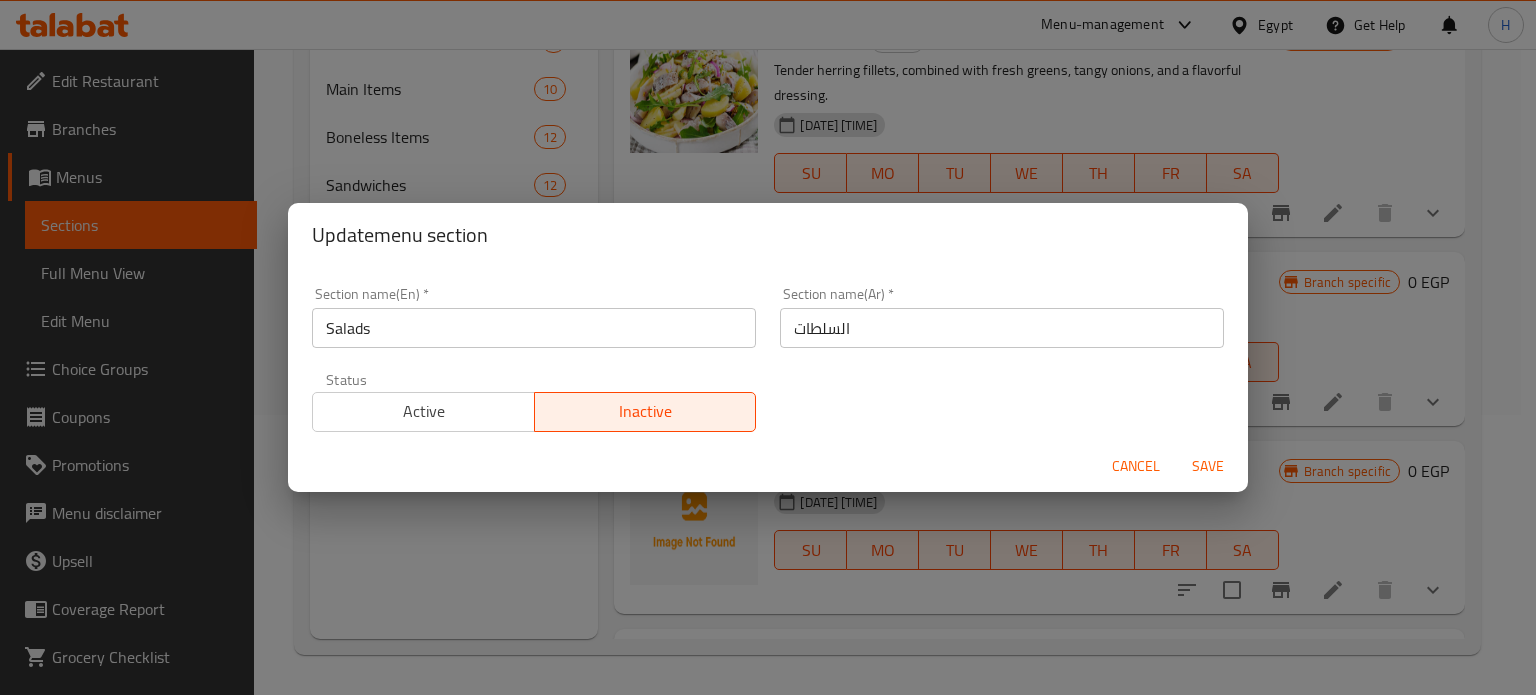 click on "Active" at bounding box center (424, 411) 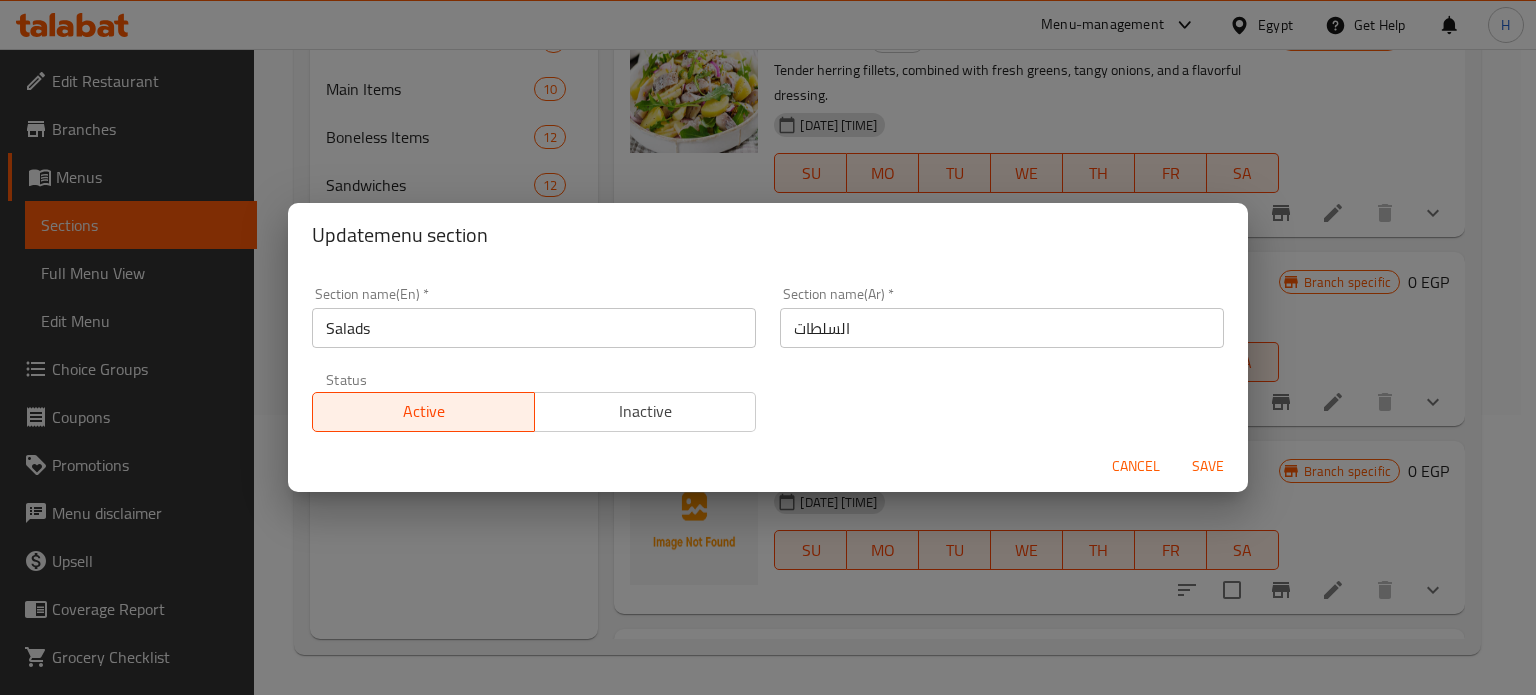 click on "Save" at bounding box center [1208, 466] 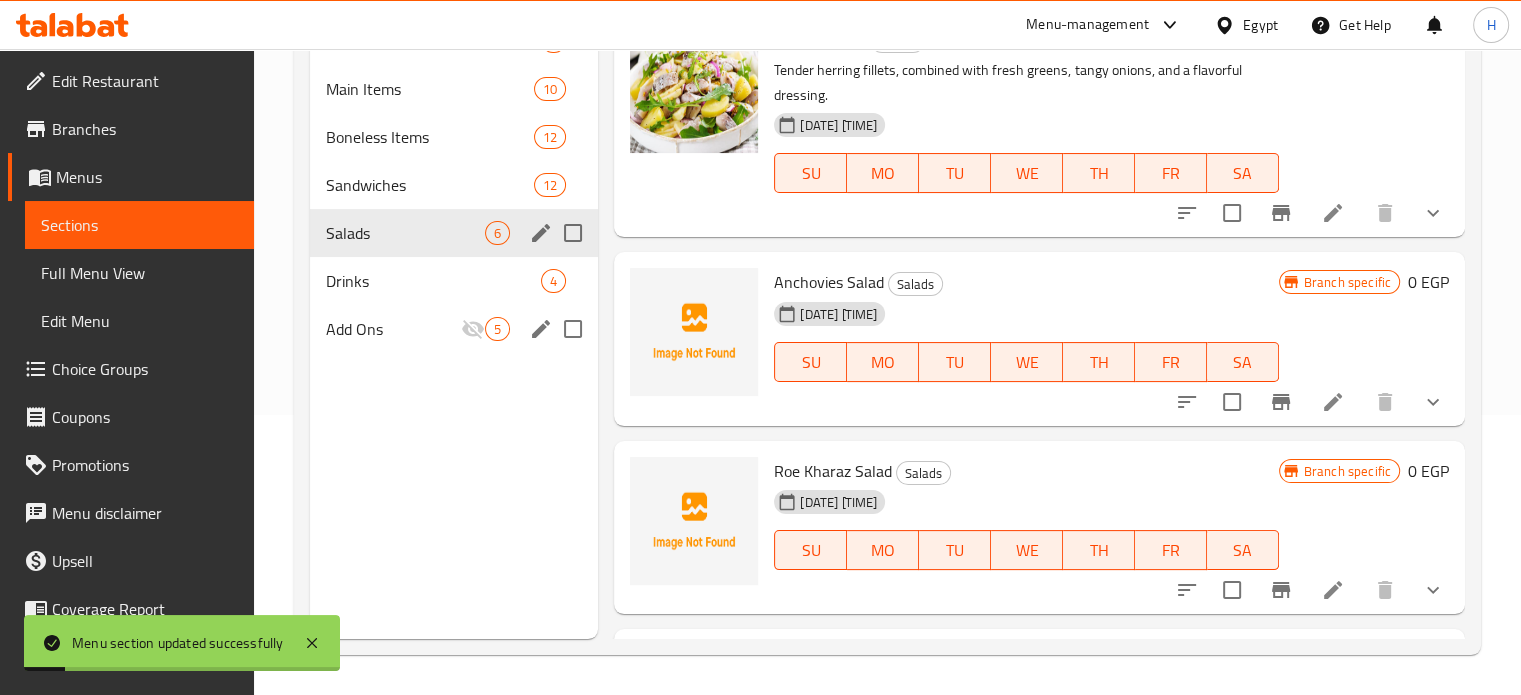 click 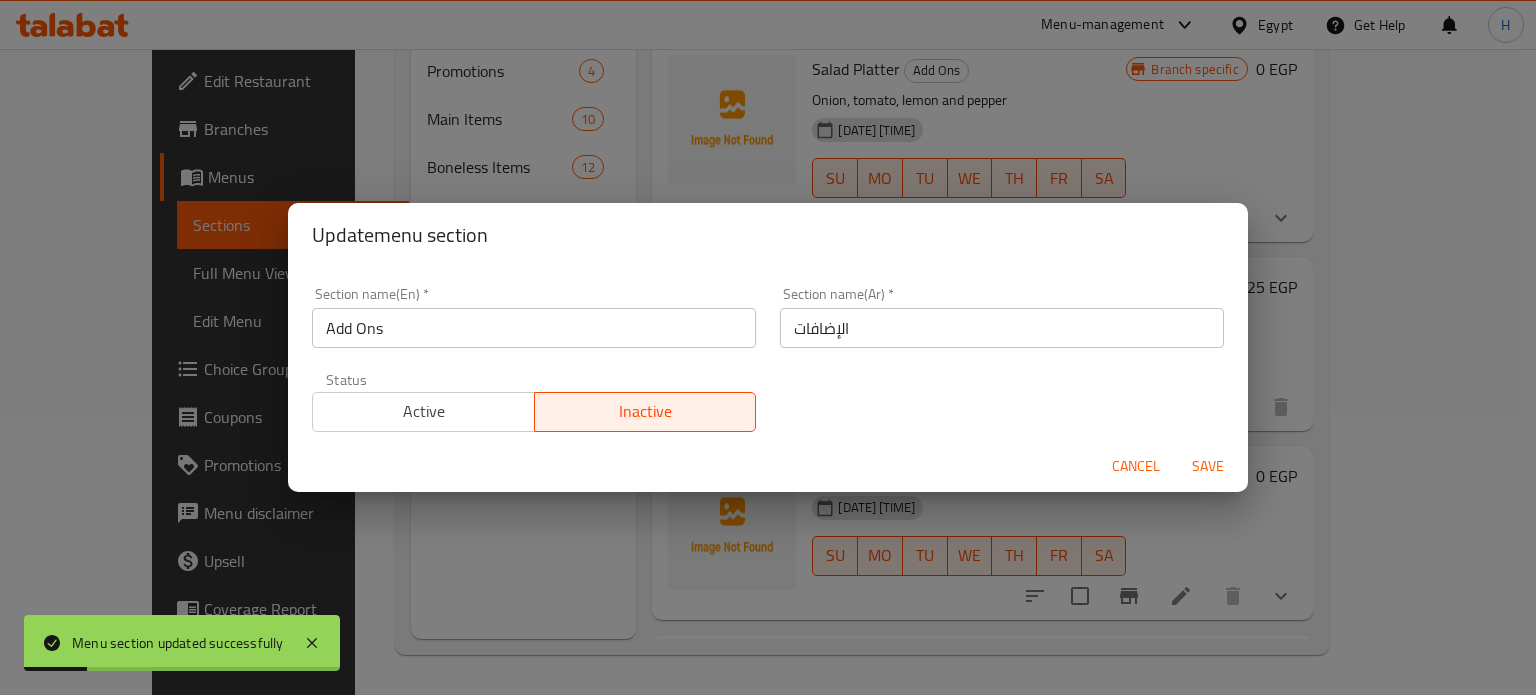 click on "Active" at bounding box center (424, 411) 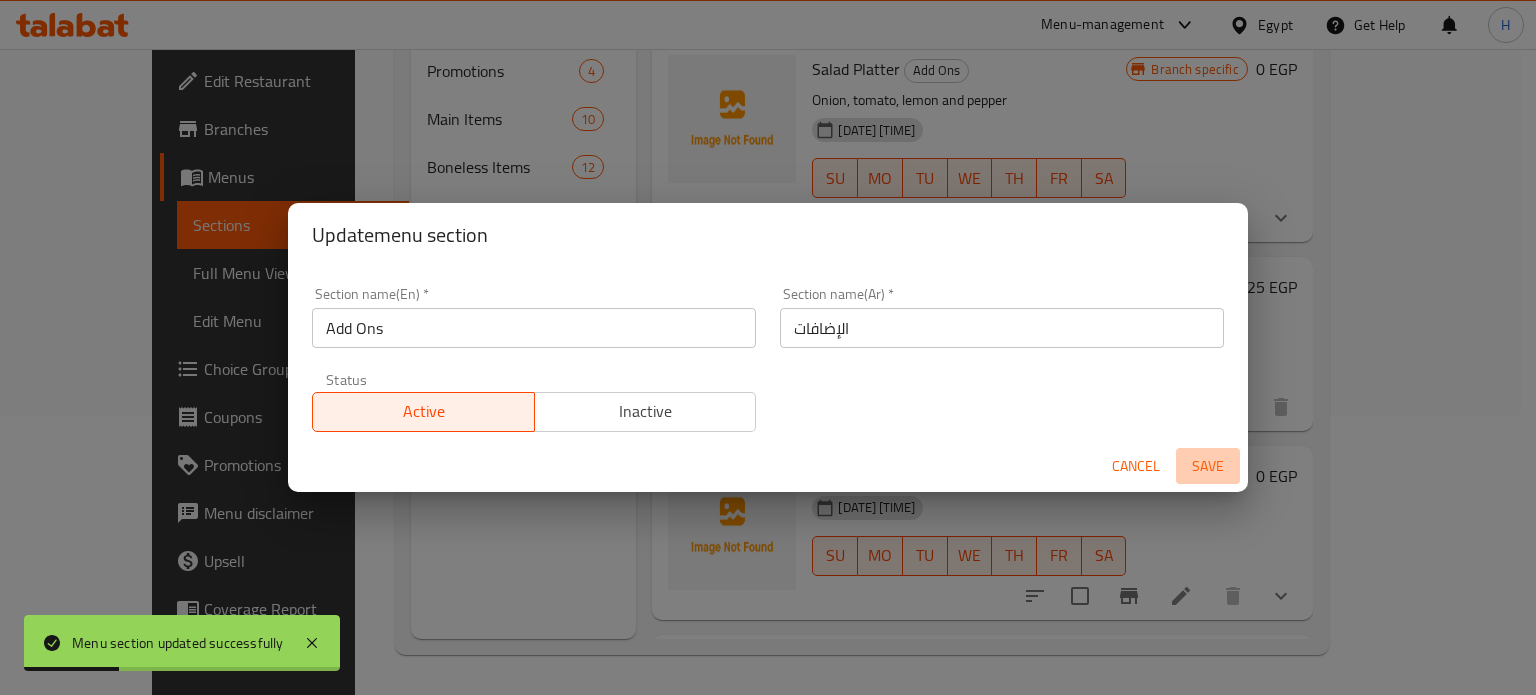 click on "Save" at bounding box center [1208, 466] 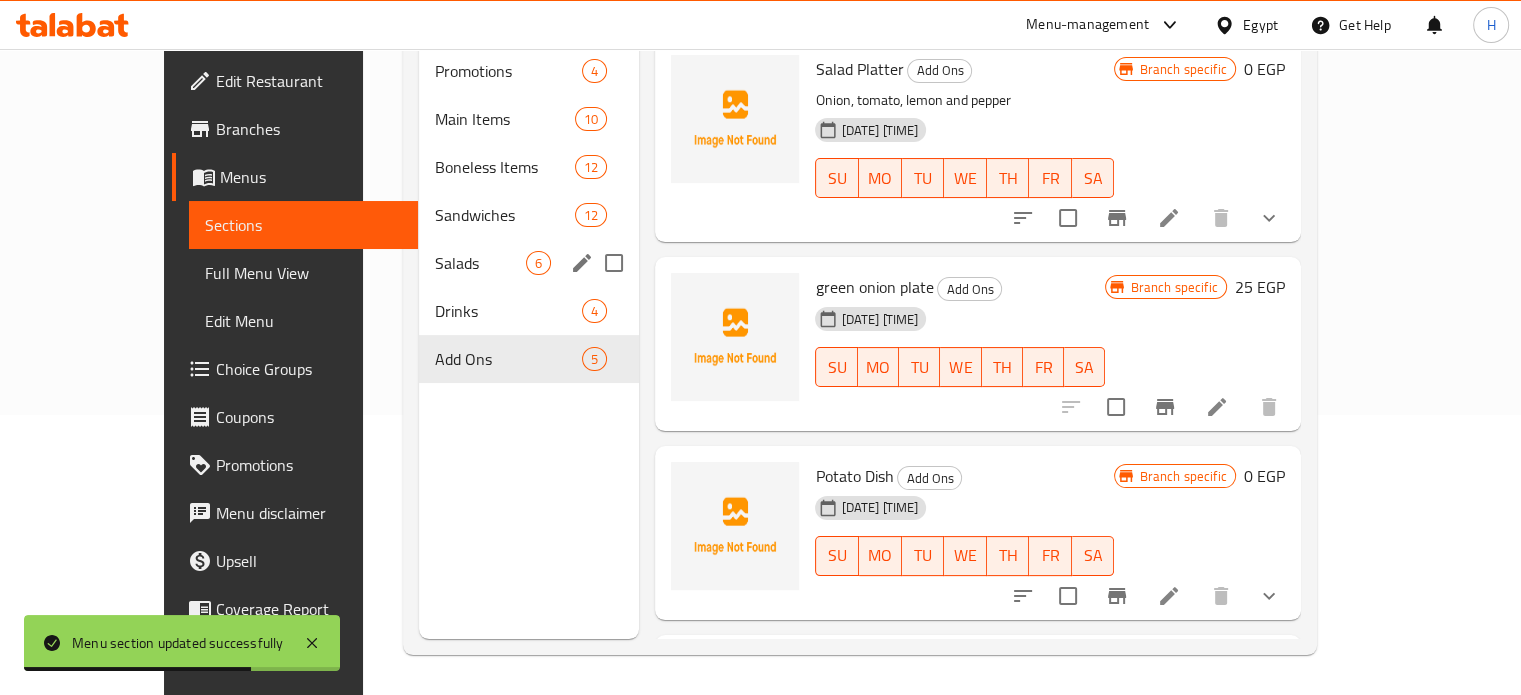 click 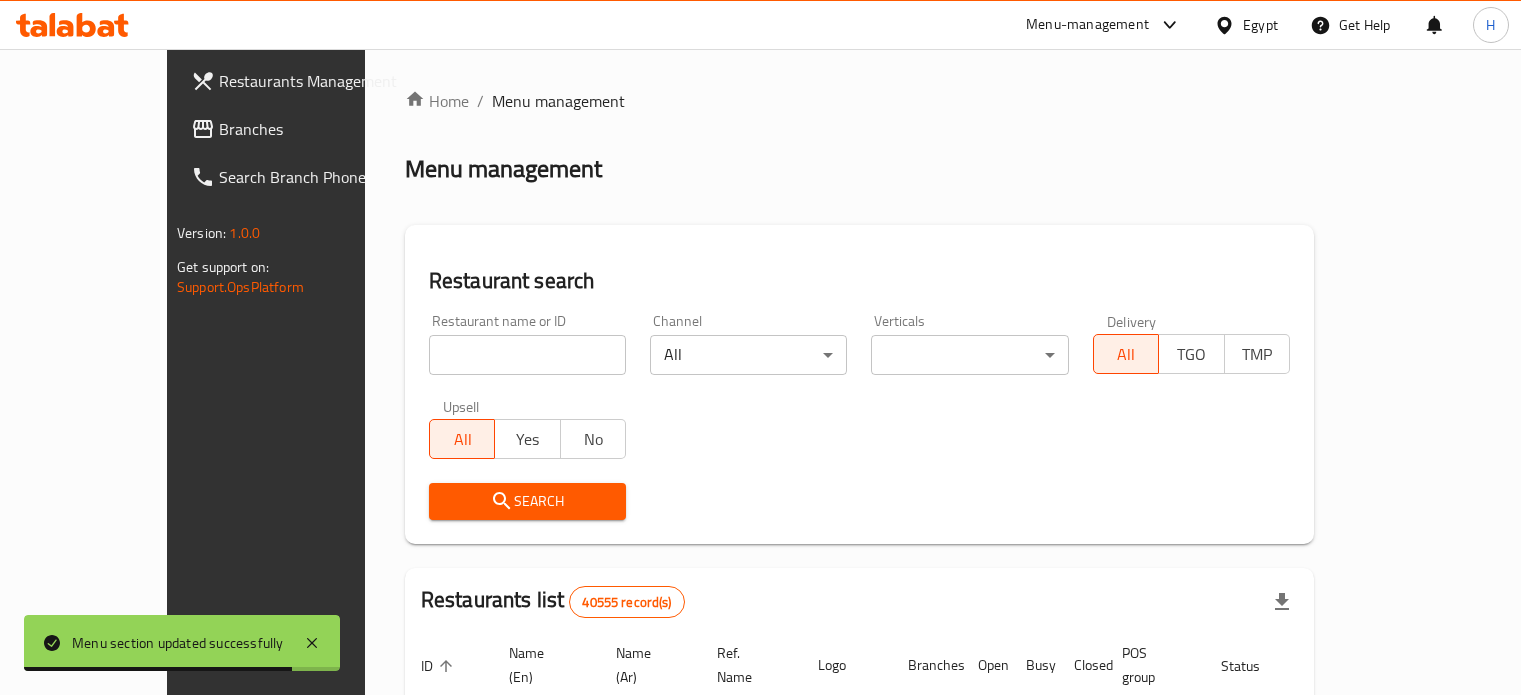 scroll, scrollTop: 102, scrollLeft: 0, axis: vertical 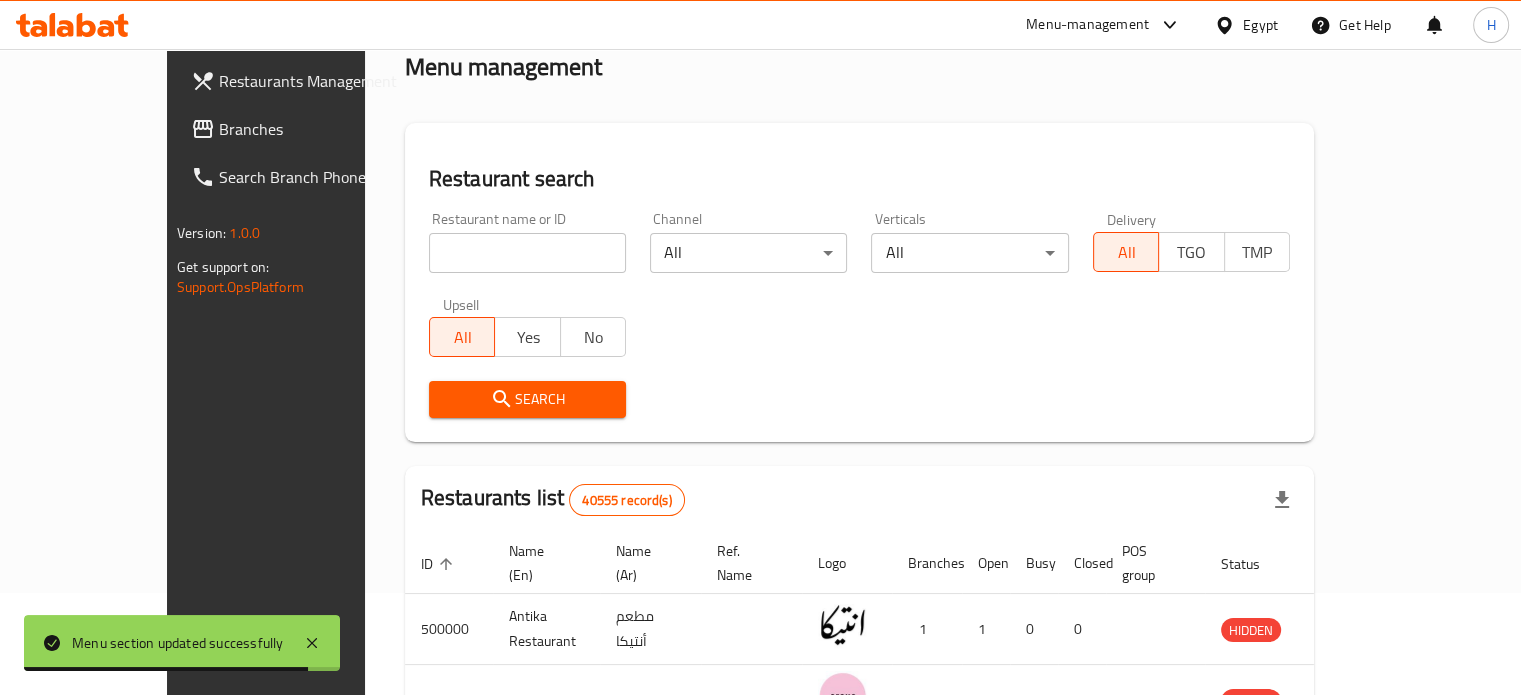 click at bounding box center [527, 253] 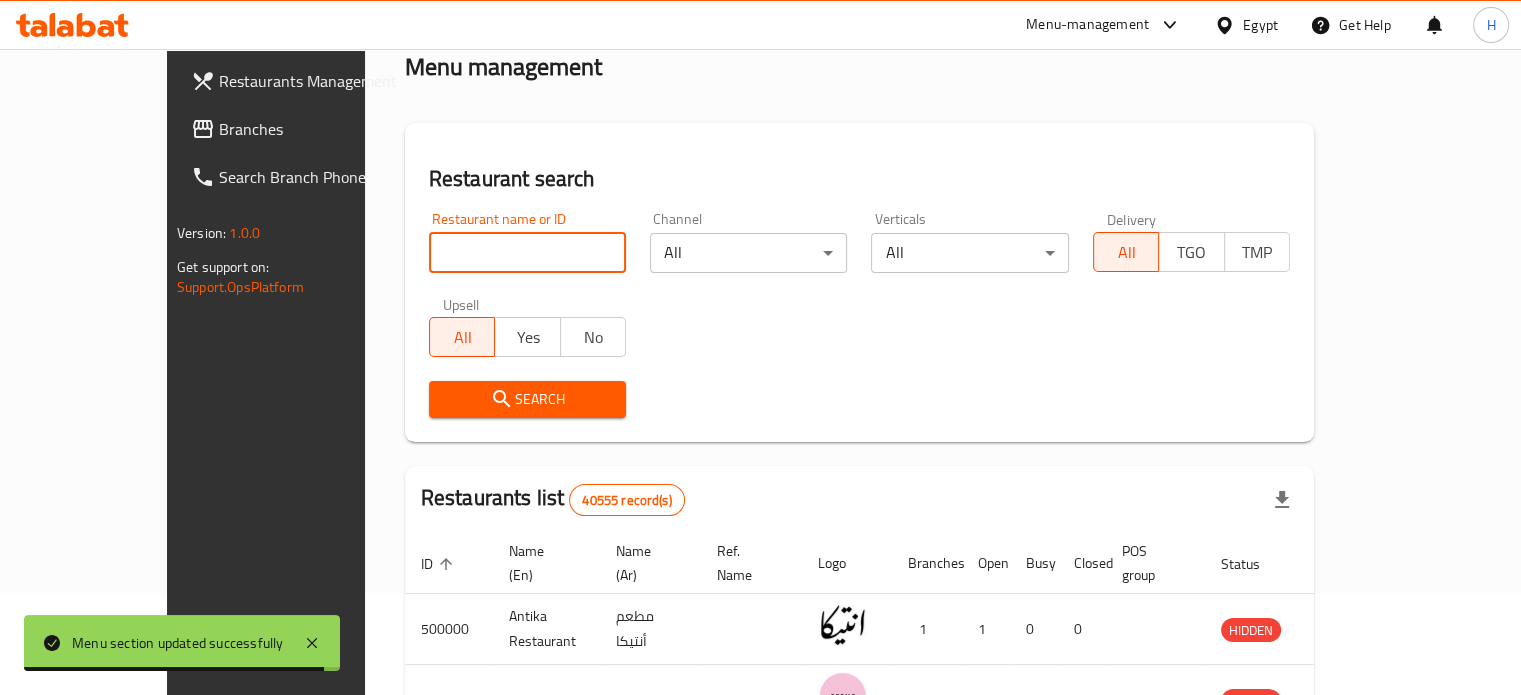 type on "ي" 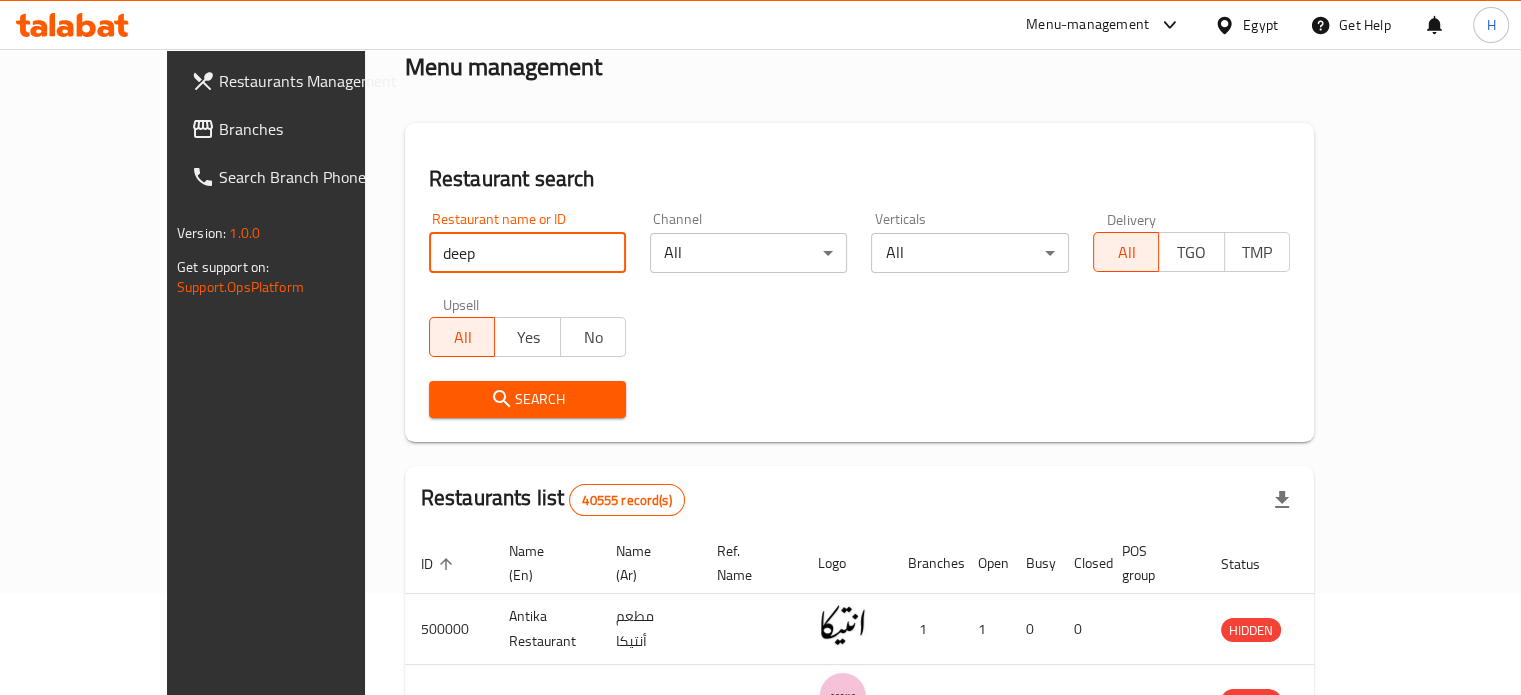 type on "Deep cheese" 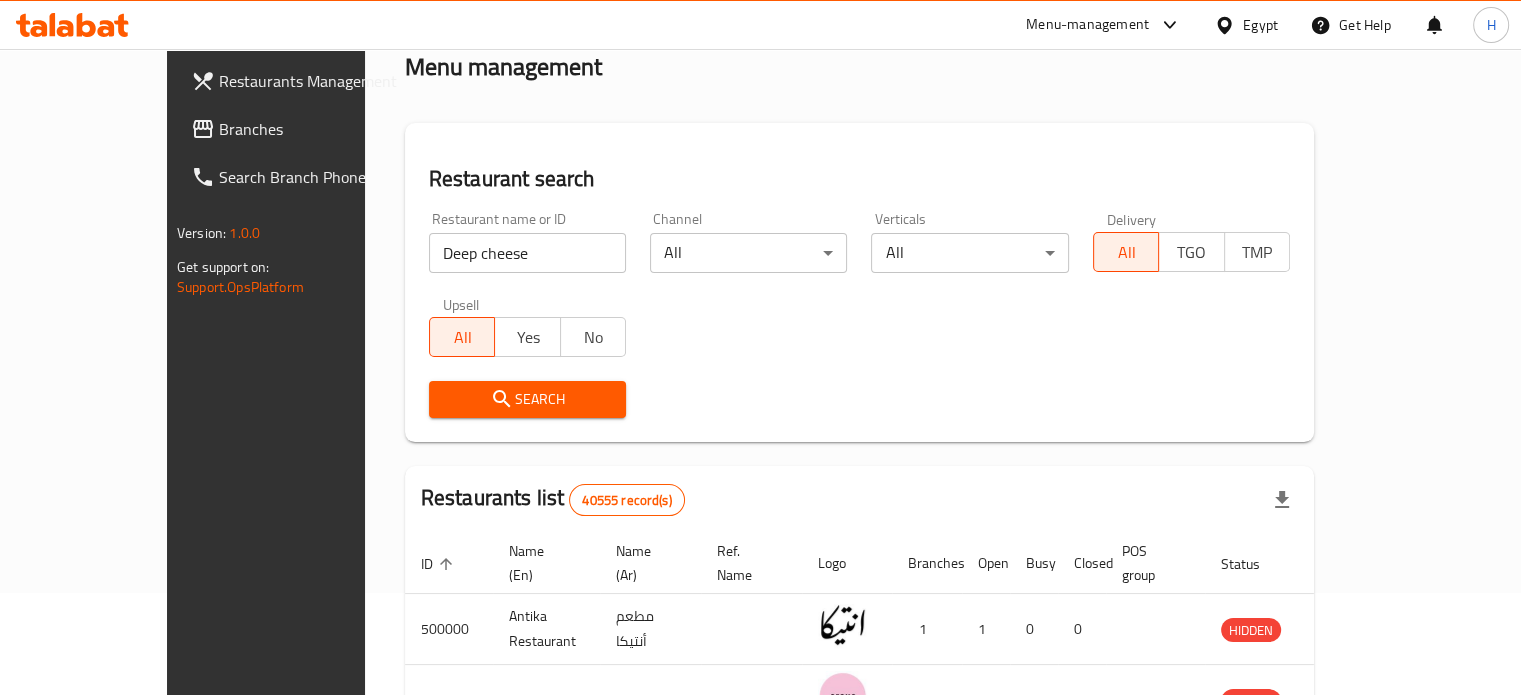 click on "Search" at bounding box center [527, 399] 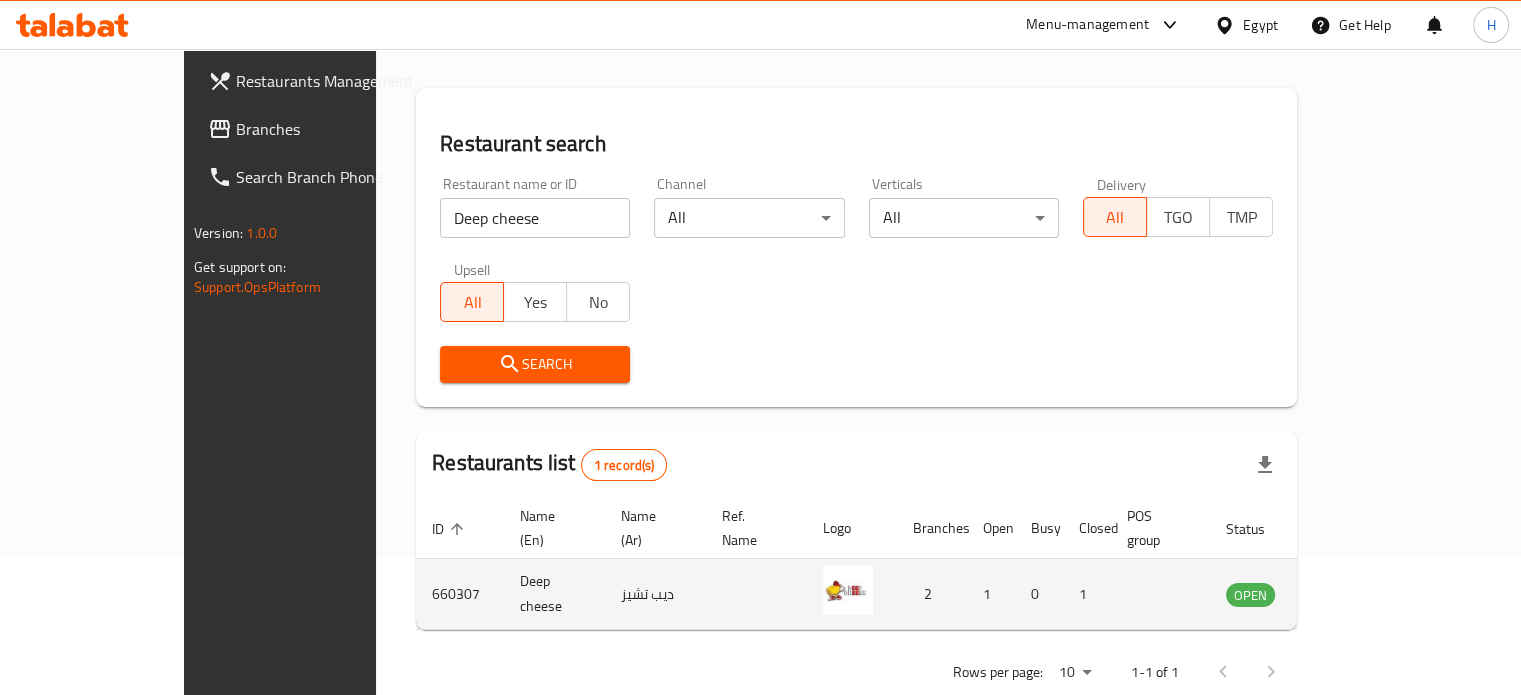 scroll, scrollTop: 156, scrollLeft: 0, axis: vertical 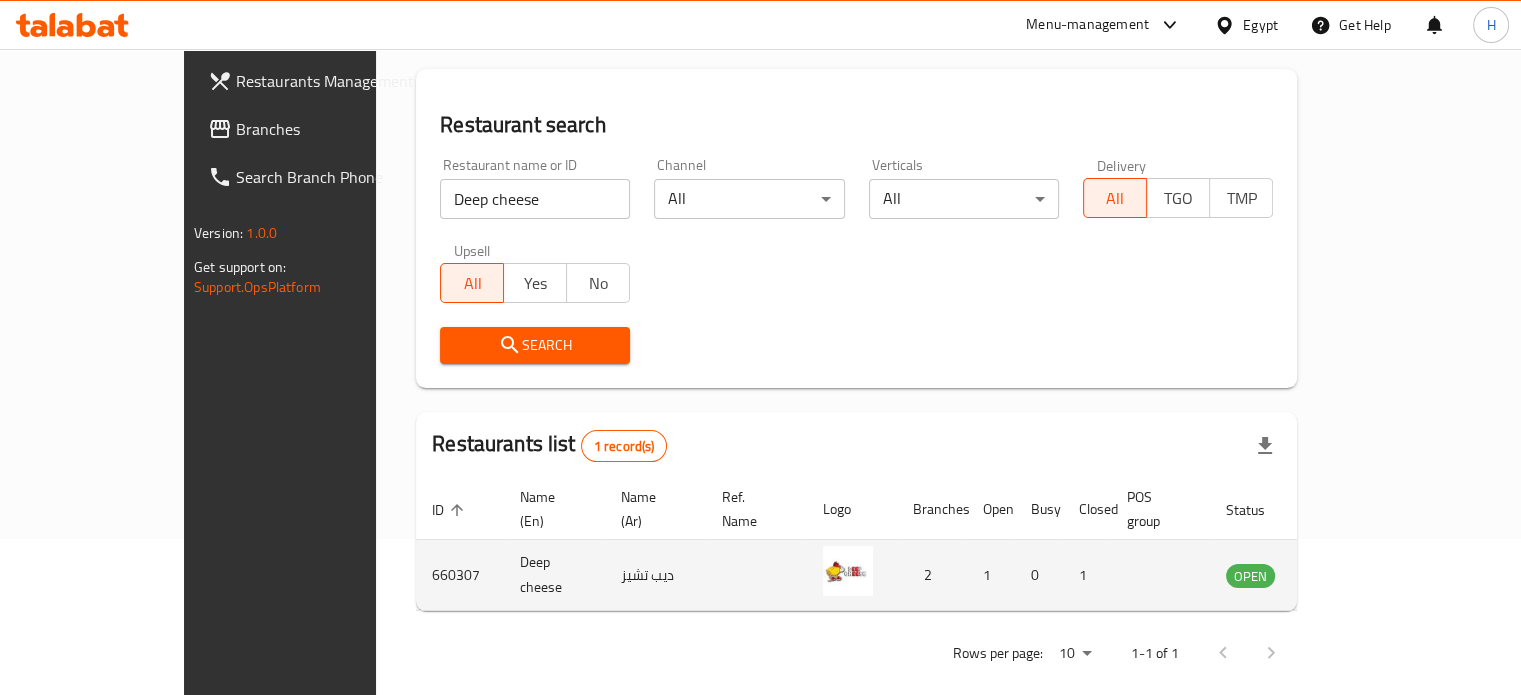click at bounding box center [1349, 575] 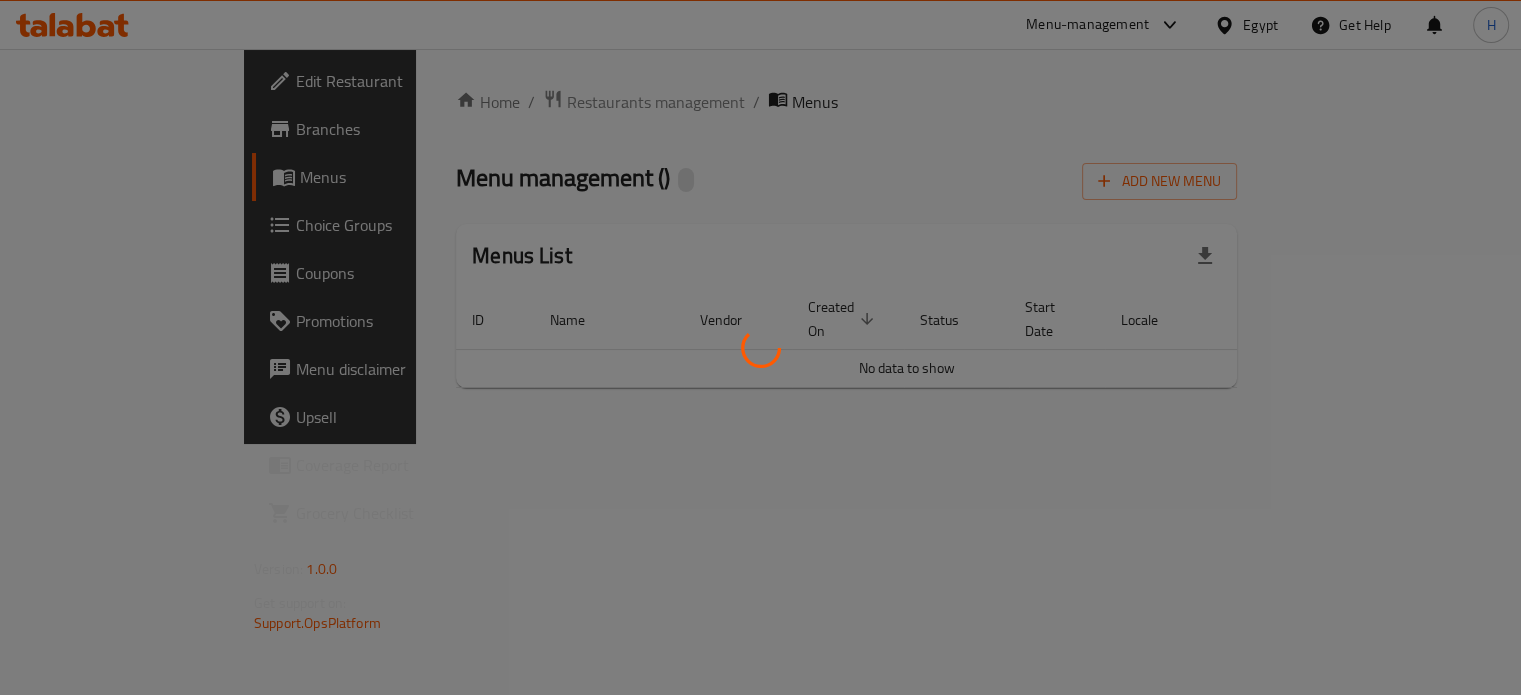 scroll, scrollTop: 0, scrollLeft: 0, axis: both 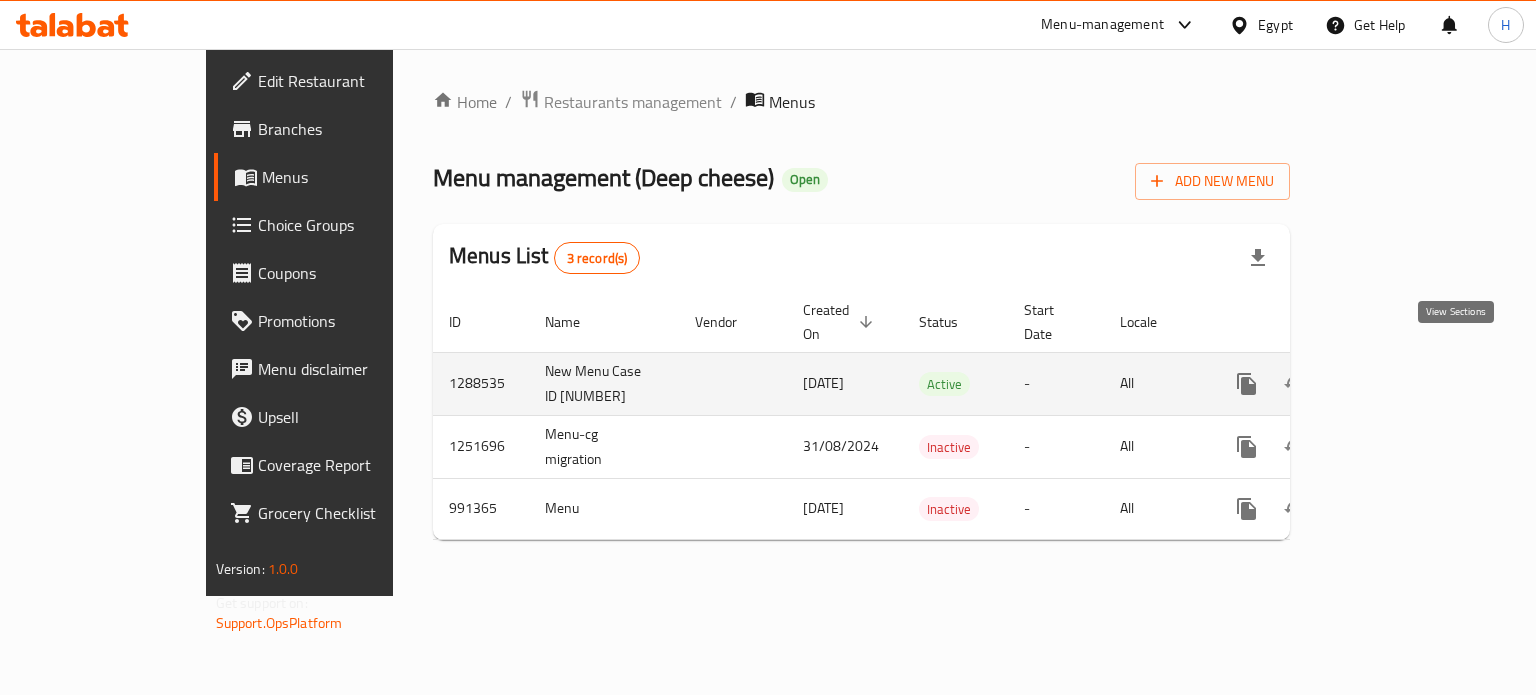 click 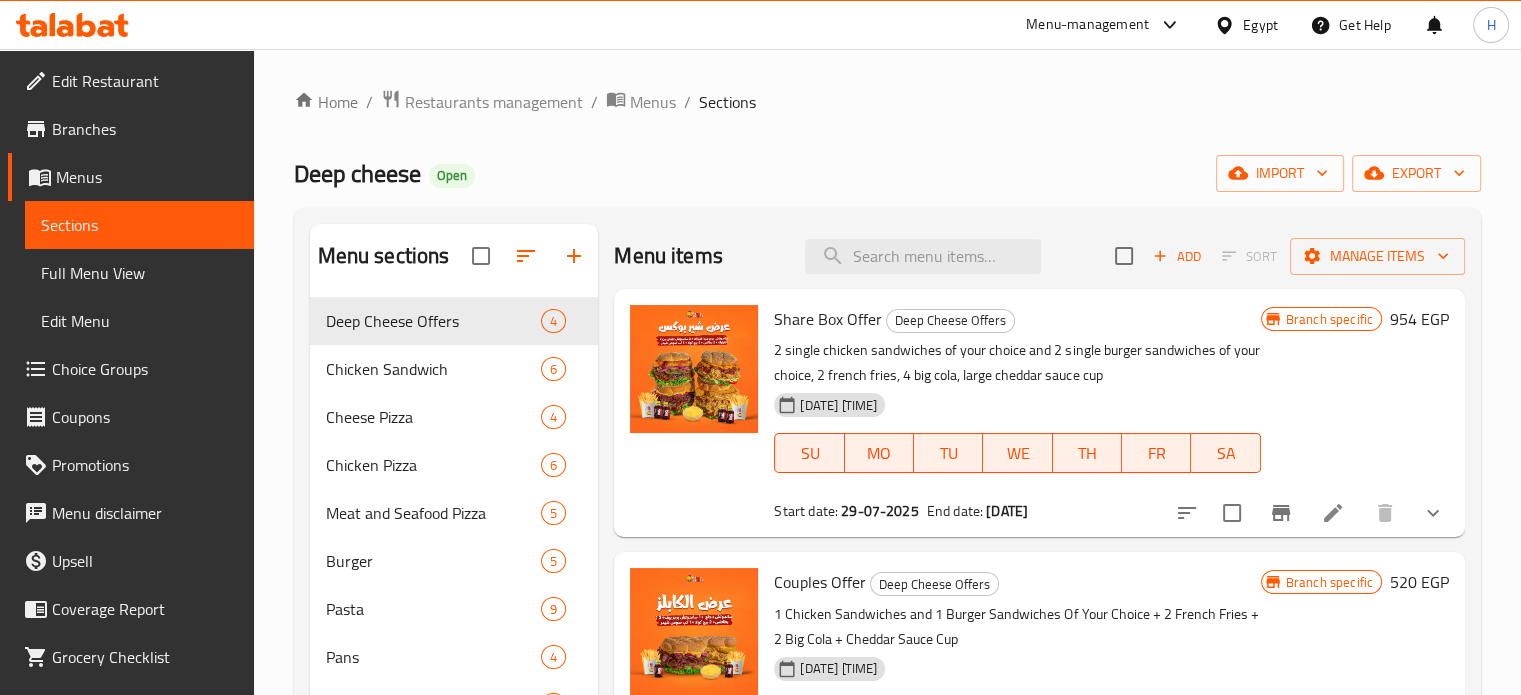 click on "Share Box Offer   Deep Cheese Offers" at bounding box center [1017, 319] 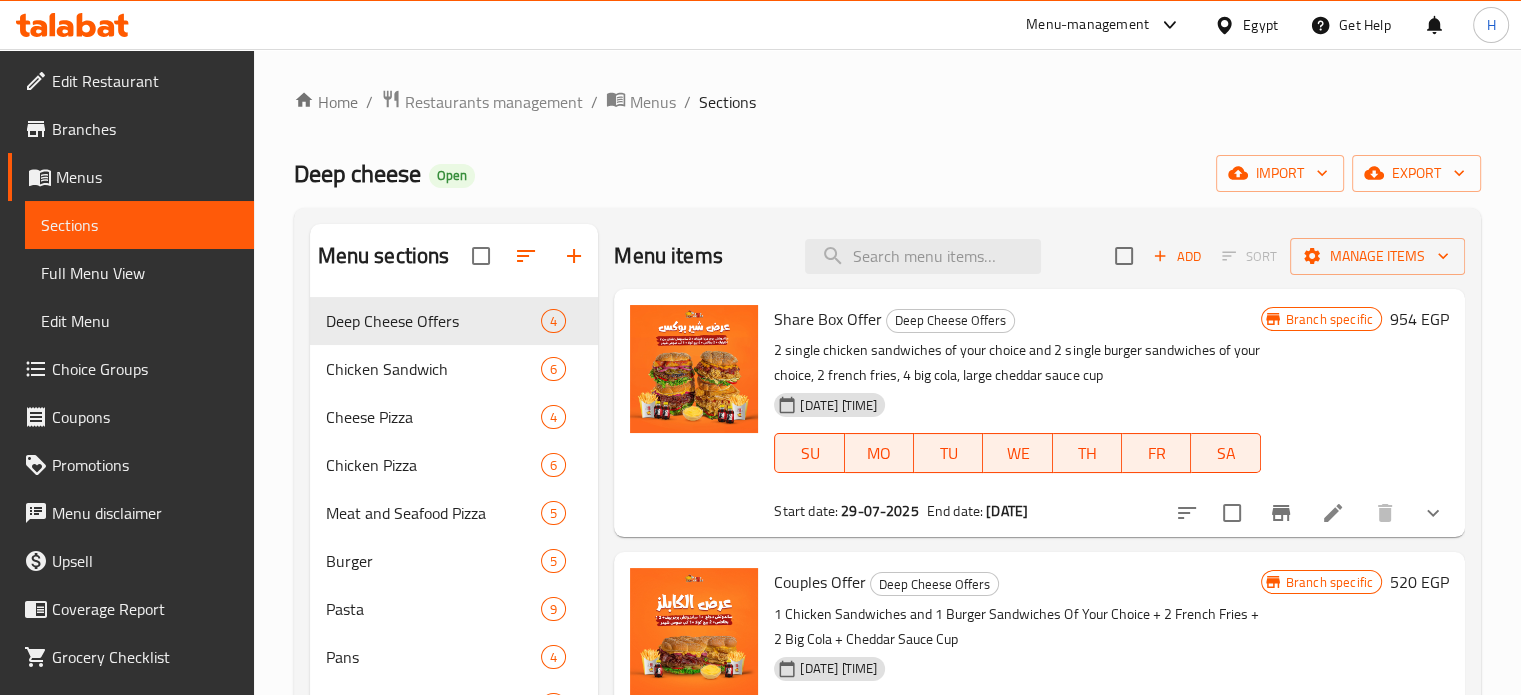 click on "Share Box Offer" at bounding box center (828, 319) 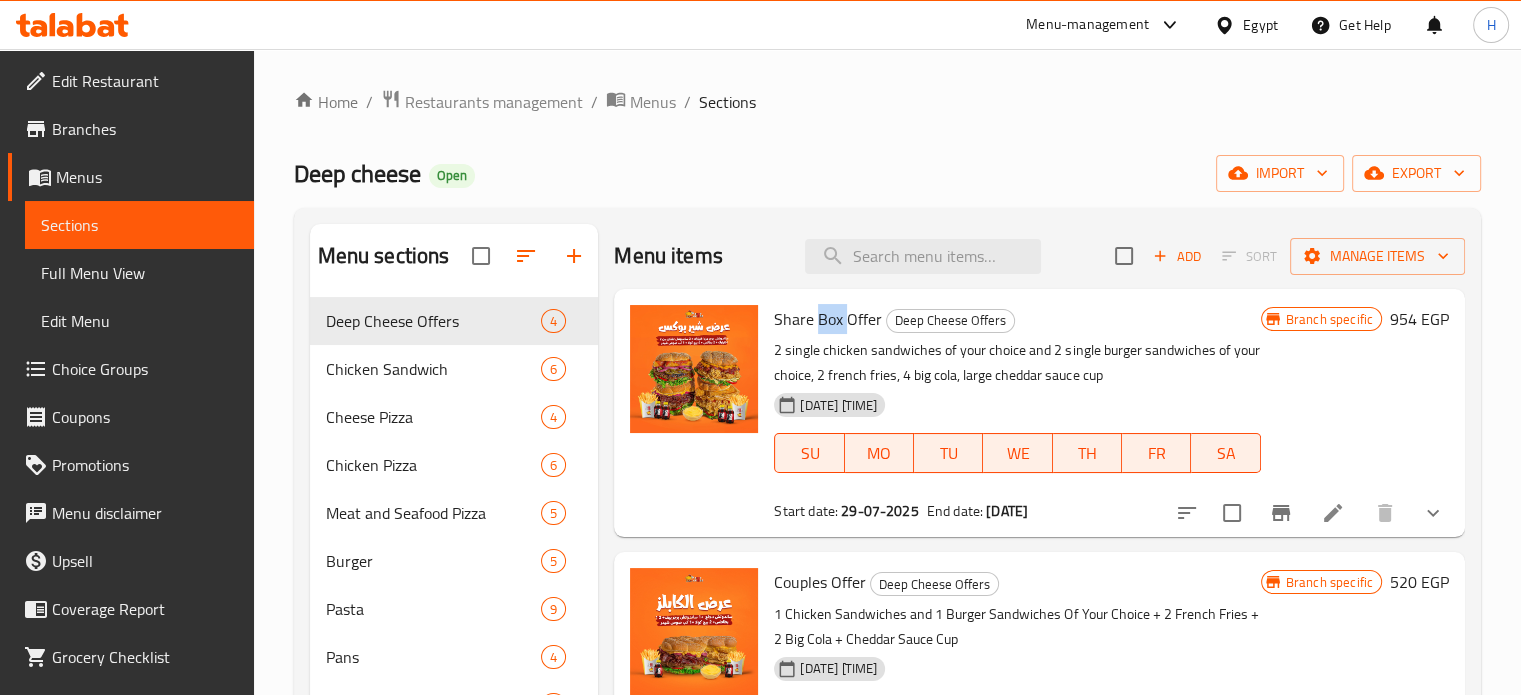 click on "Share Box Offer" at bounding box center [828, 319] 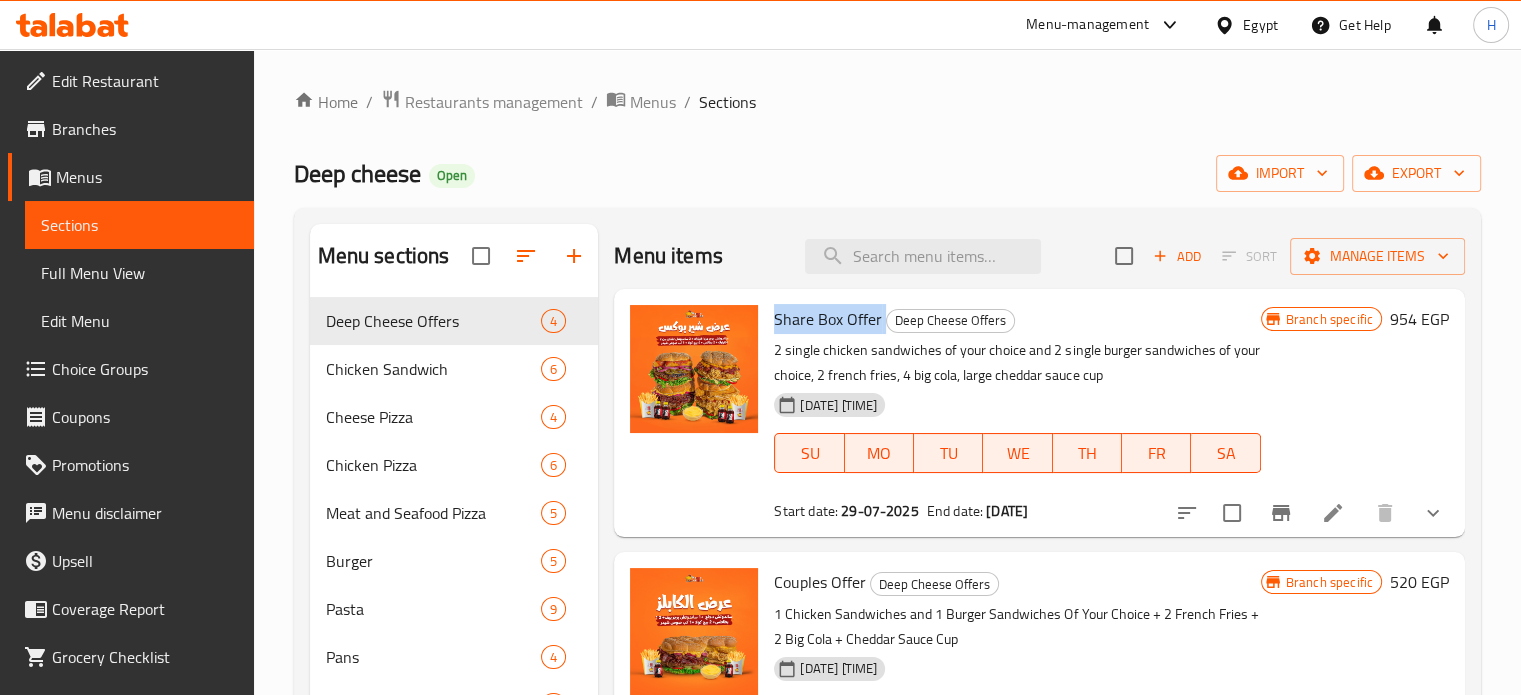 click on "Share Box Offer" at bounding box center [828, 319] 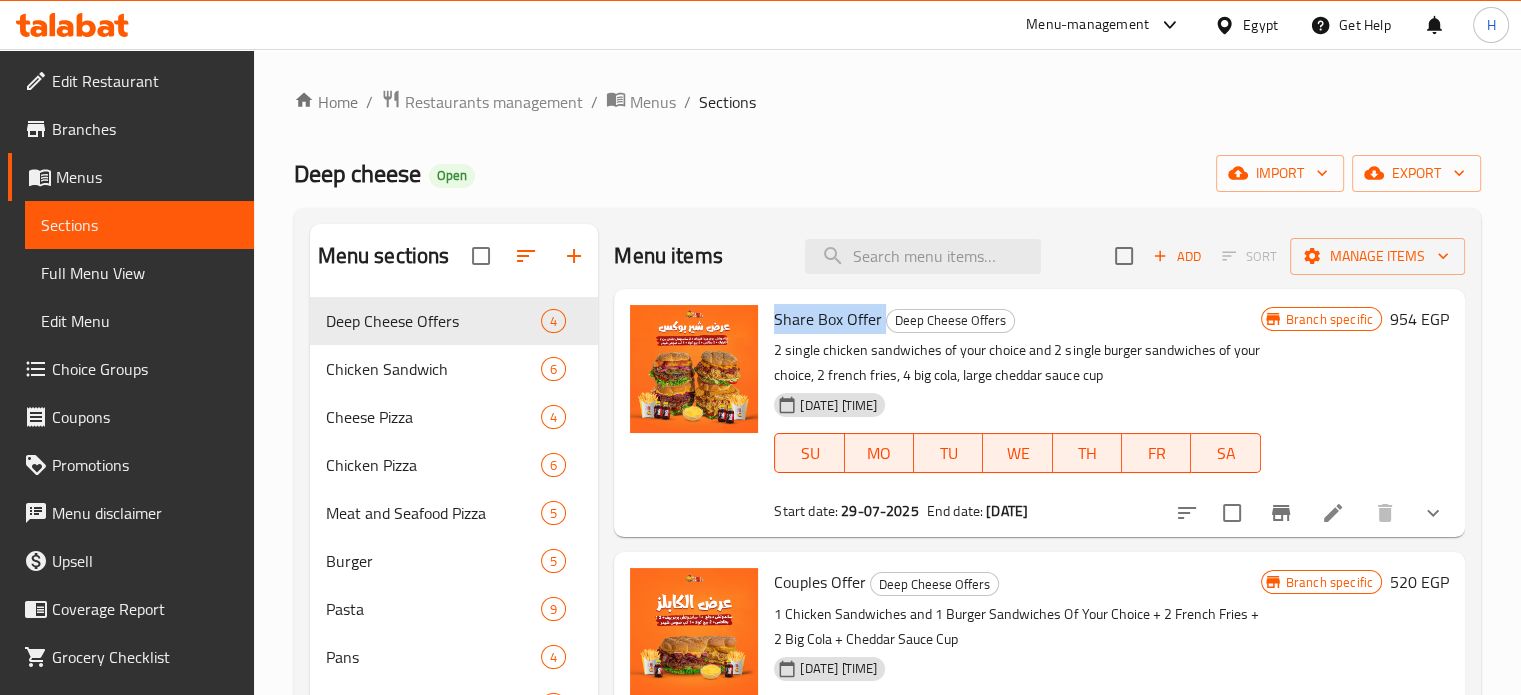 copy on "Share Box Offer" 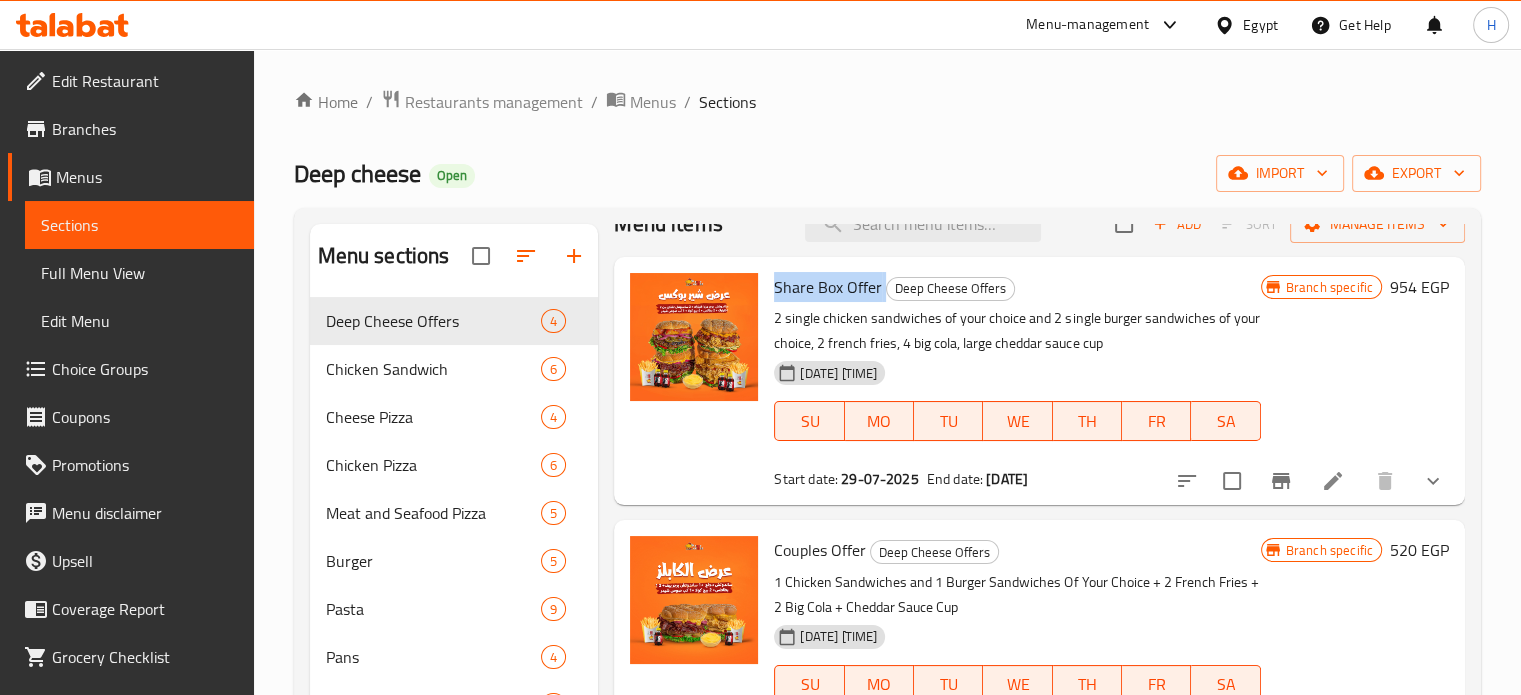 scroll, scrollTop: 0, scrollLeft: 0, axis: both 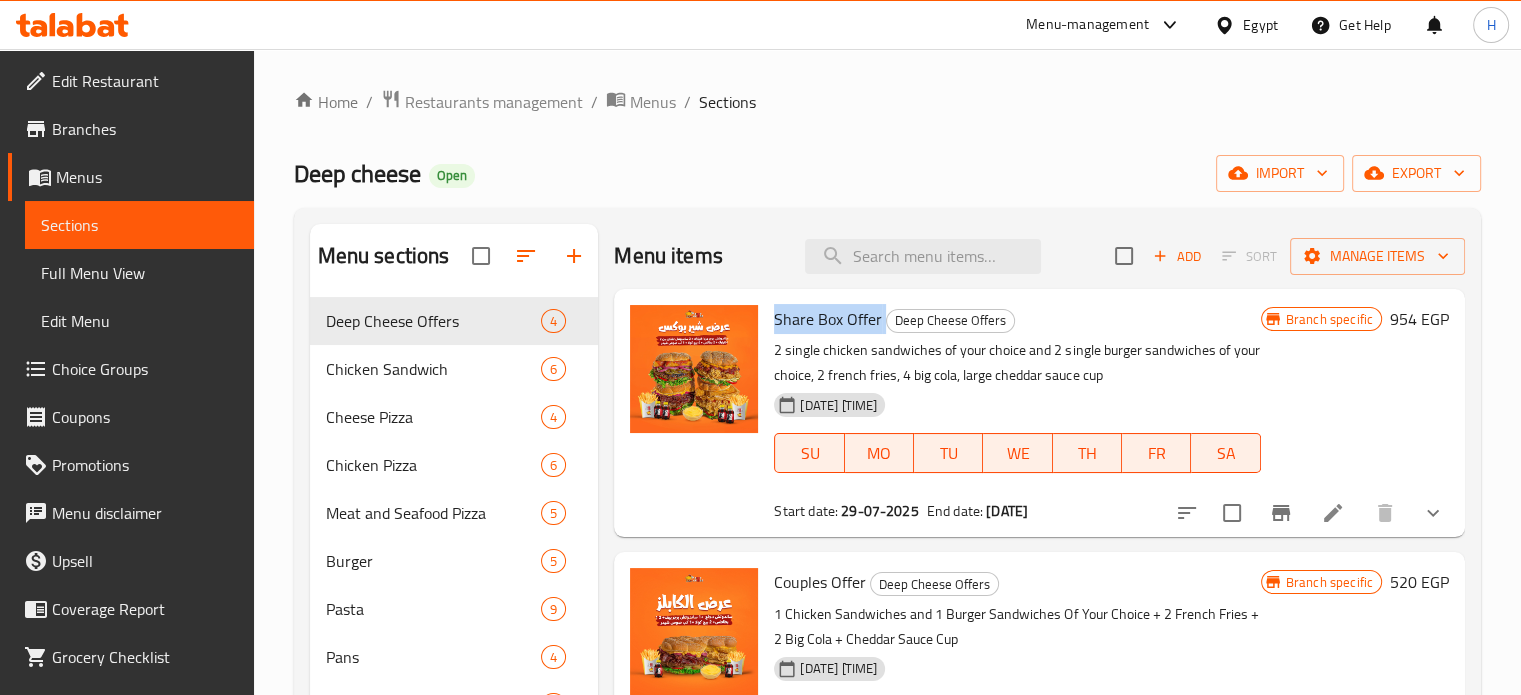 click on "Branches" at bounding box center (145, 129) 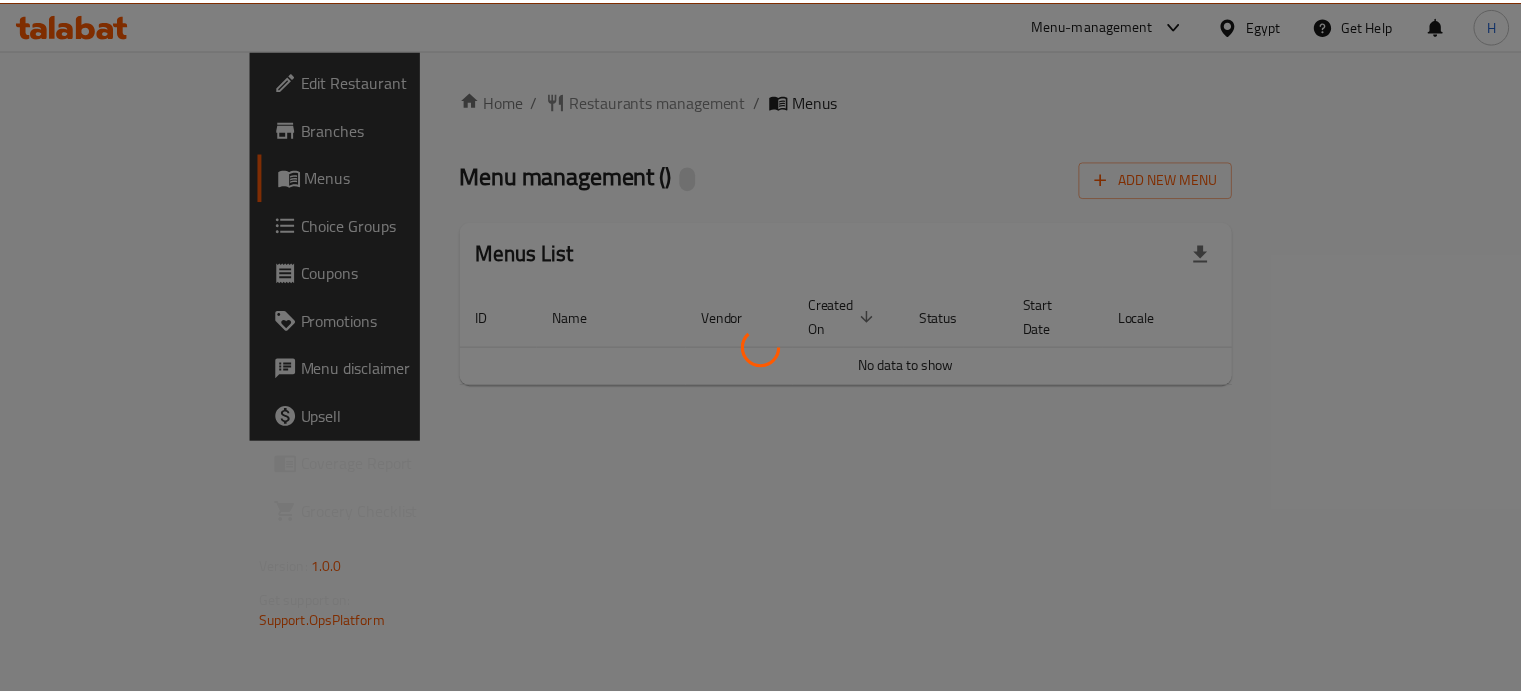 scroll, scrollTop: 0, scrollLeft: 0, axis: both 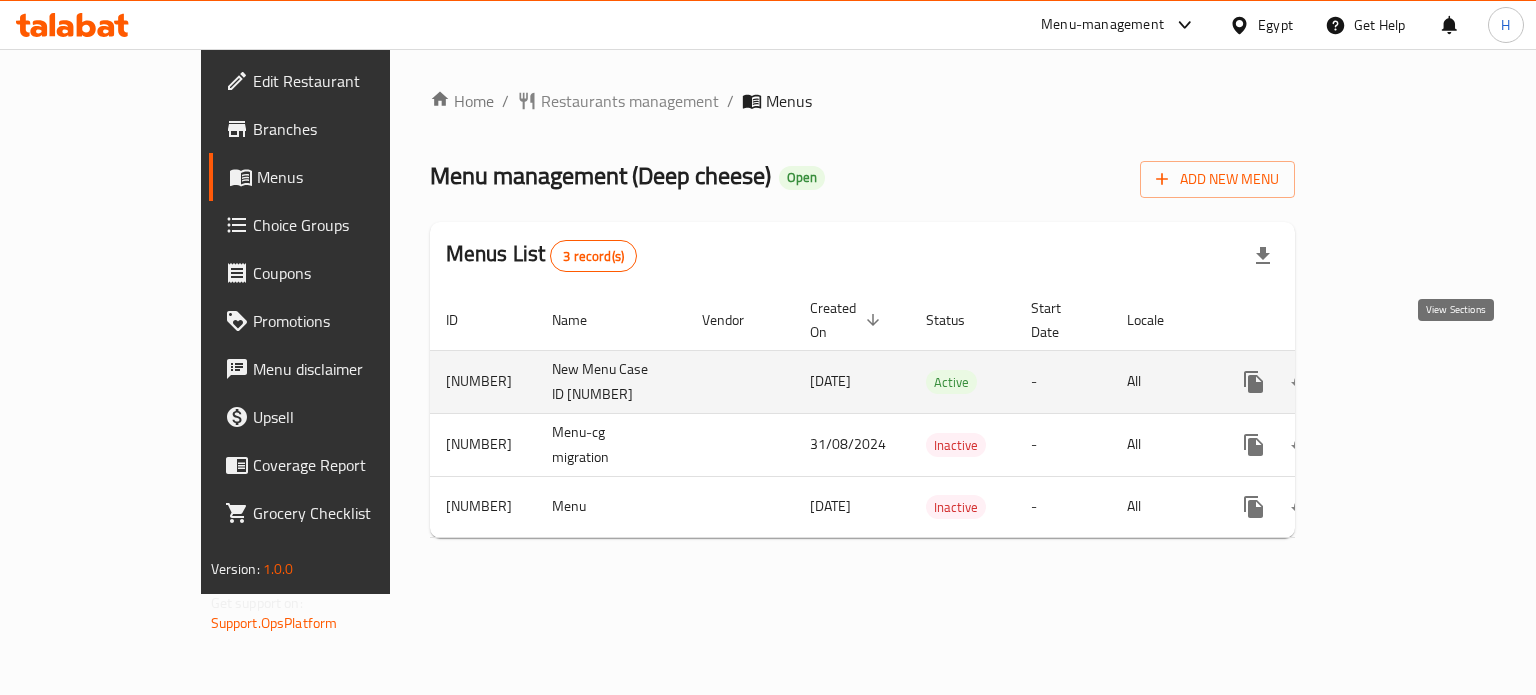 click 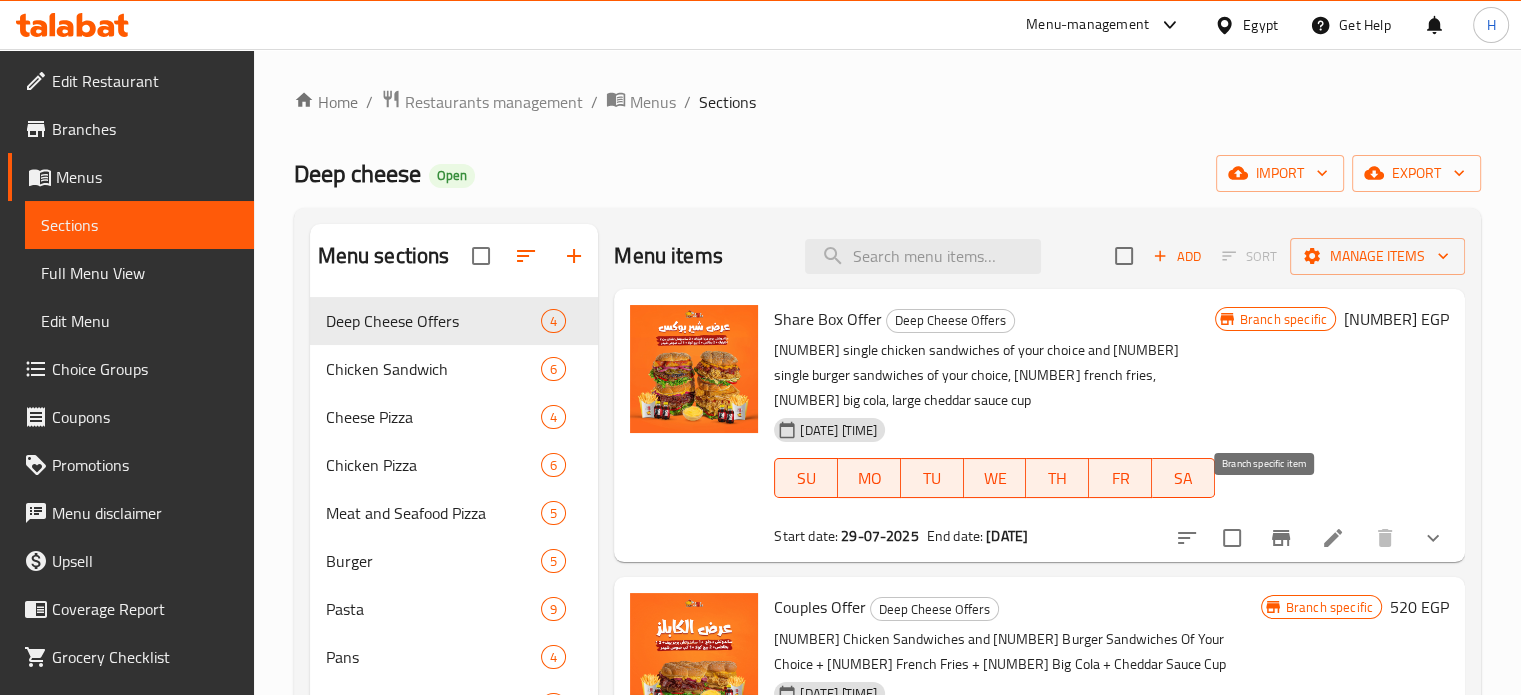 click 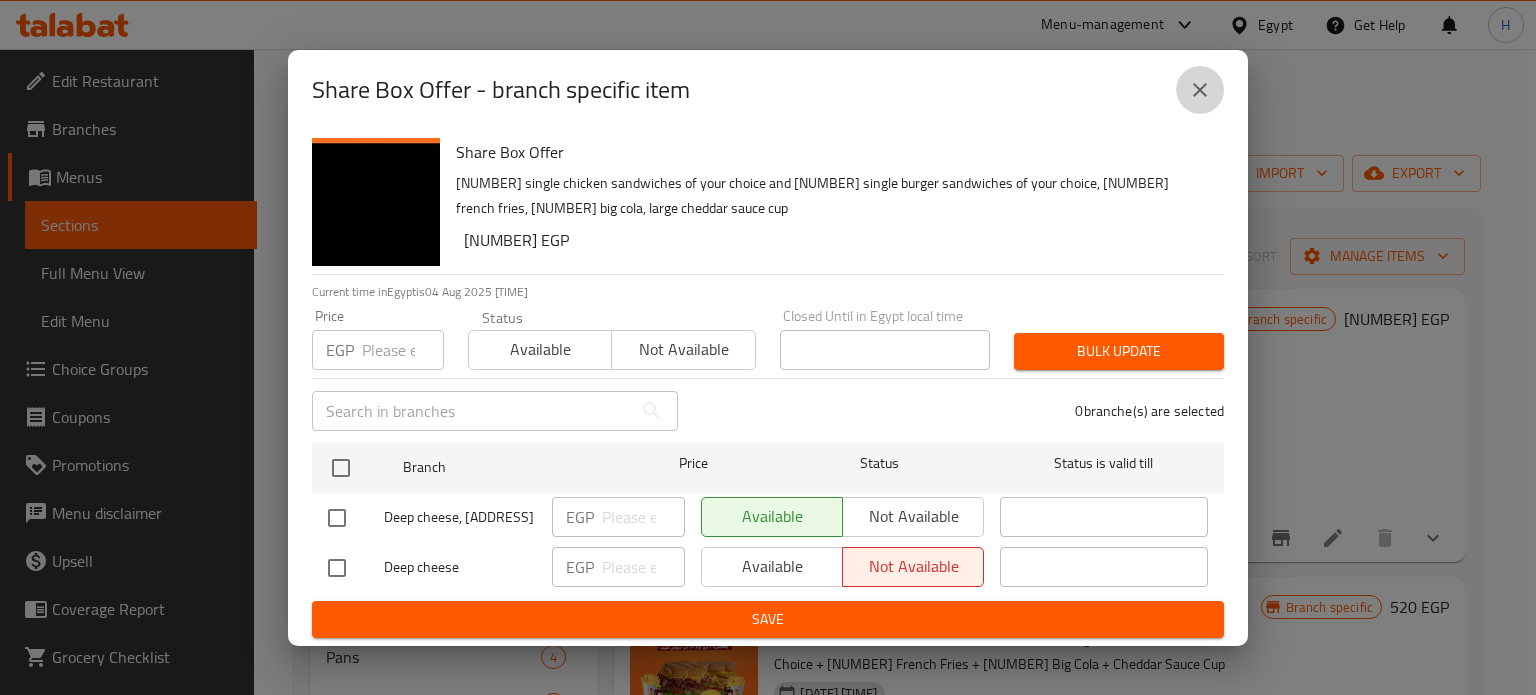 click 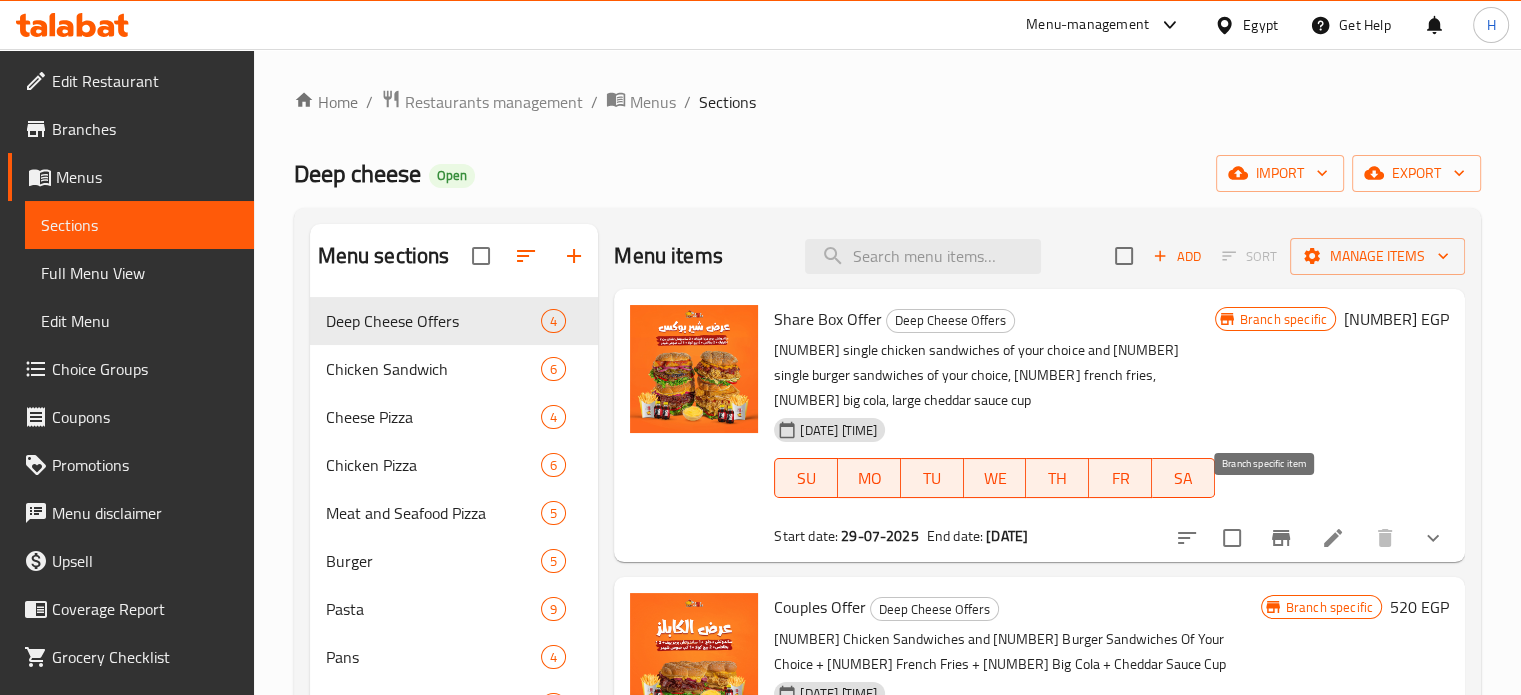 click 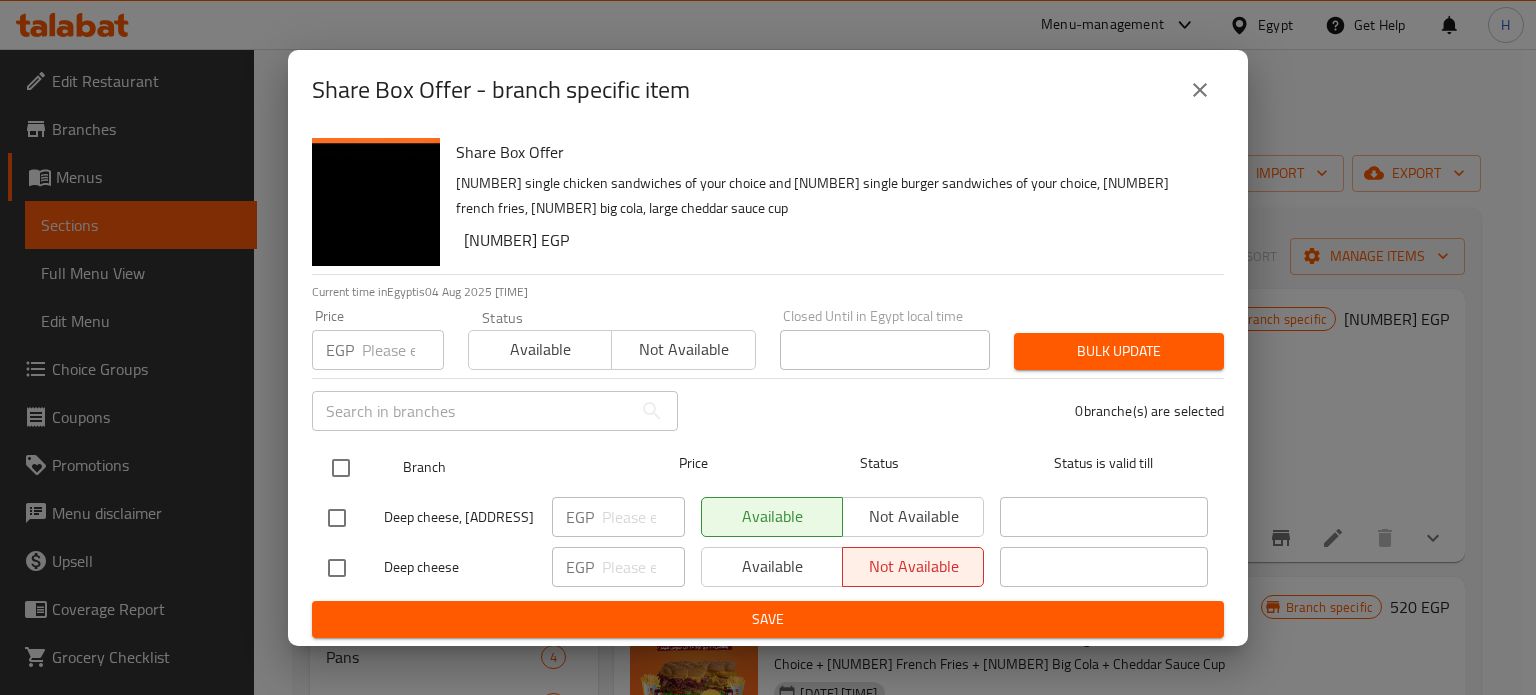 click at bounding box center (341, 468) 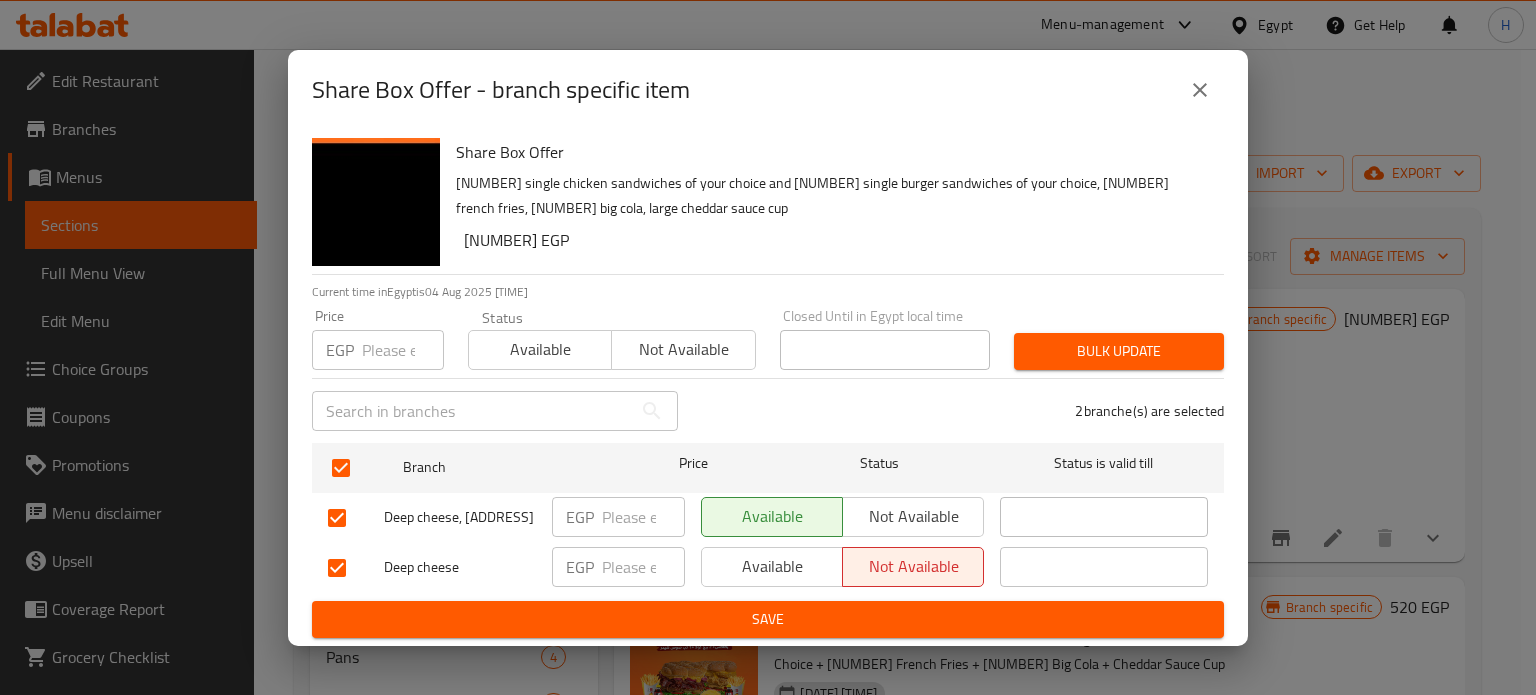 click on "Available" at bounding box center (540, 349) 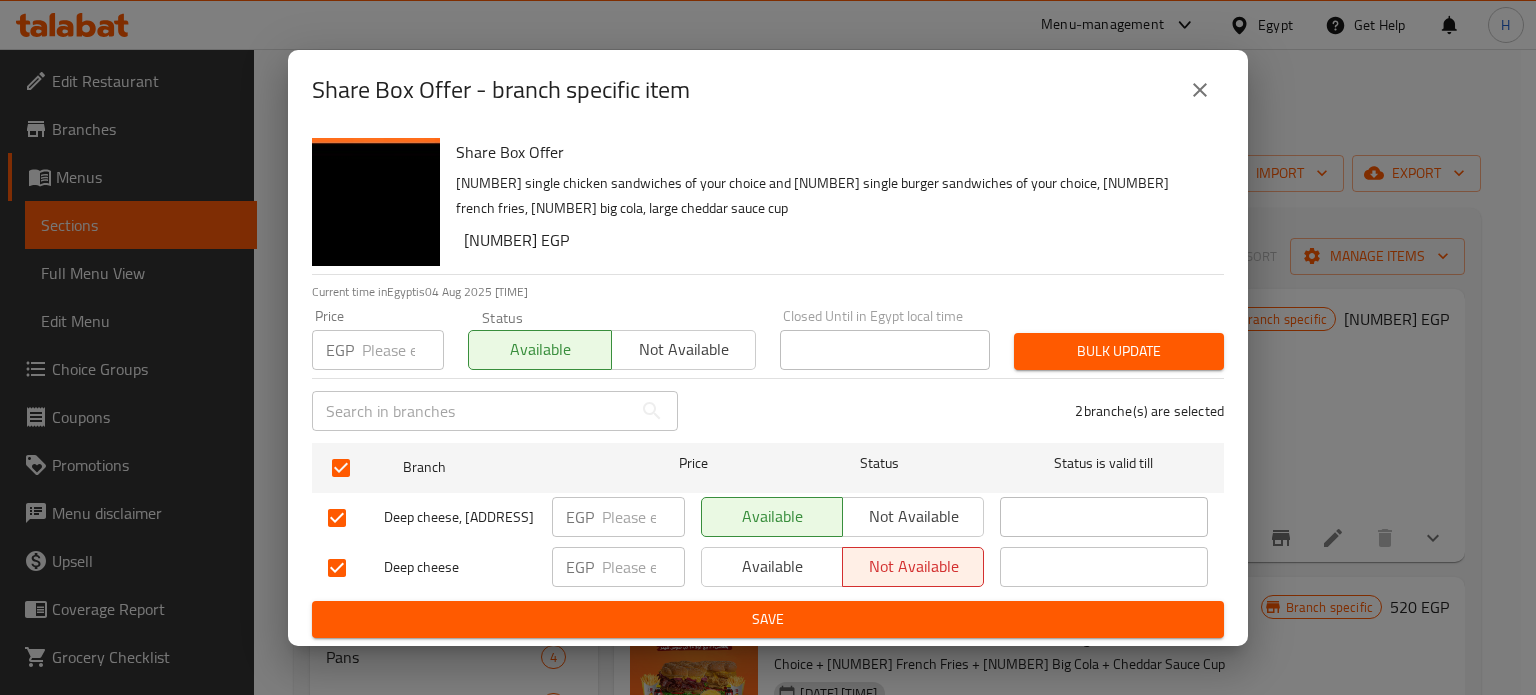 click on "Bulk update" at bounding box center (1119, 351) 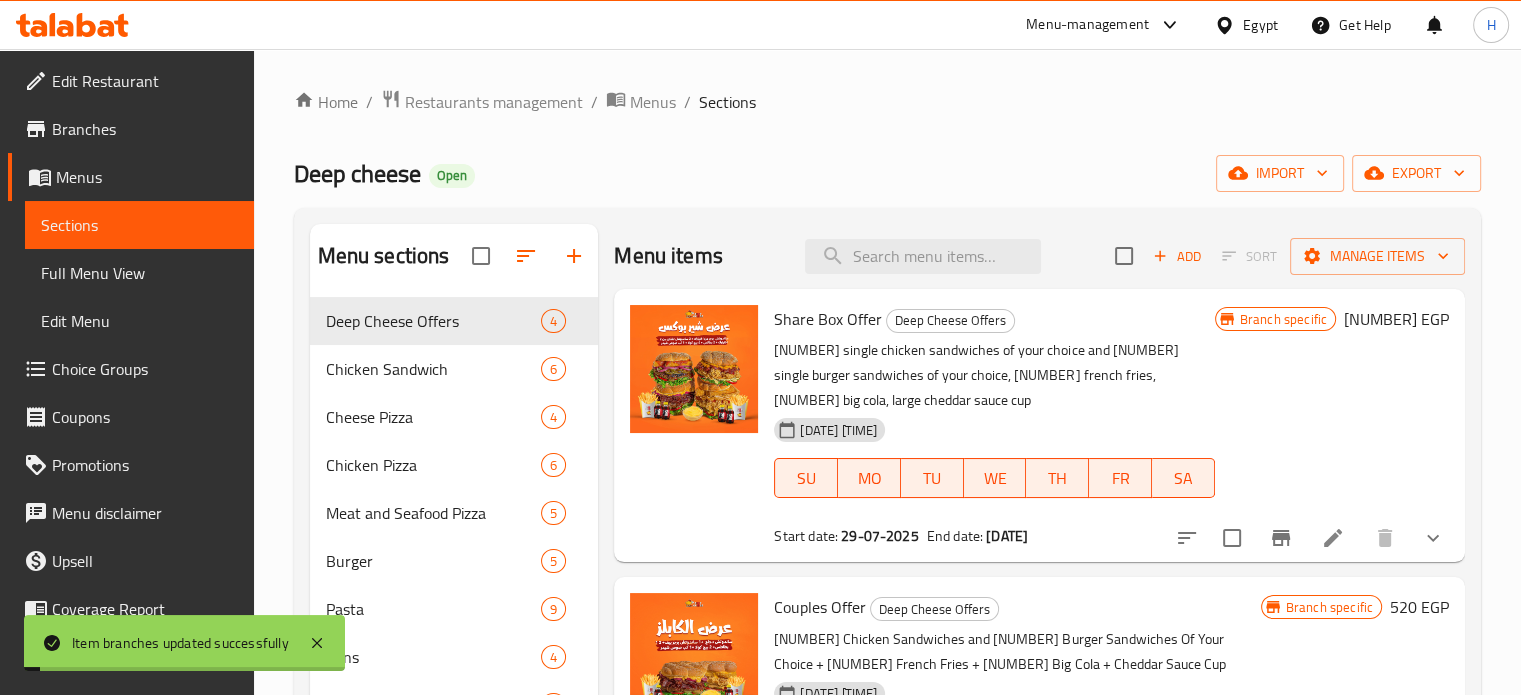 scroll, scrollTop: 200, scrollLeft: 0, axis: vertical 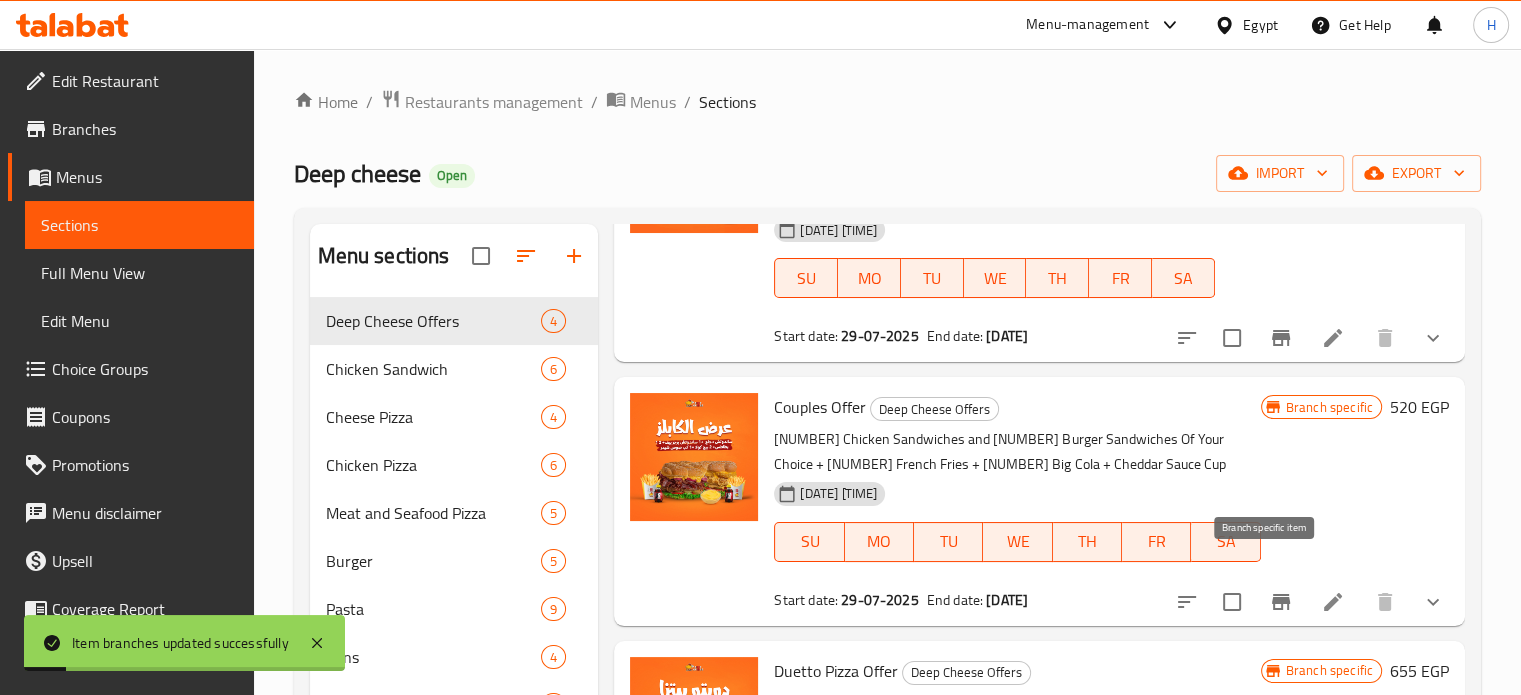 click 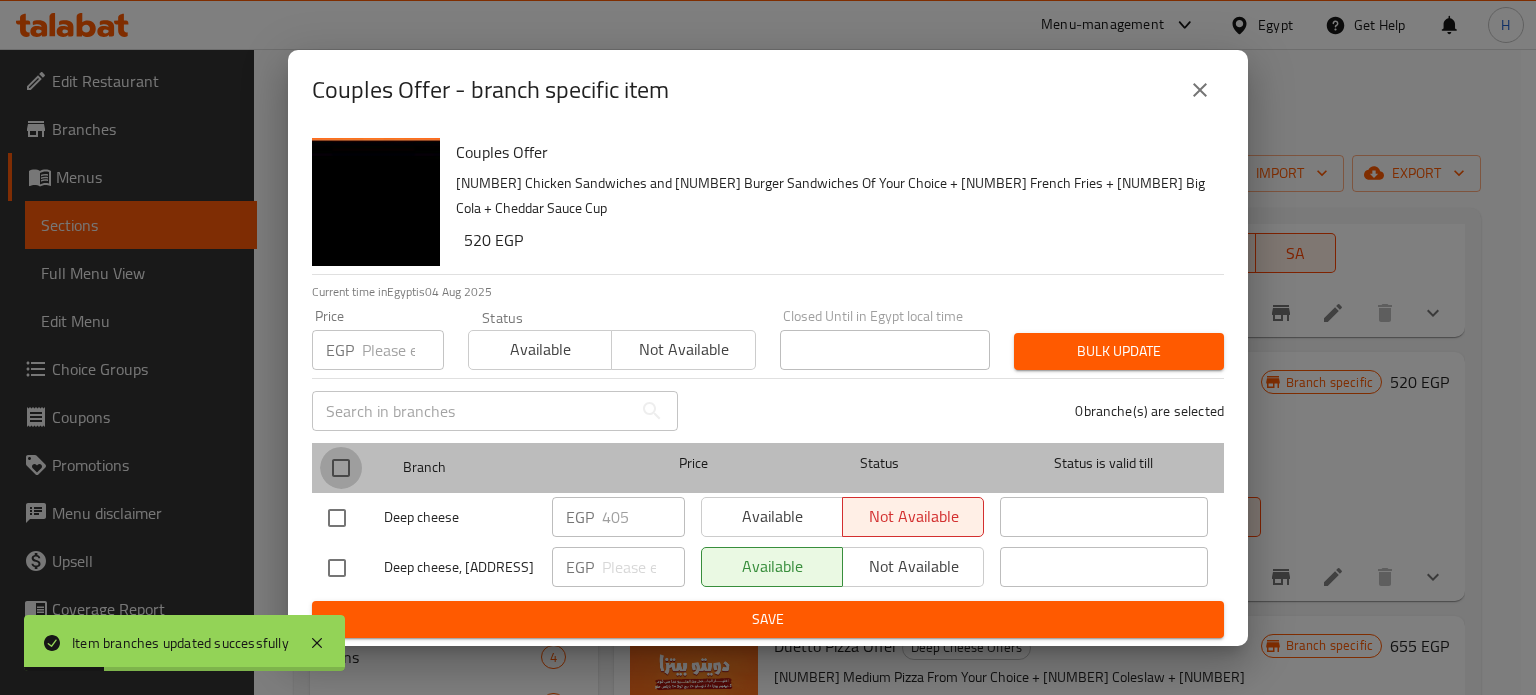click at bounding box center (341, 468) 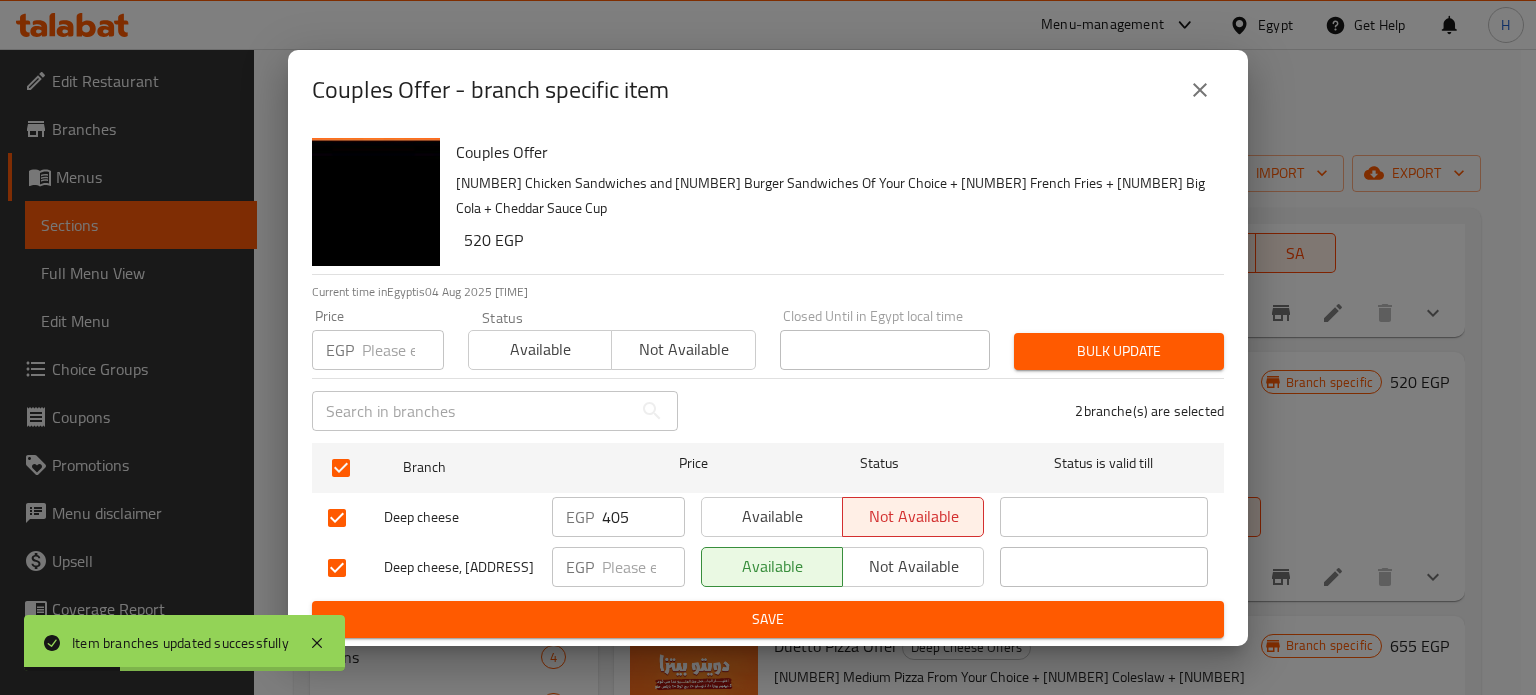 click on "Available Not available" at bounding box center (612, 340) 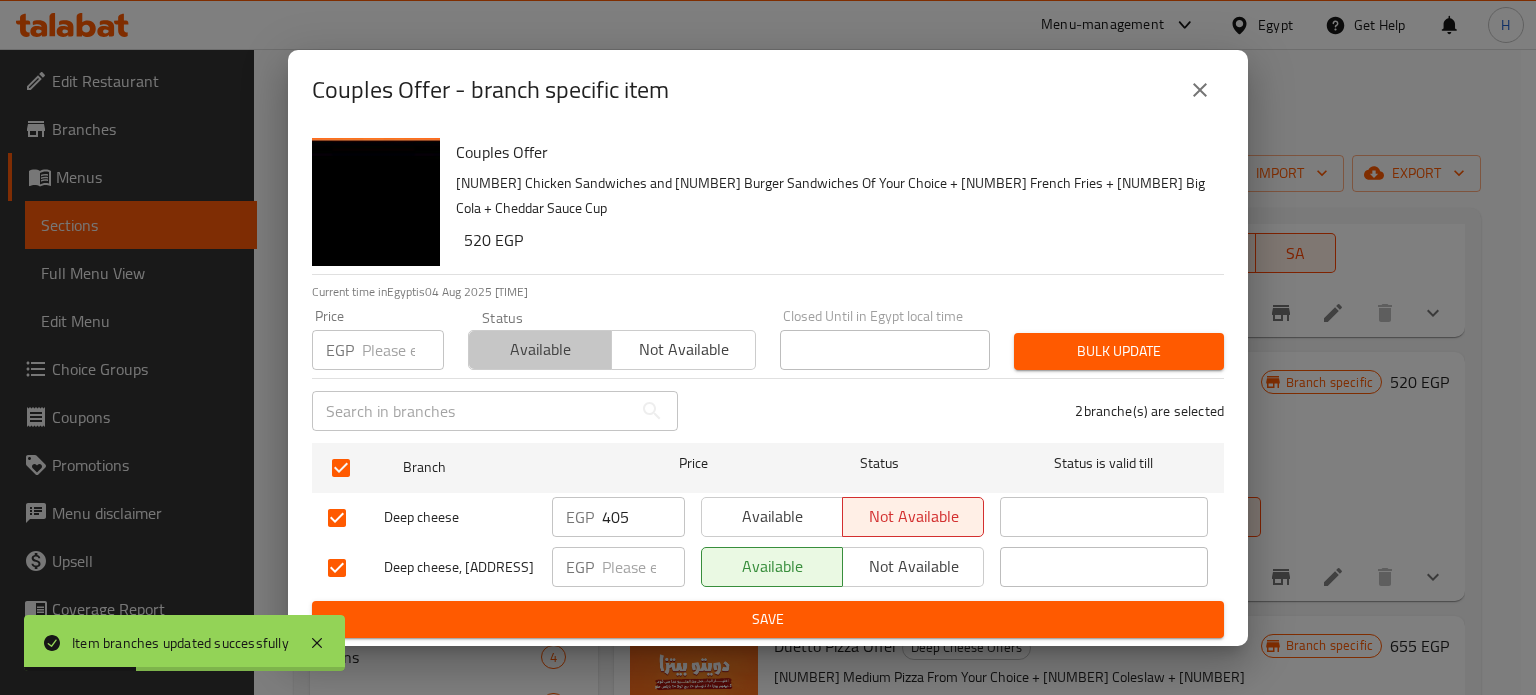 click on "Available" at bounding box center (540, 349) 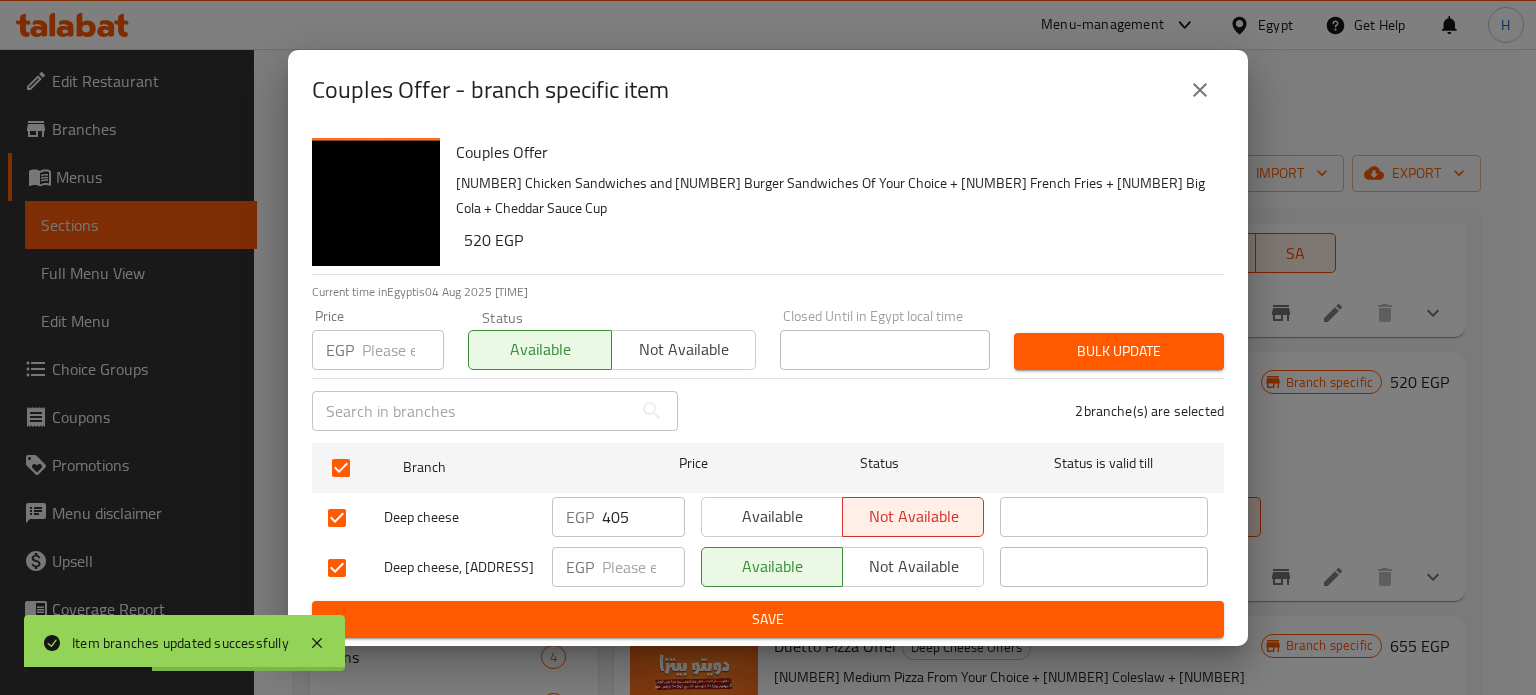 click on "Bulk update" at bounding box center [1119, 351] 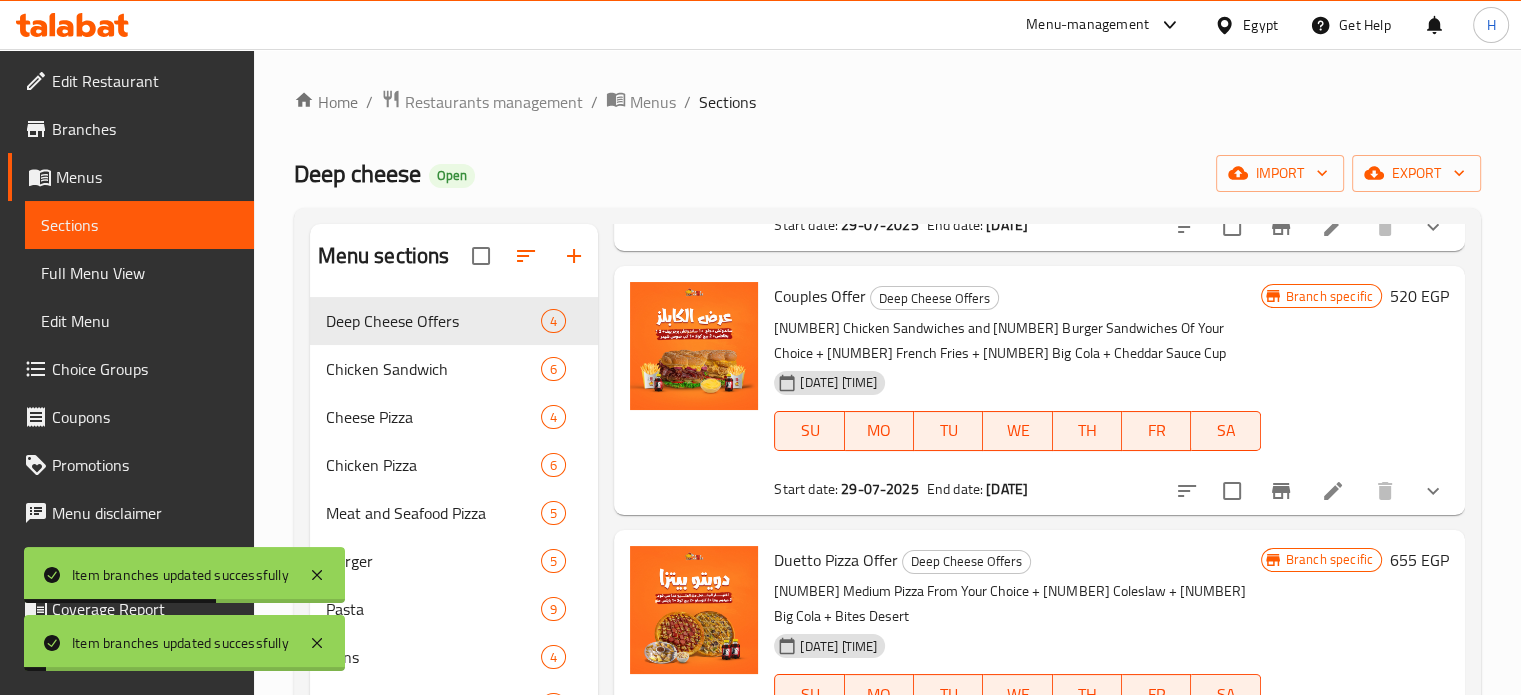 scroll, scrollTop: 348, scrollLeft: 0, axis: vertical 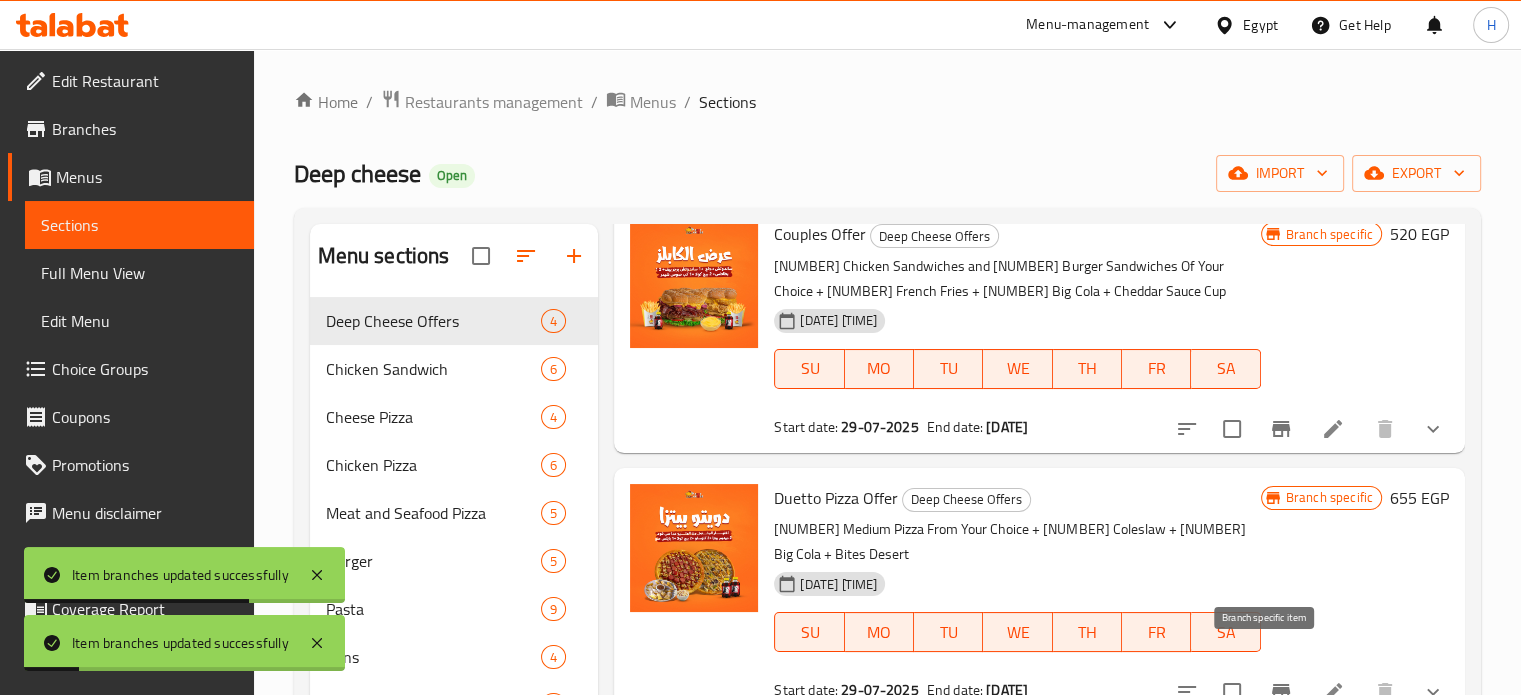 click 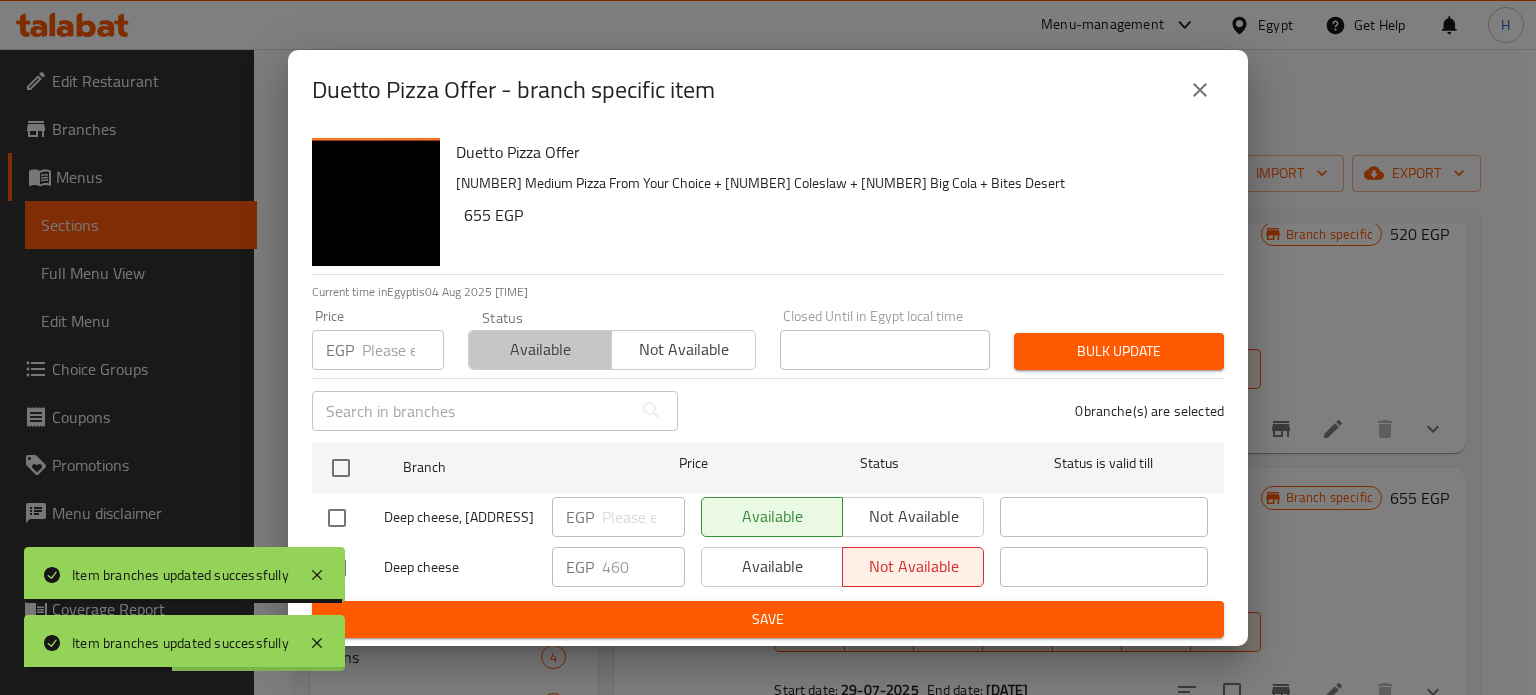 click on "Available" at bounding box center (540, 349) 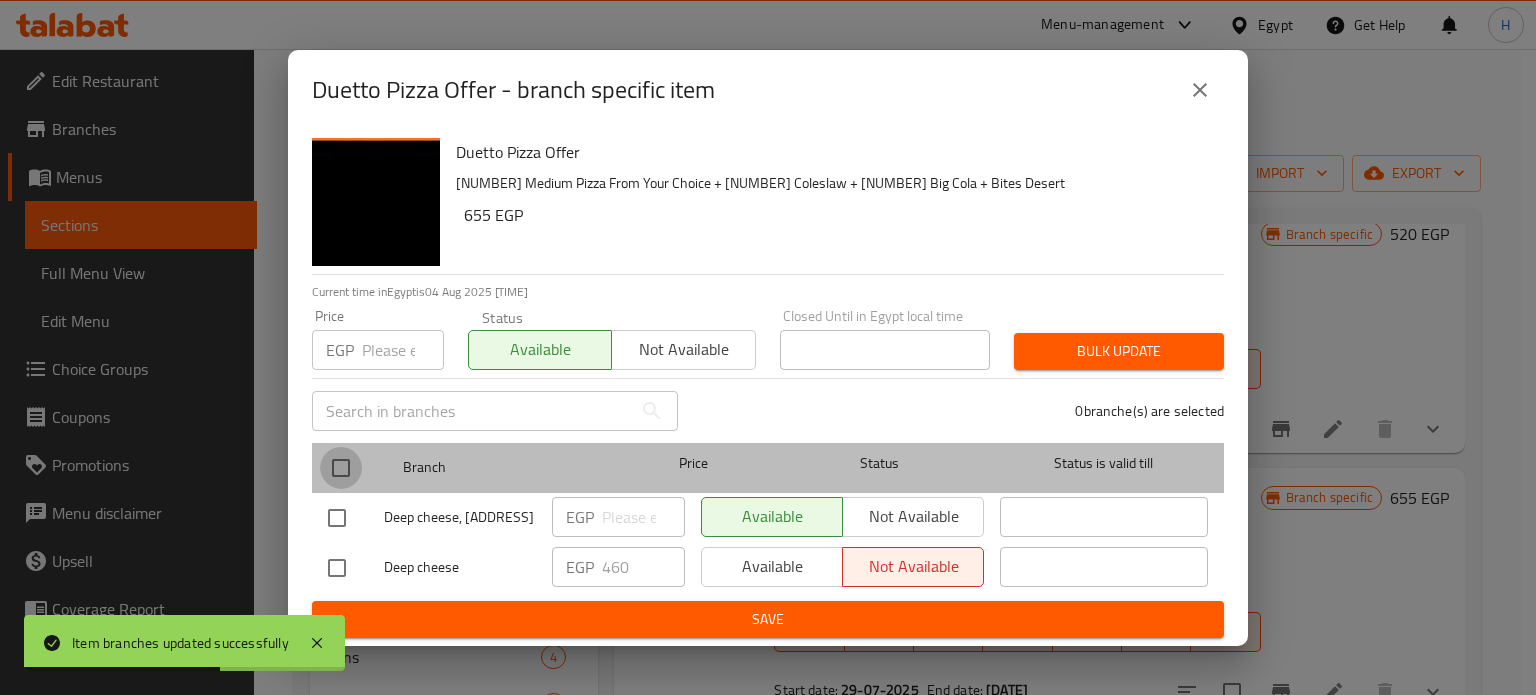 click at bounding box center (341, 468) 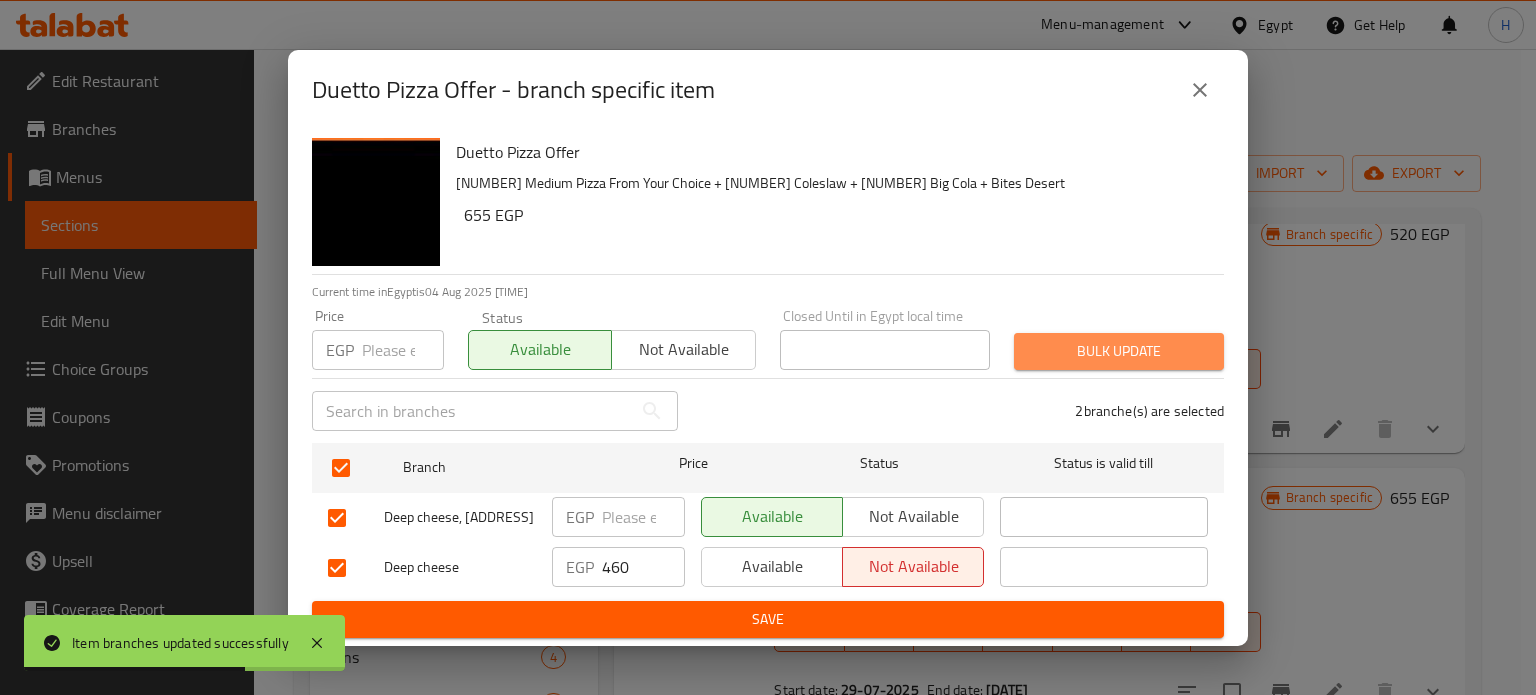 click on "Bulk update" at bounding box center [1119, 351] 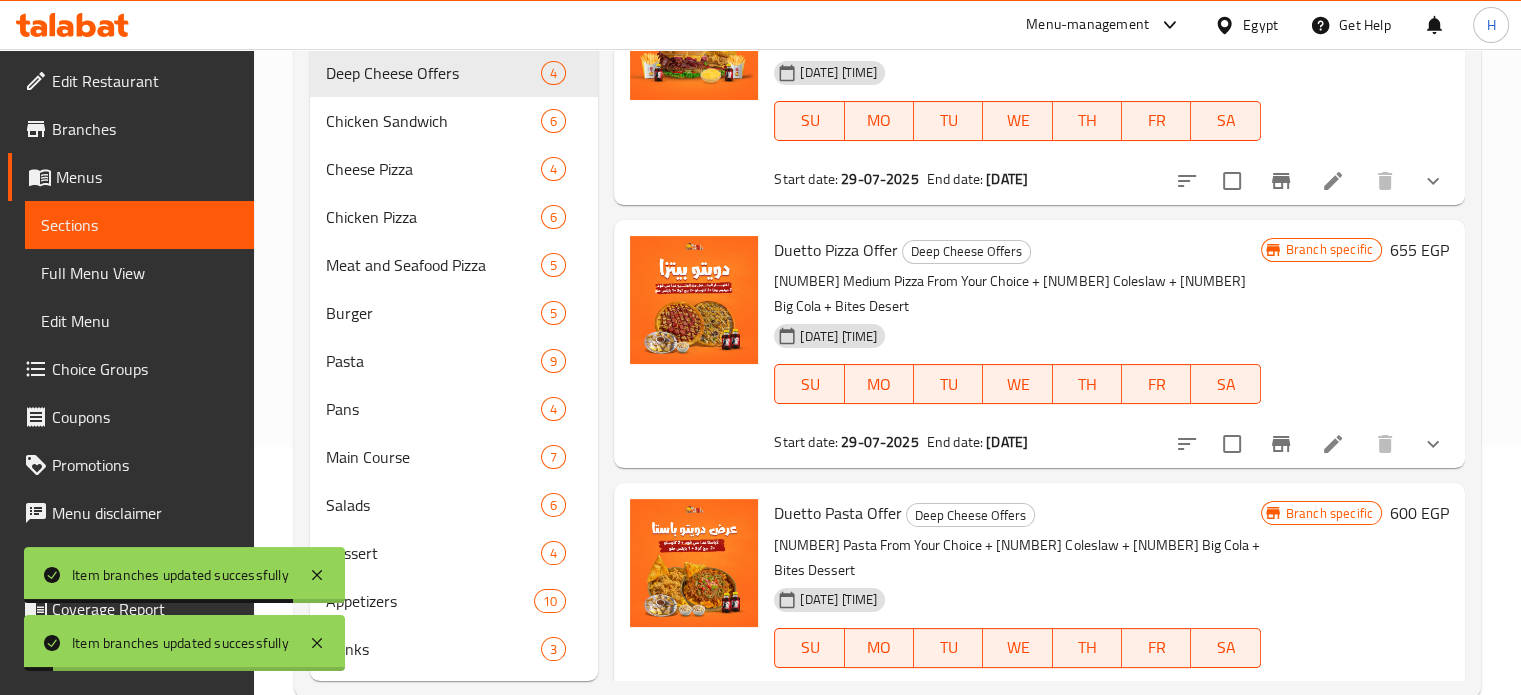 scroll, scrollTop: 289, scrollLeft: 0, axis: vertical 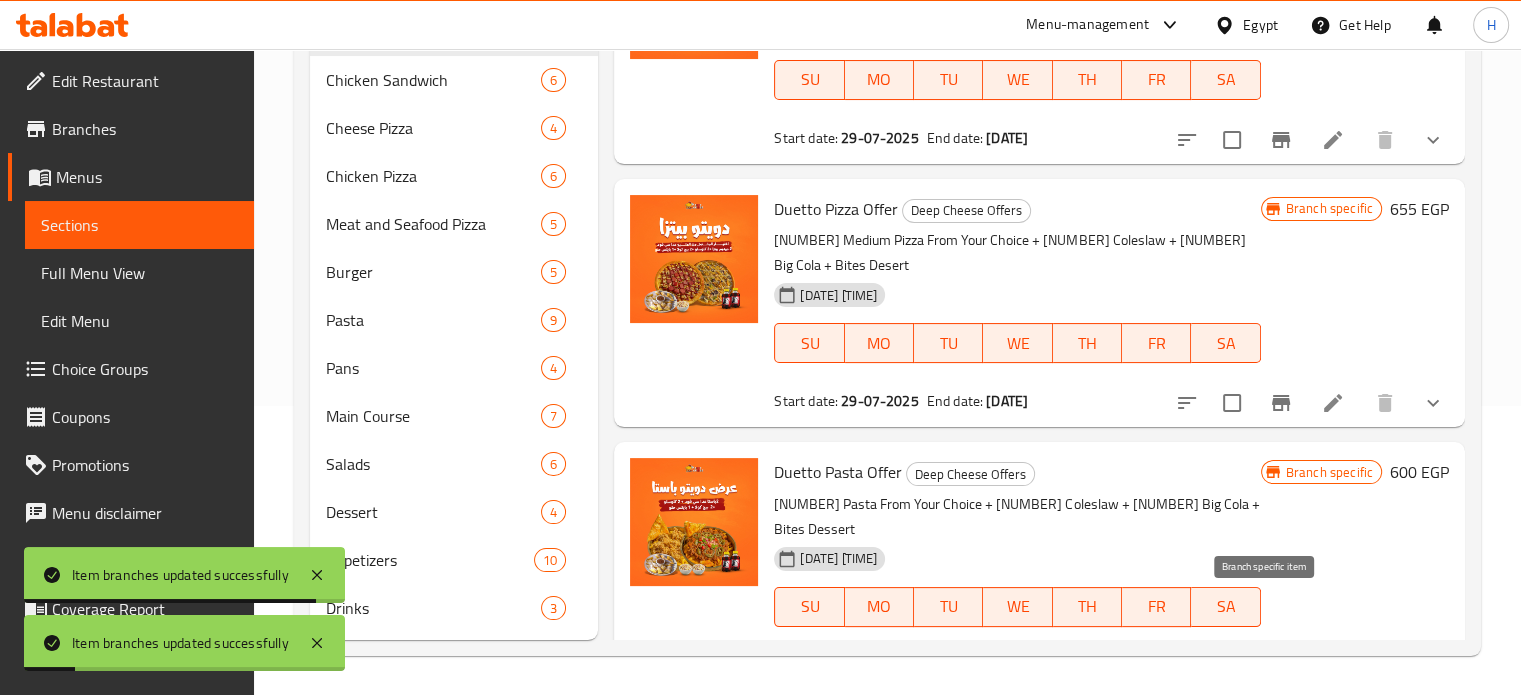 click 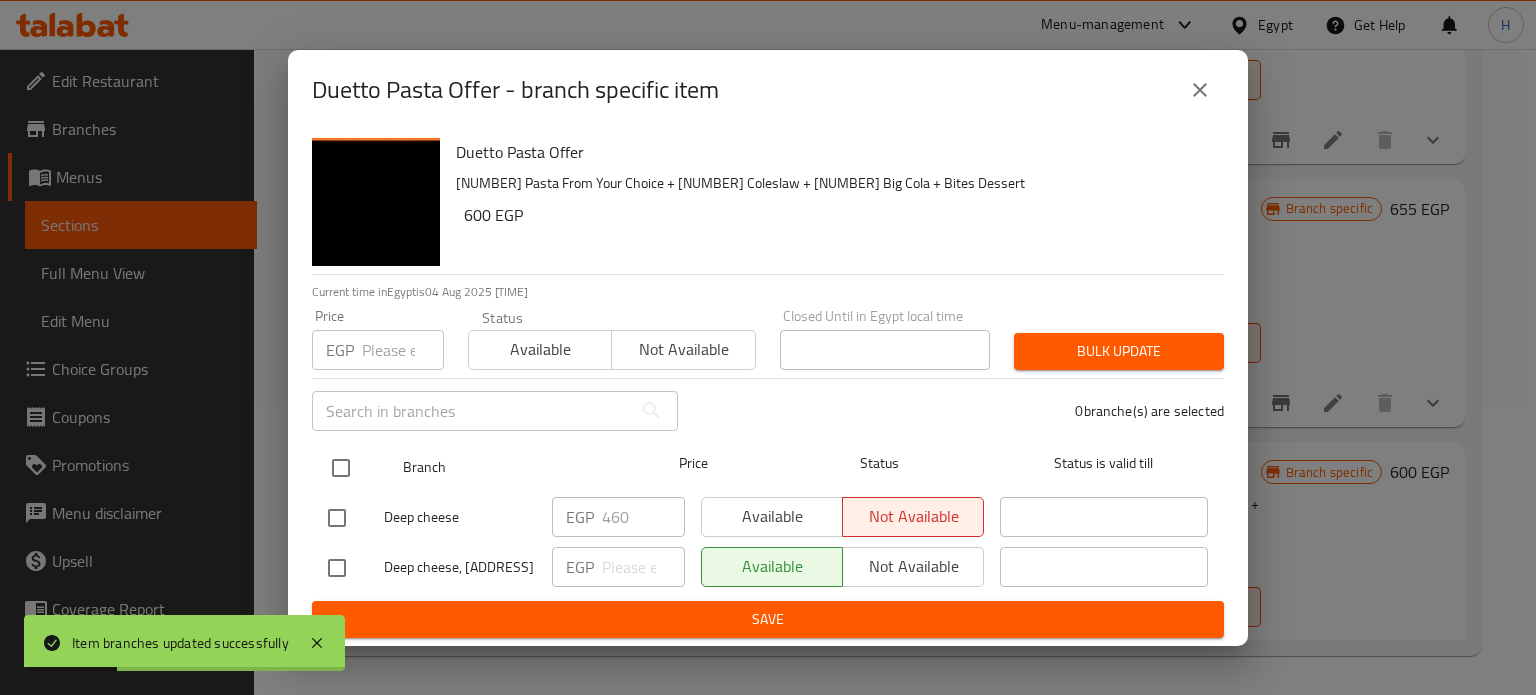 click at bounding box center [341, 468] 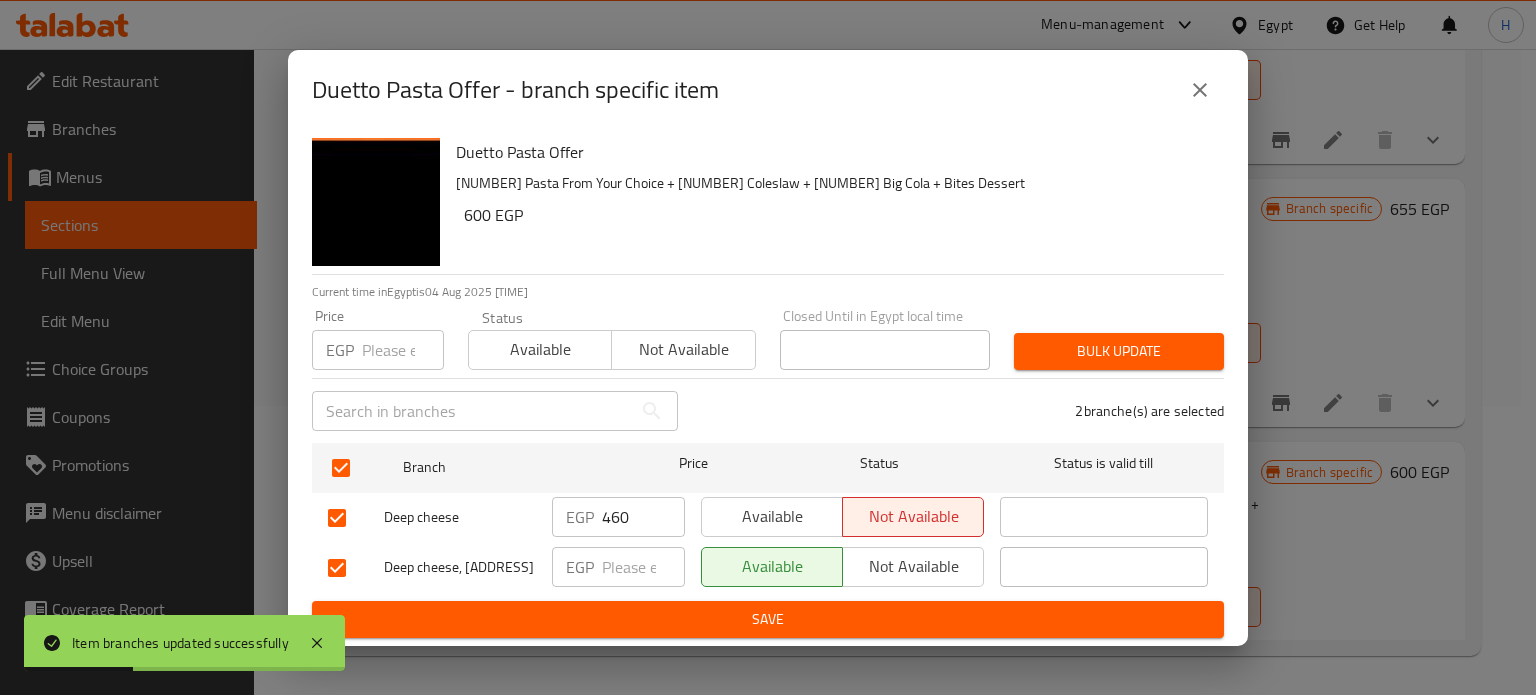 click on "Available" at bounding box center [540, 350] 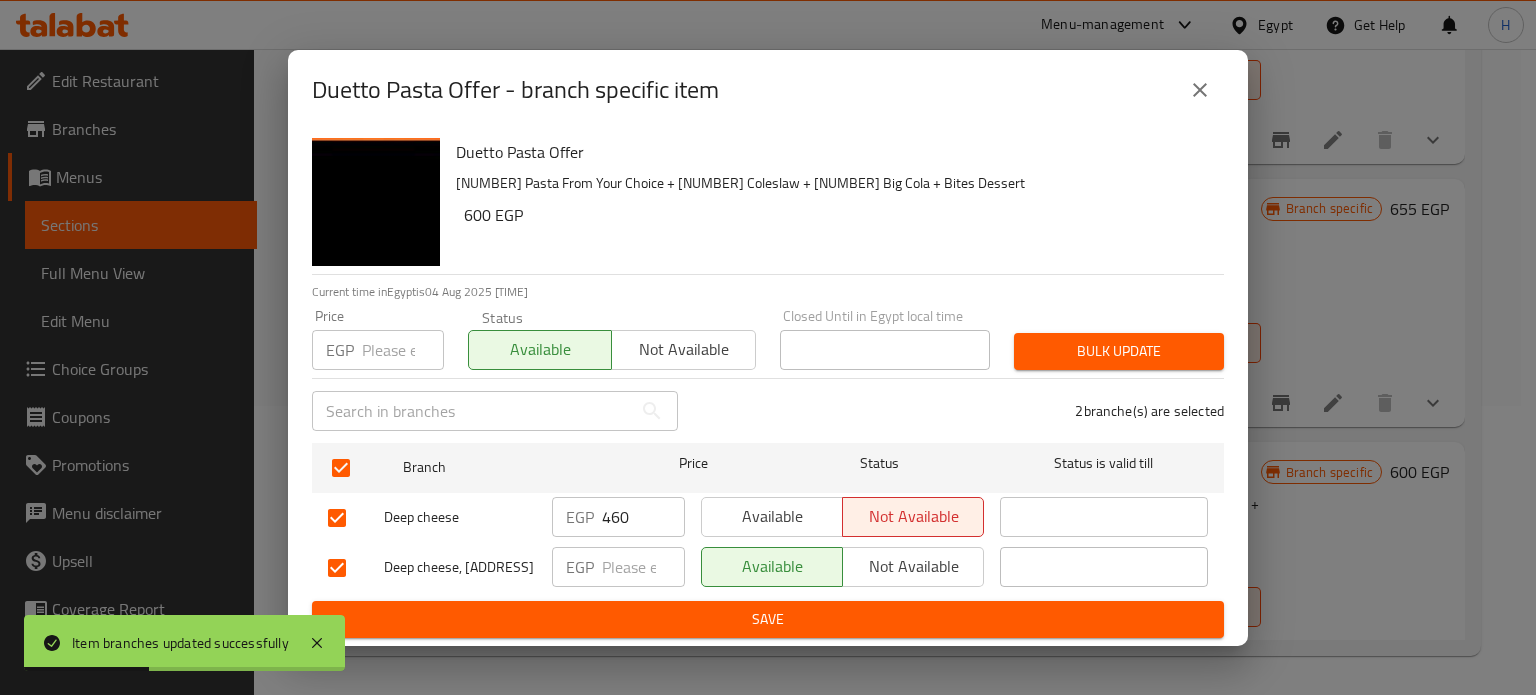 click on "Bulk update" at bounding box center [1119, 351] 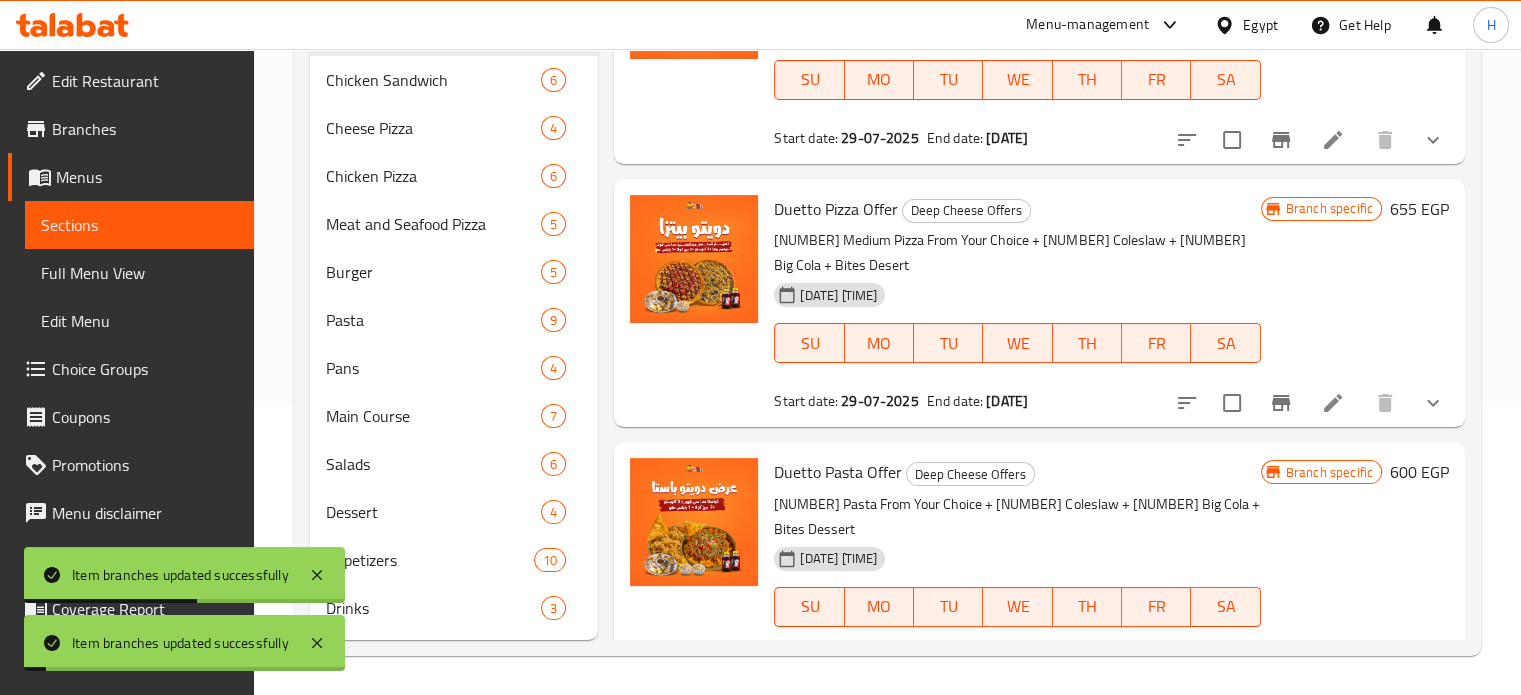 scroll, scrollTop: 0, scrollLeft: 0, axis: both 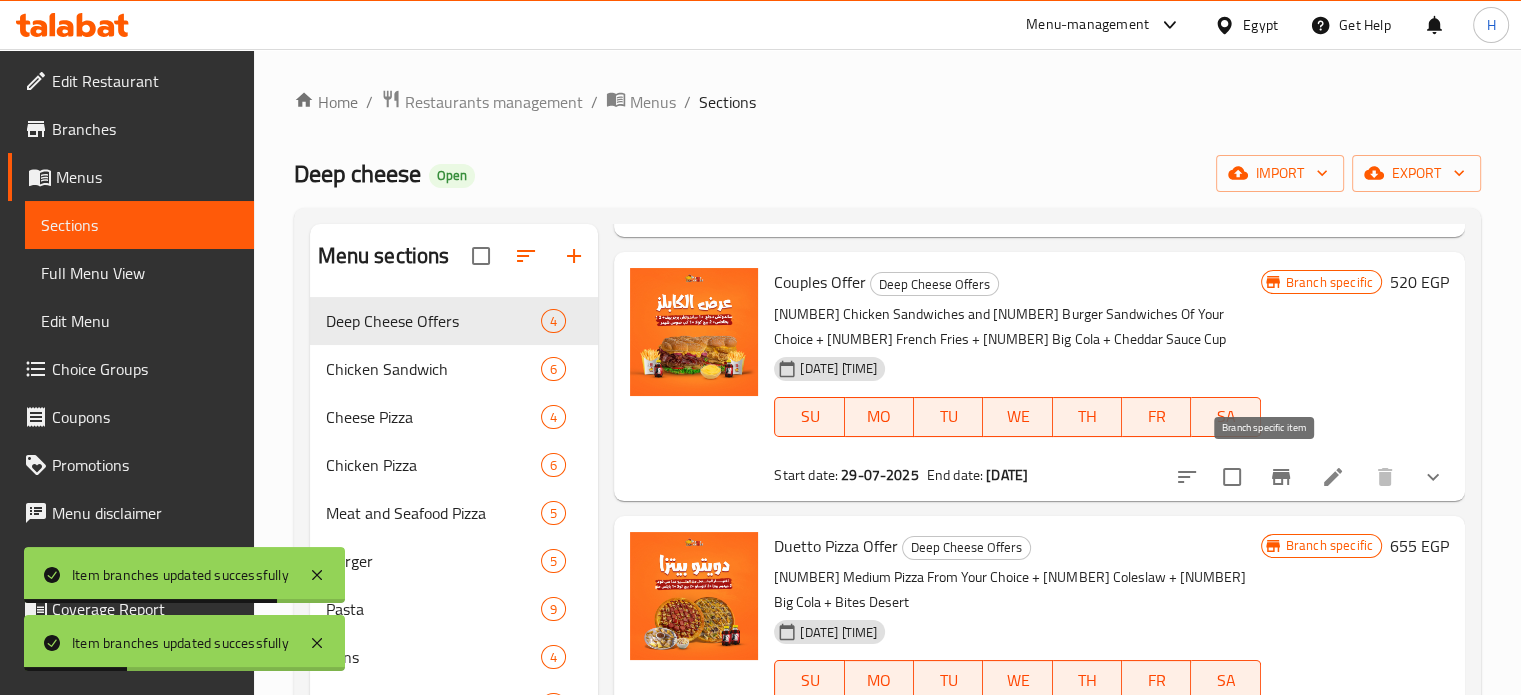 click 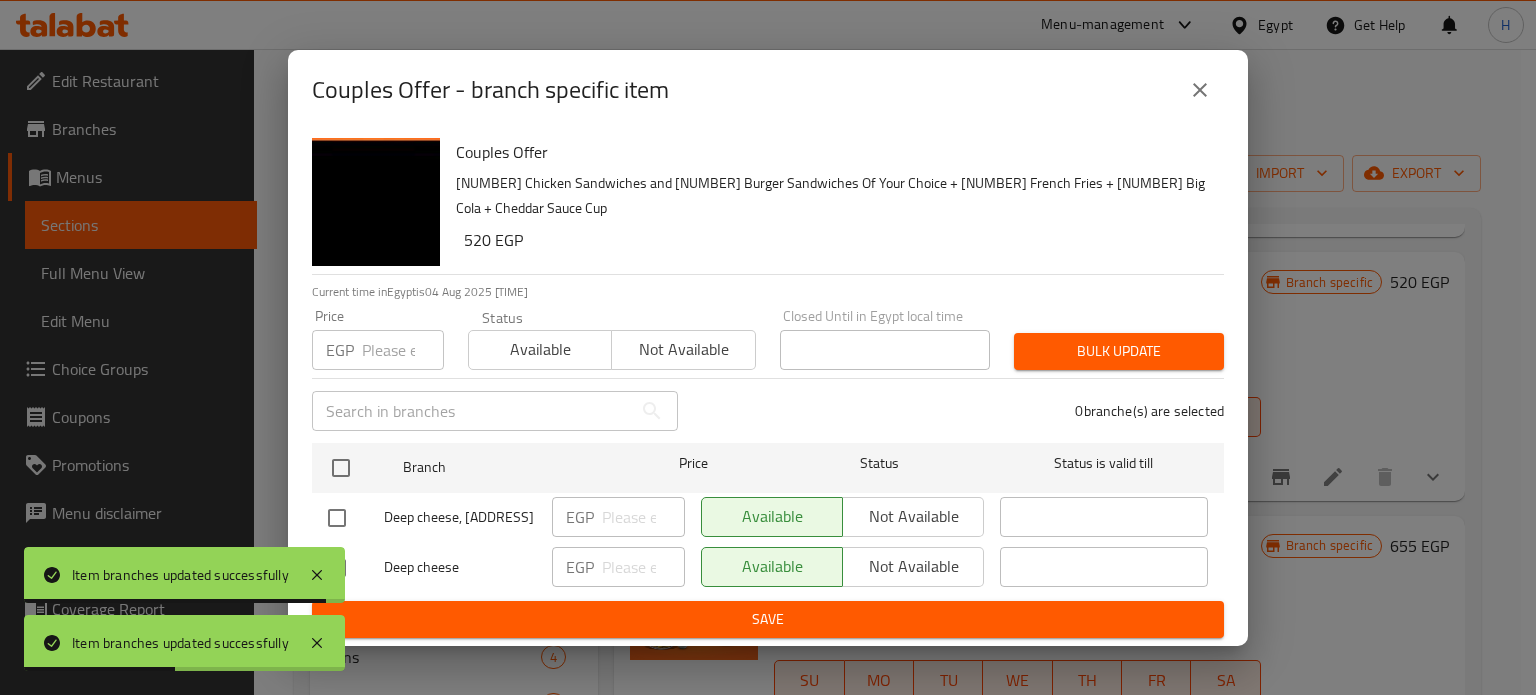click 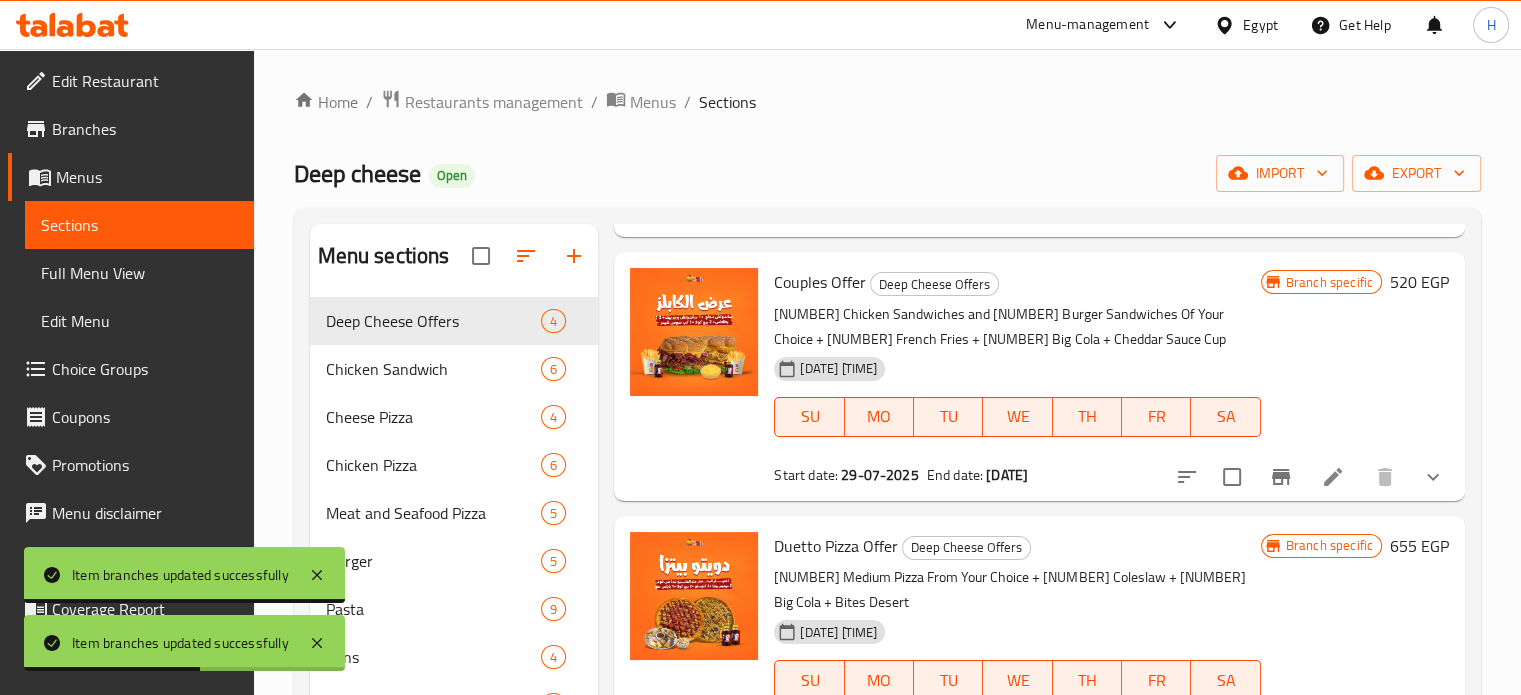 scroll, scrollTop: 348, scrollLeft: 0, axis: vertical 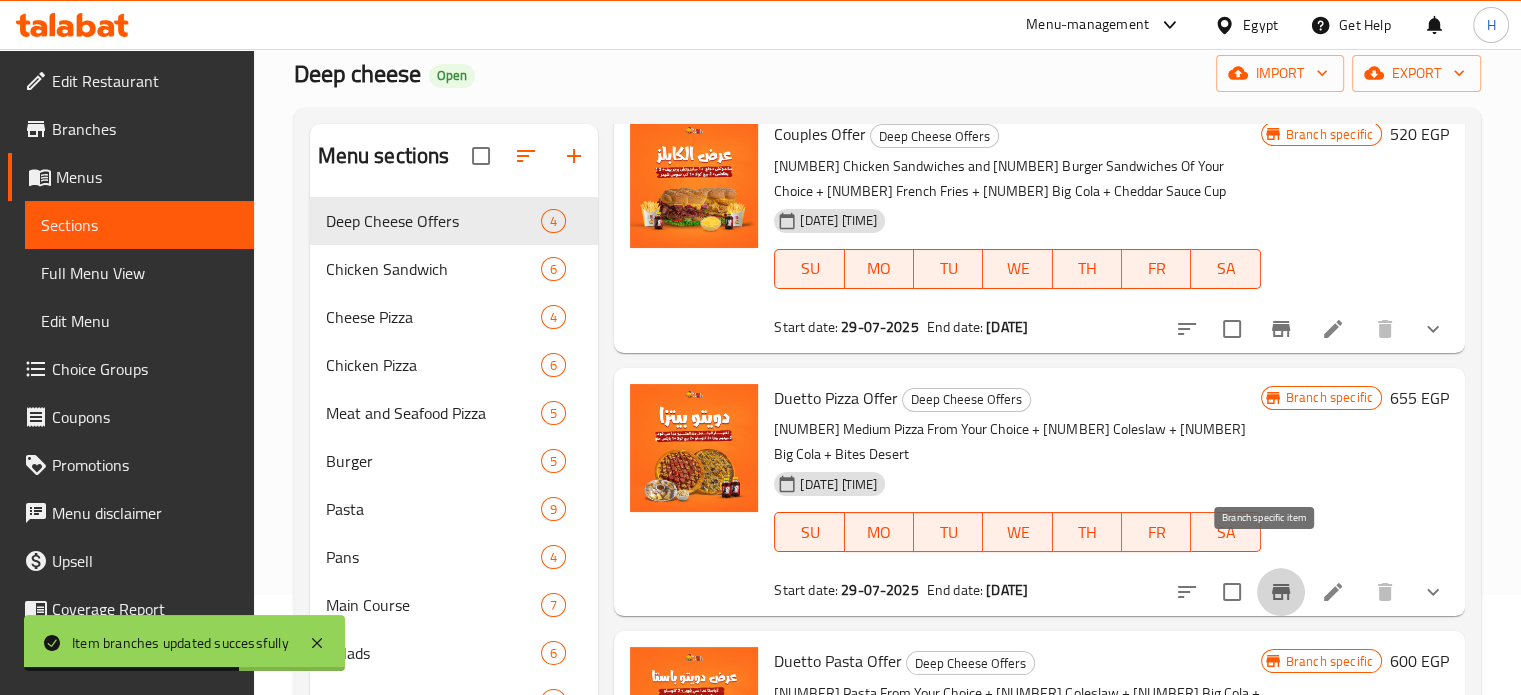 click 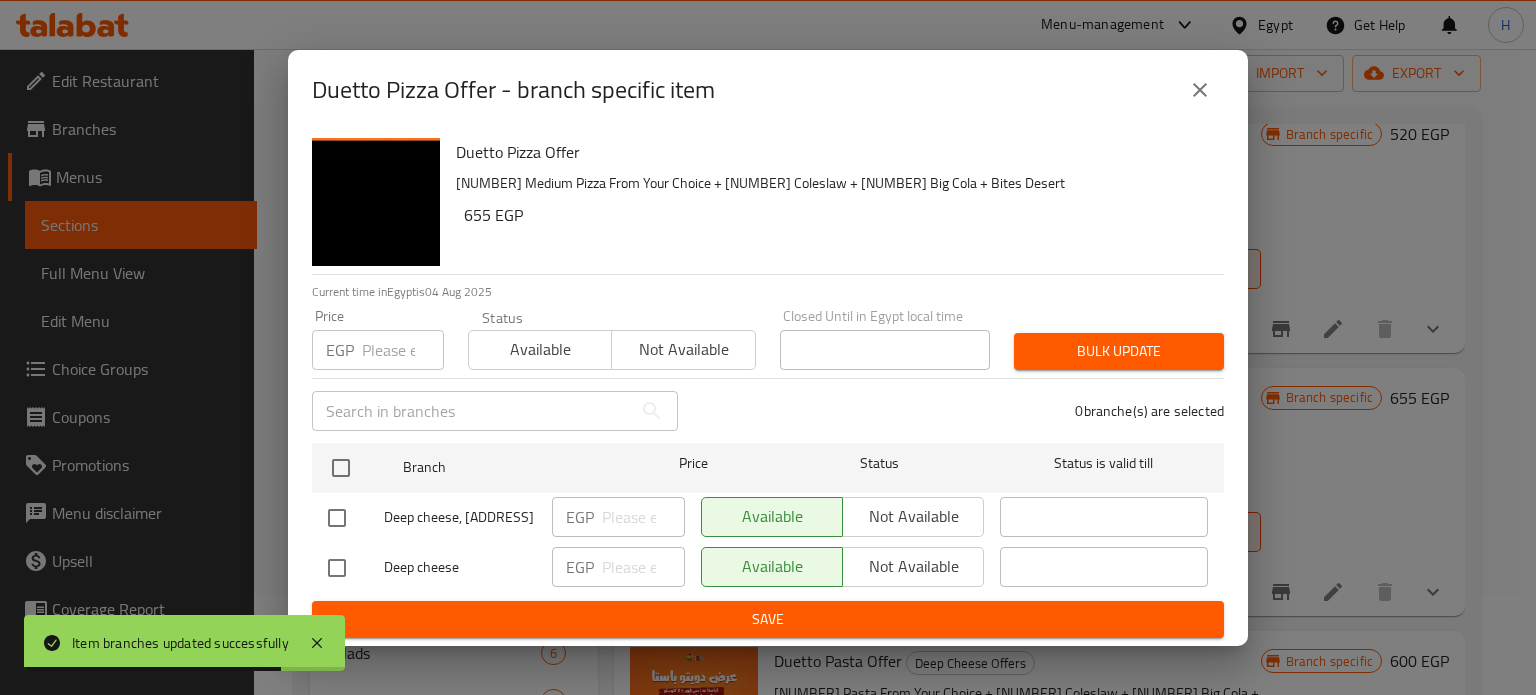 click 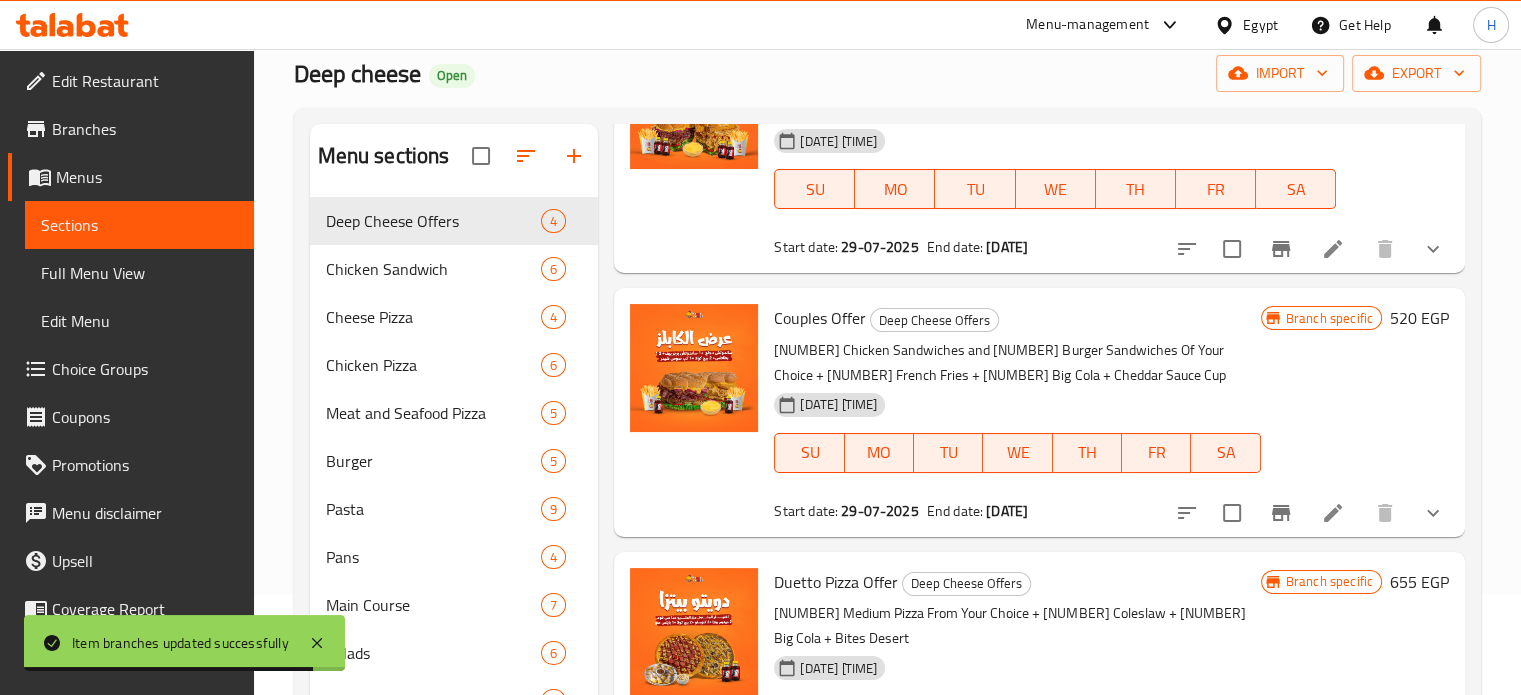 scroll, scrollTop: 0, scrollLeft: 0, axis: both 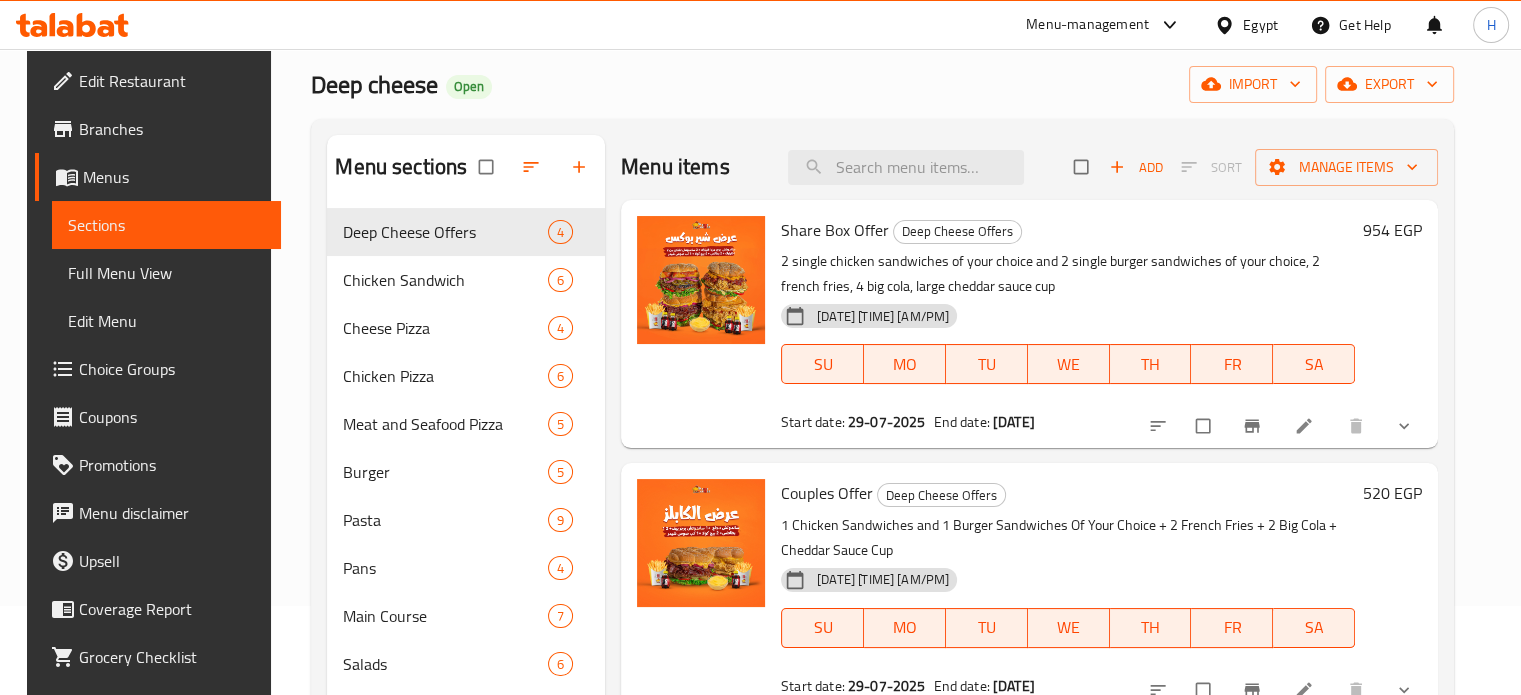 click on "954   EGP" at bounding box center [1392, 230] 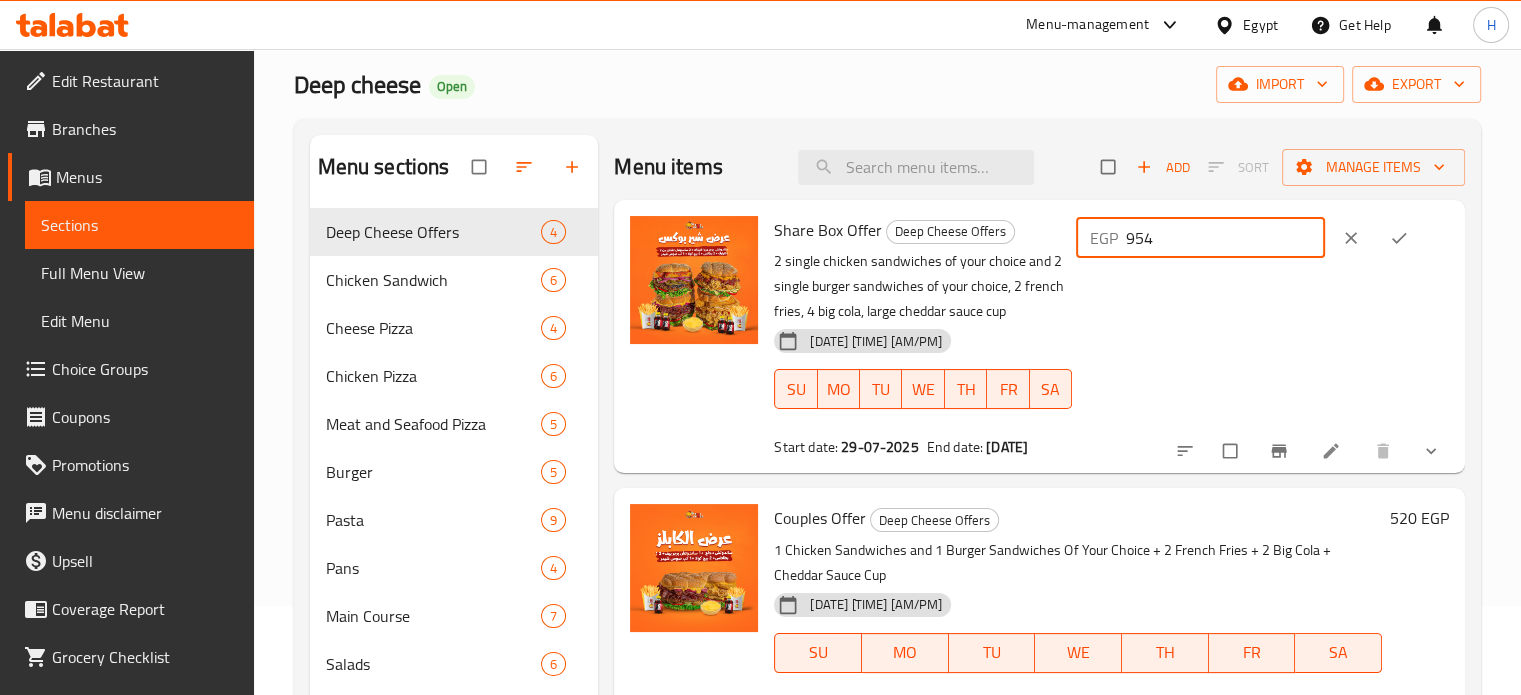 drag, startPoint x: 1218, startPoint y: 237, endPoint x: 1134, endPoint y: 231, distance: 84.21401 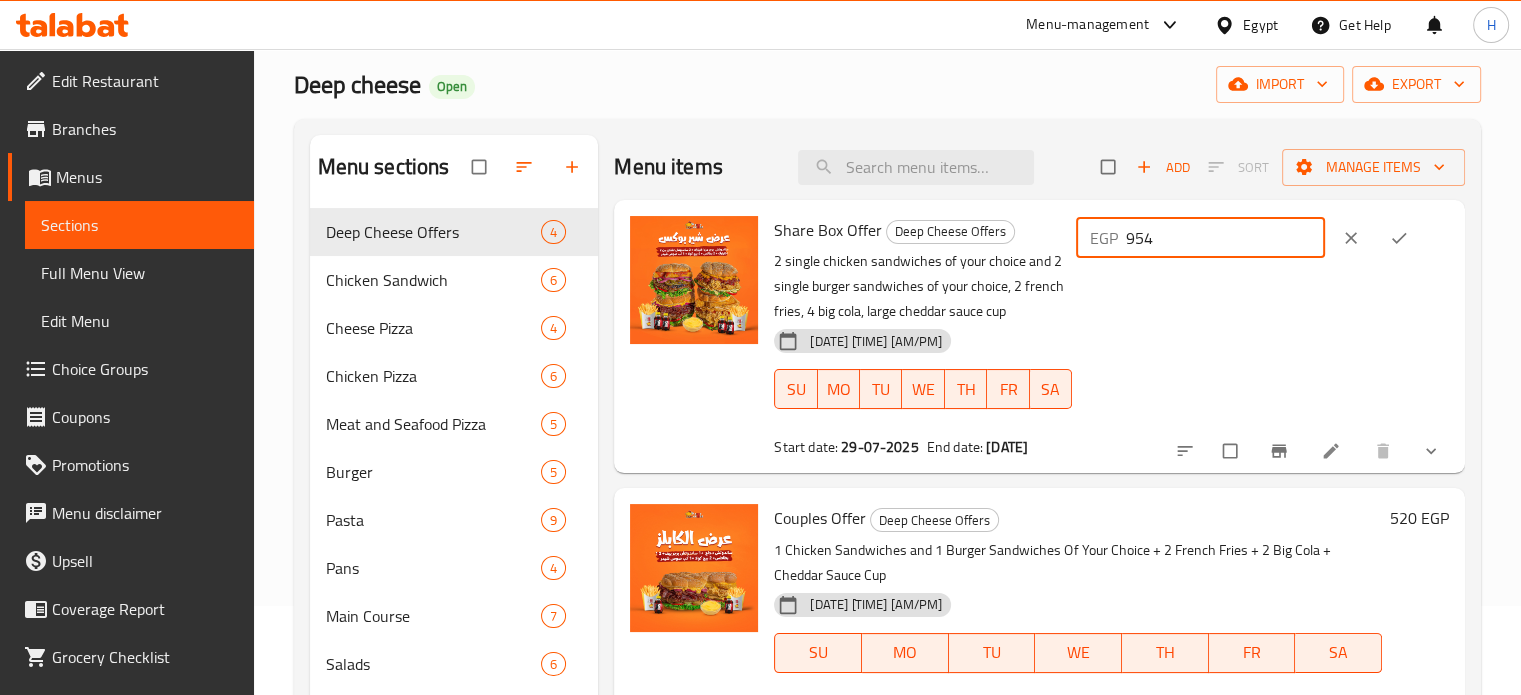 click 